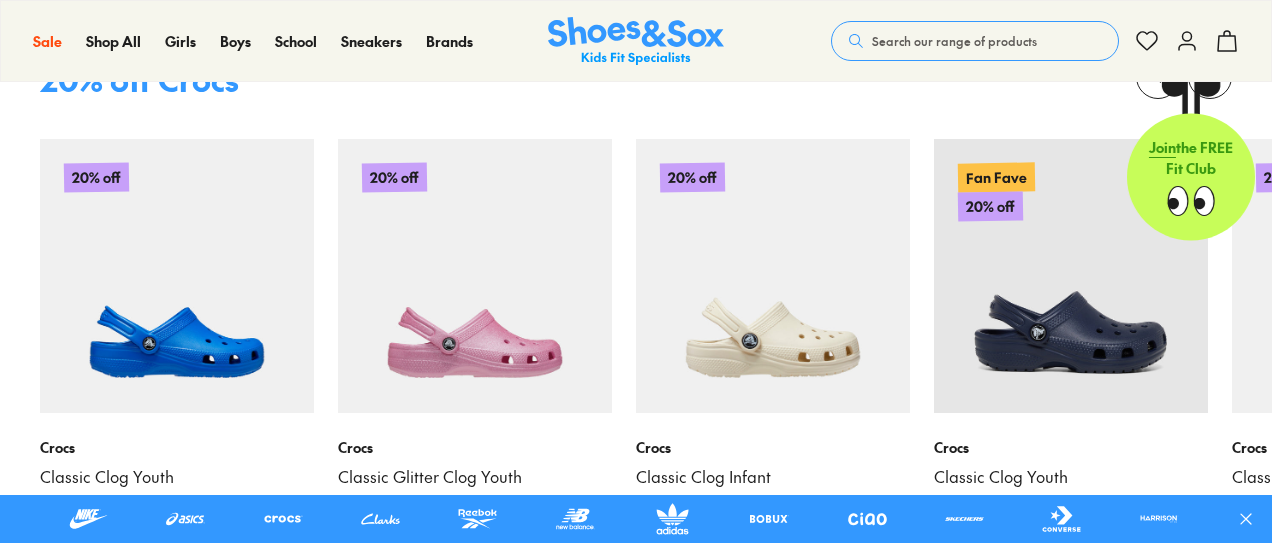 scroll, scrollTop: 824, scrollLeft: 0, axis: vertical 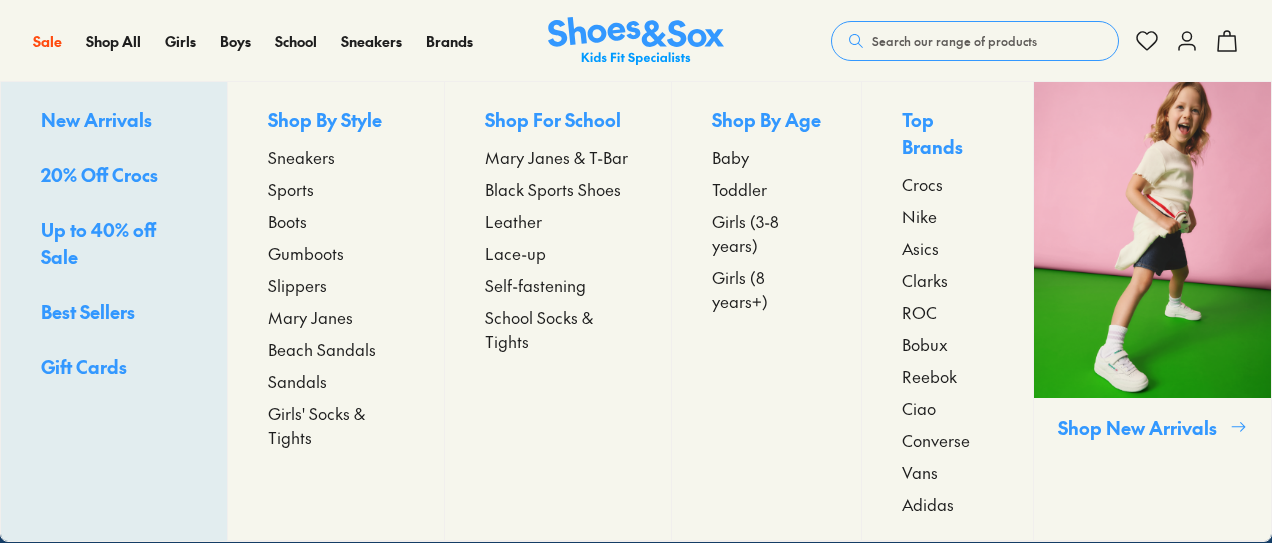 click on "Best Sellers" at bounding box center (114, 313) 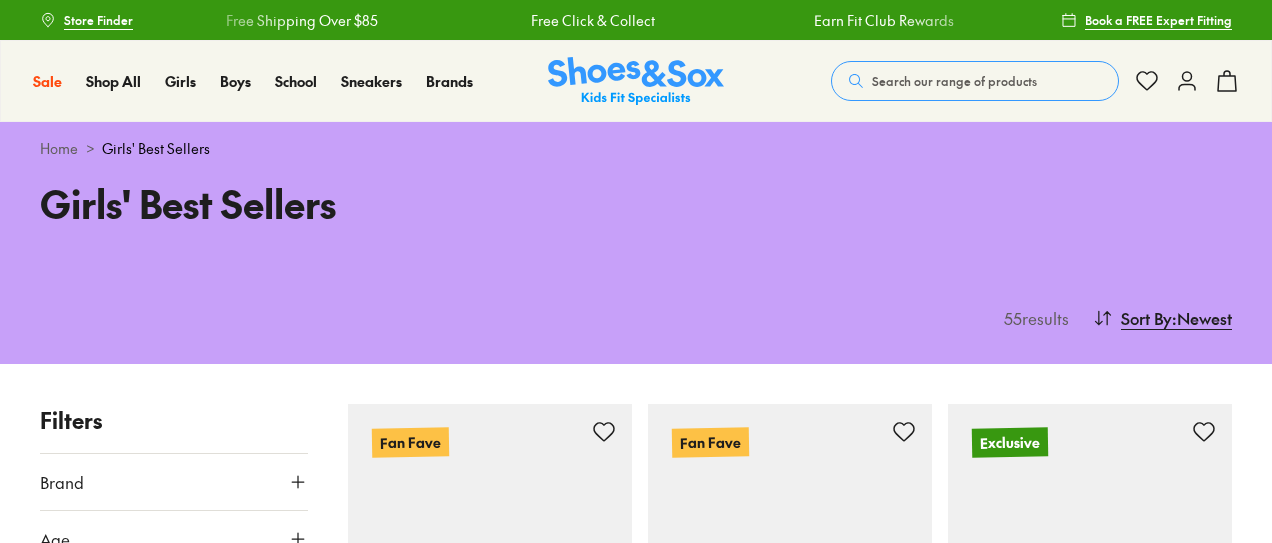 scroll, scrollTop: 347, scrollLeft: 0, axis: vertical 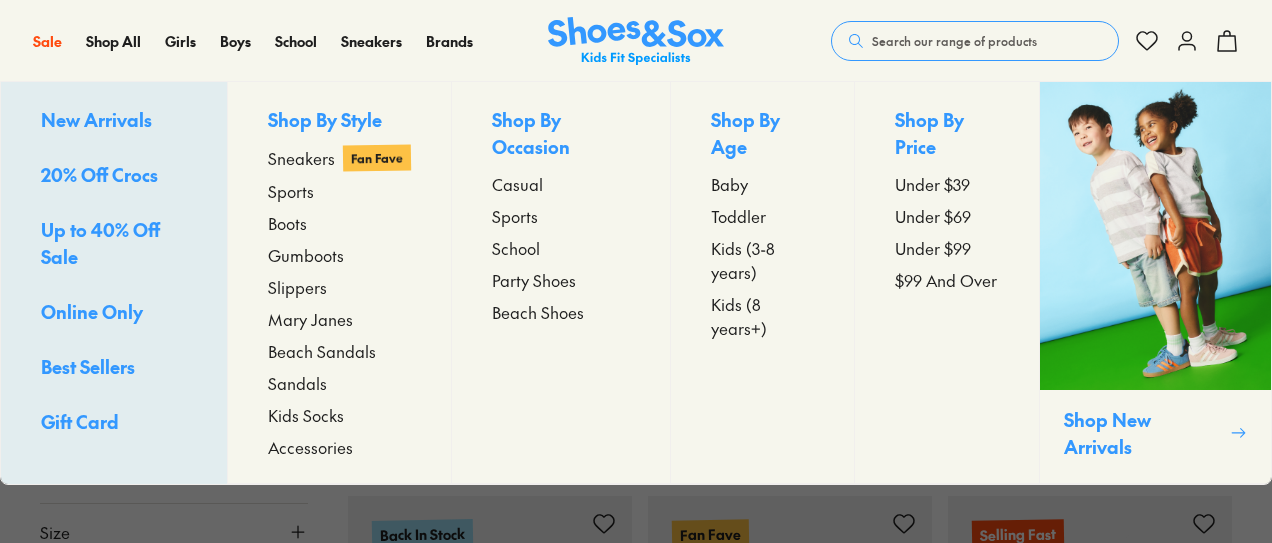 click on "Best Sellers" at bounding box center [88, 366] 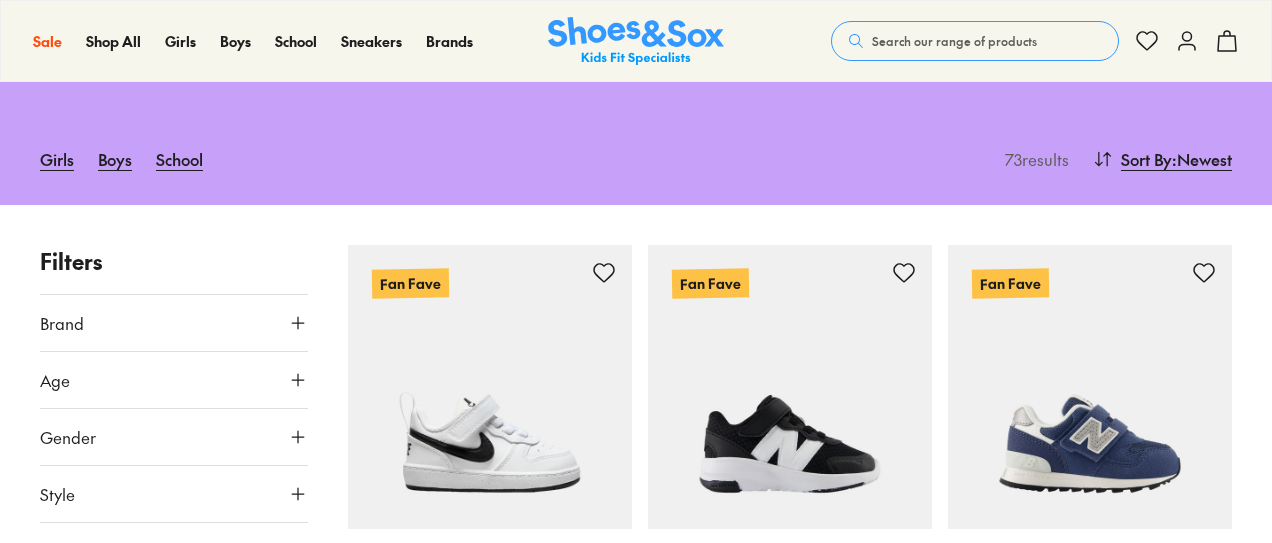 scroll, scrollTop: 254, scrollLeft: 0, axis: vertical 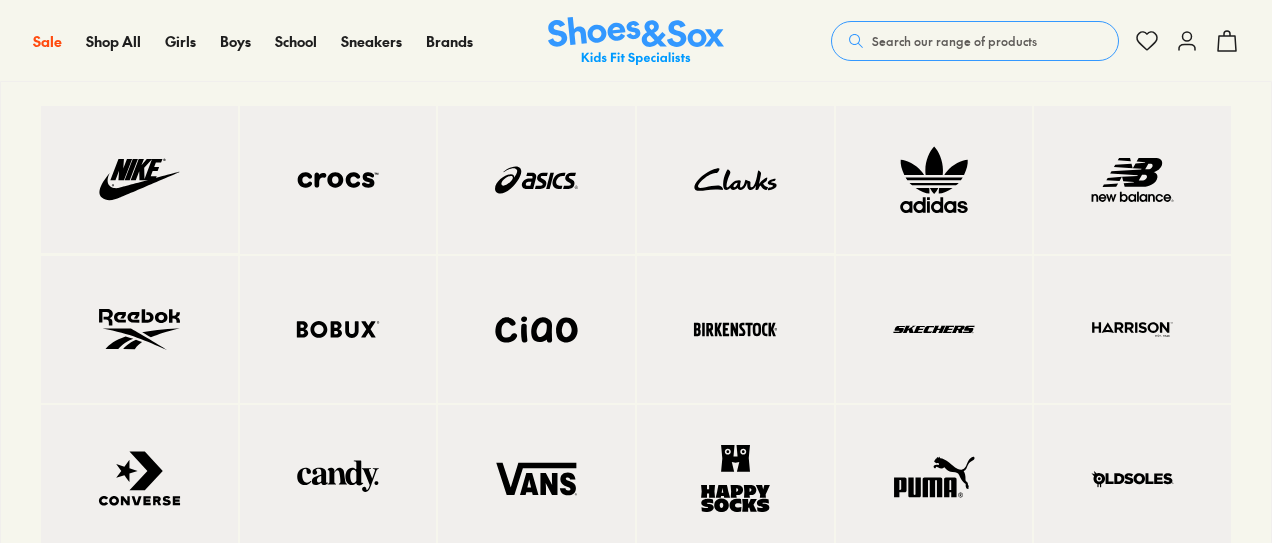 click at bounding box center [139, 179] 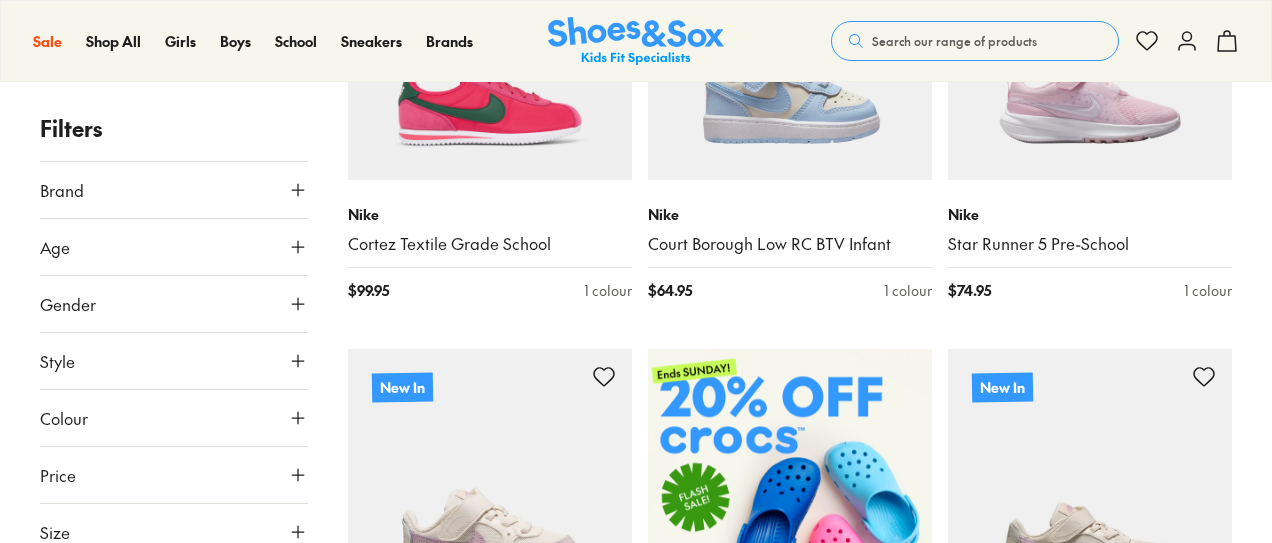 scroll, scrollTop: 252, scrollLeft: 0, axis: vertical 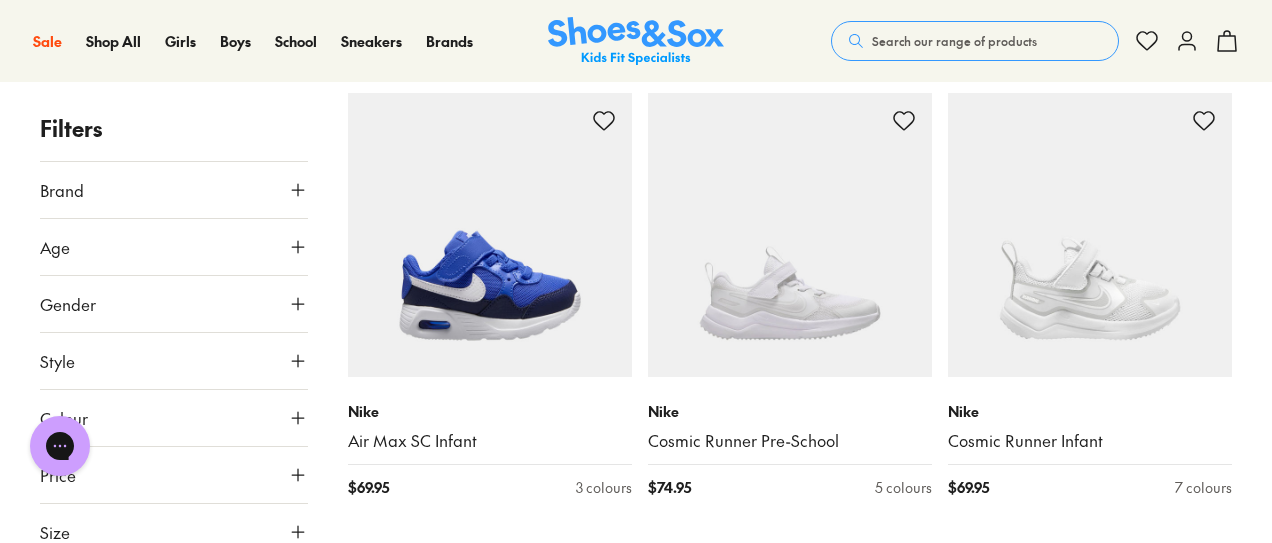 click on "Search our range of products" at bounding box center (954, 41) 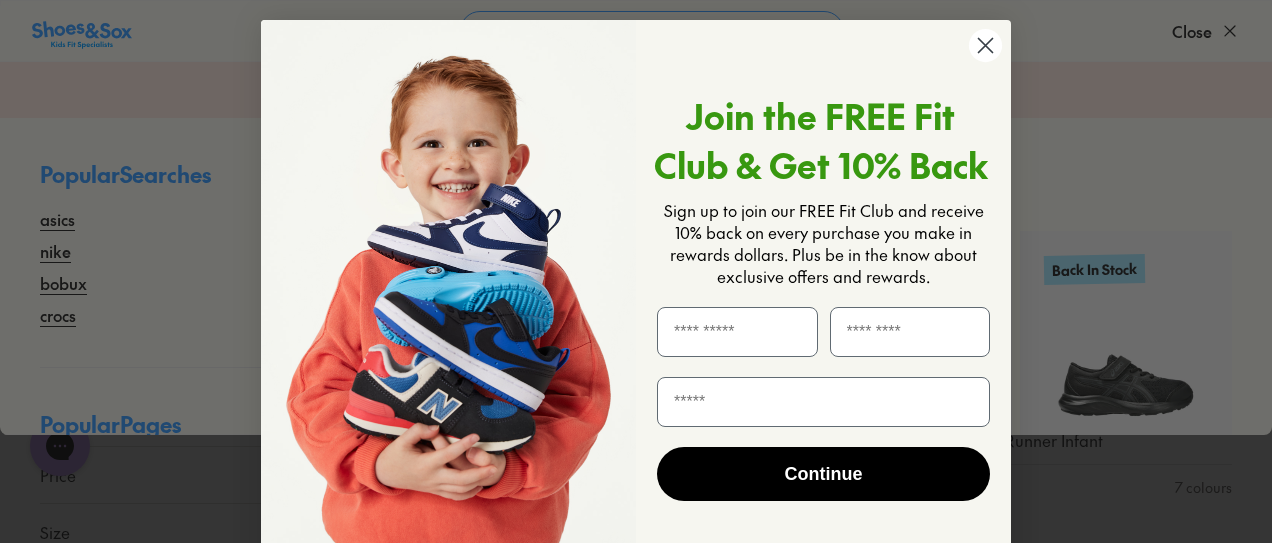 click on "Close dialog" 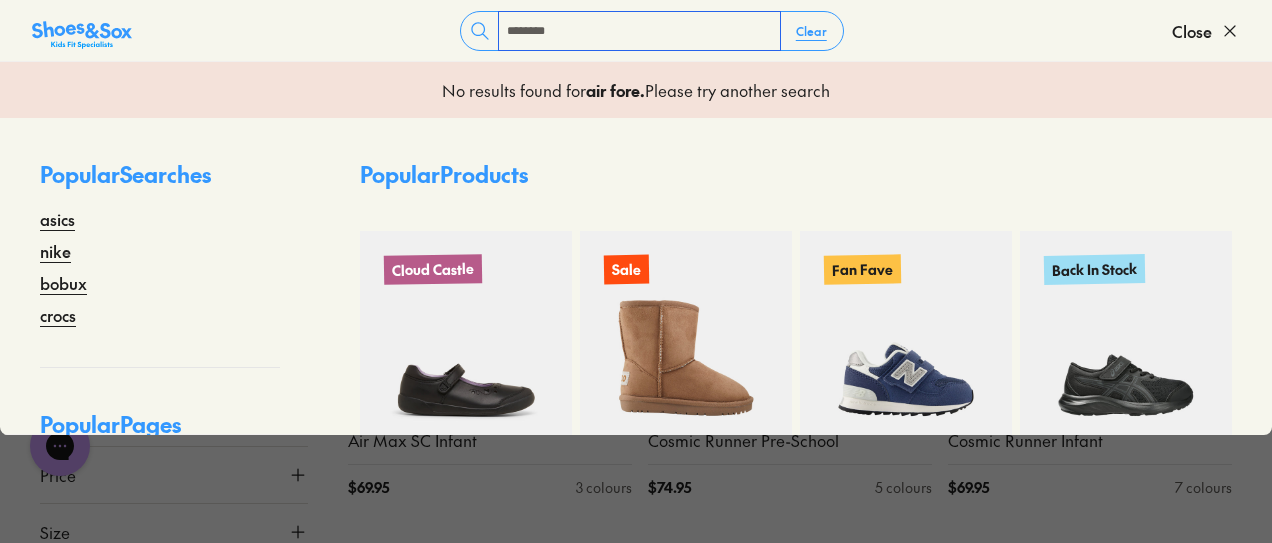 click on "********" at bounding box center (639, 31) 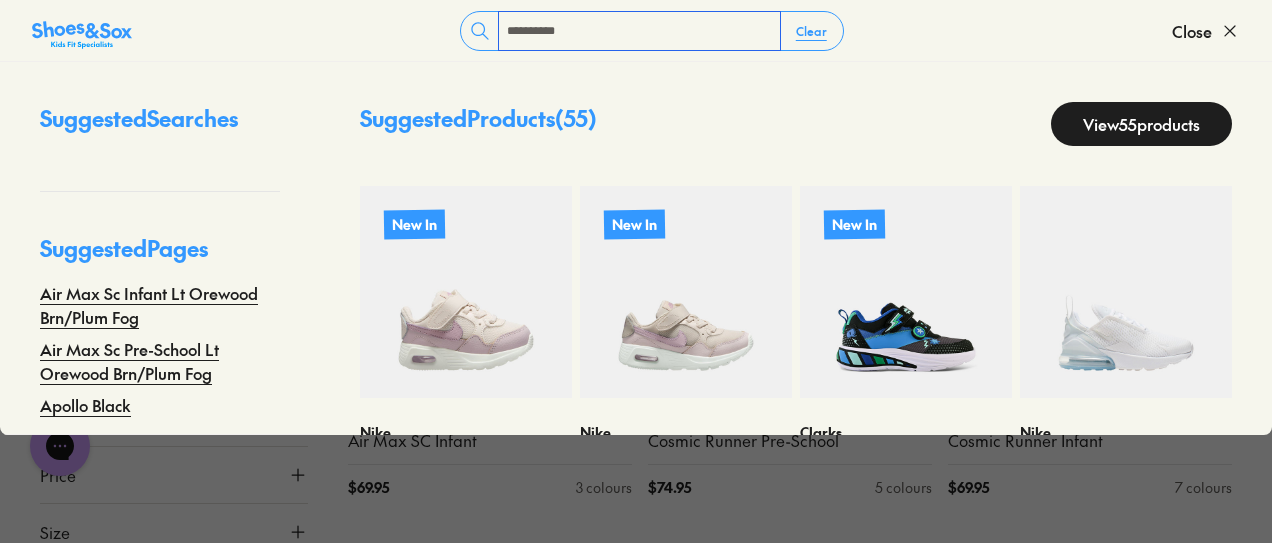 type on "**********" 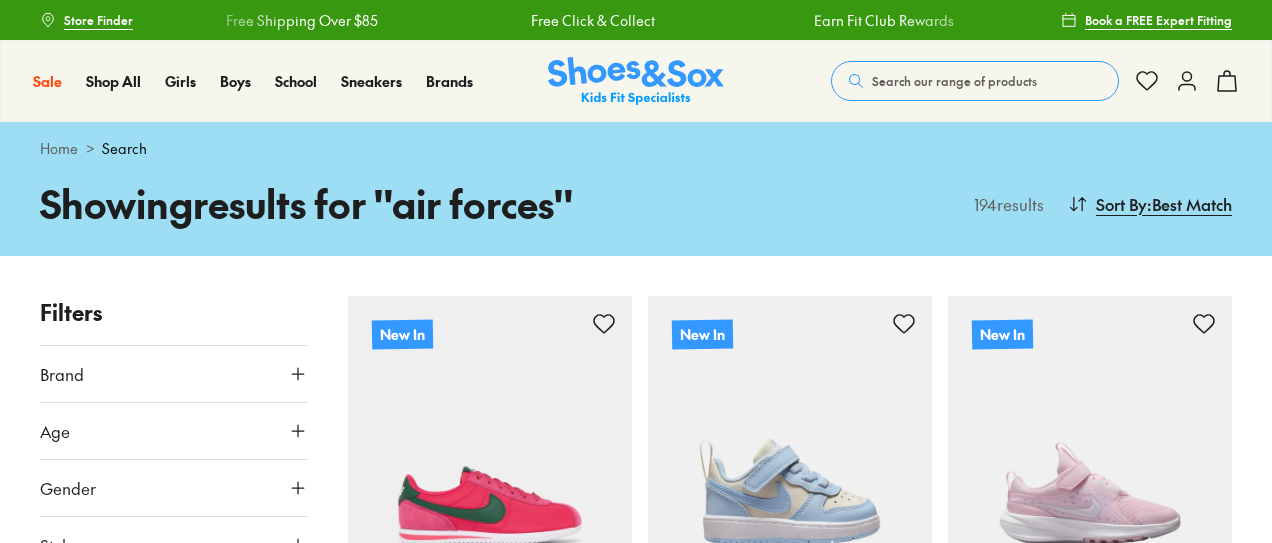 scroll, scrollTop: 254, scrollLeft: 0, axis: vertical 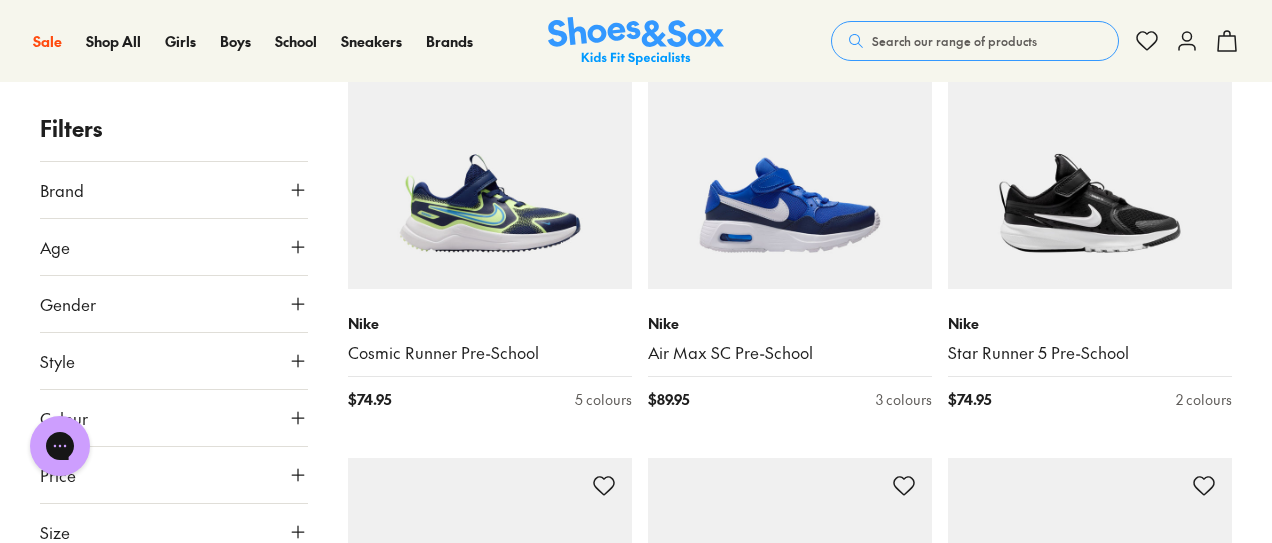 click on "Search our range of products" at bounding box center (954, 41) 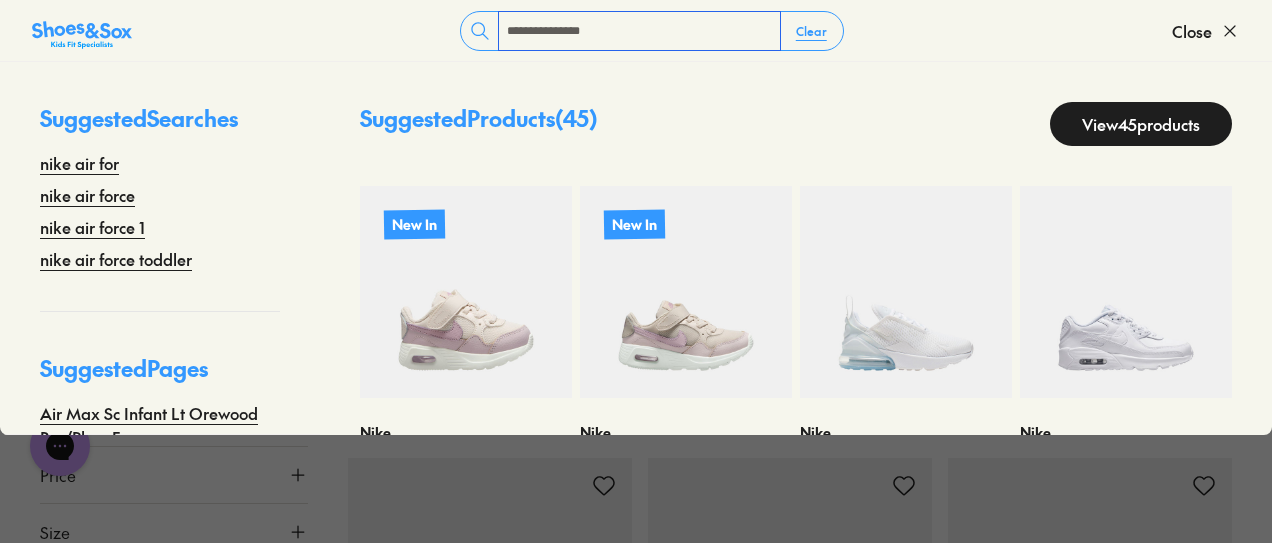 type on "**********" 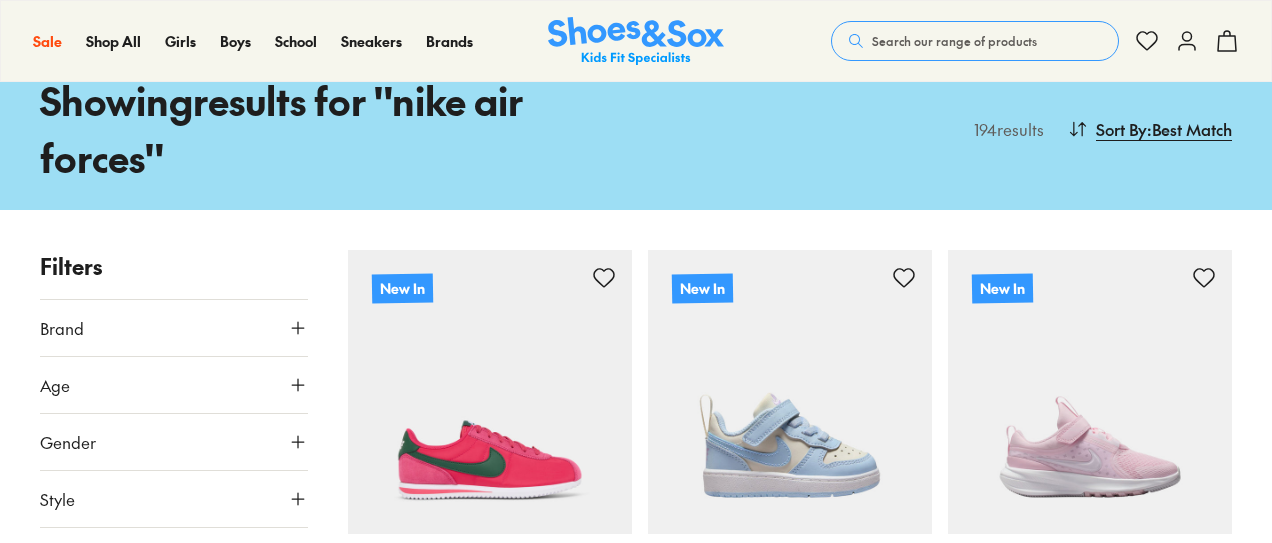 scroll, scrollTop: 527, scrollLeft: 0, axis: vertical 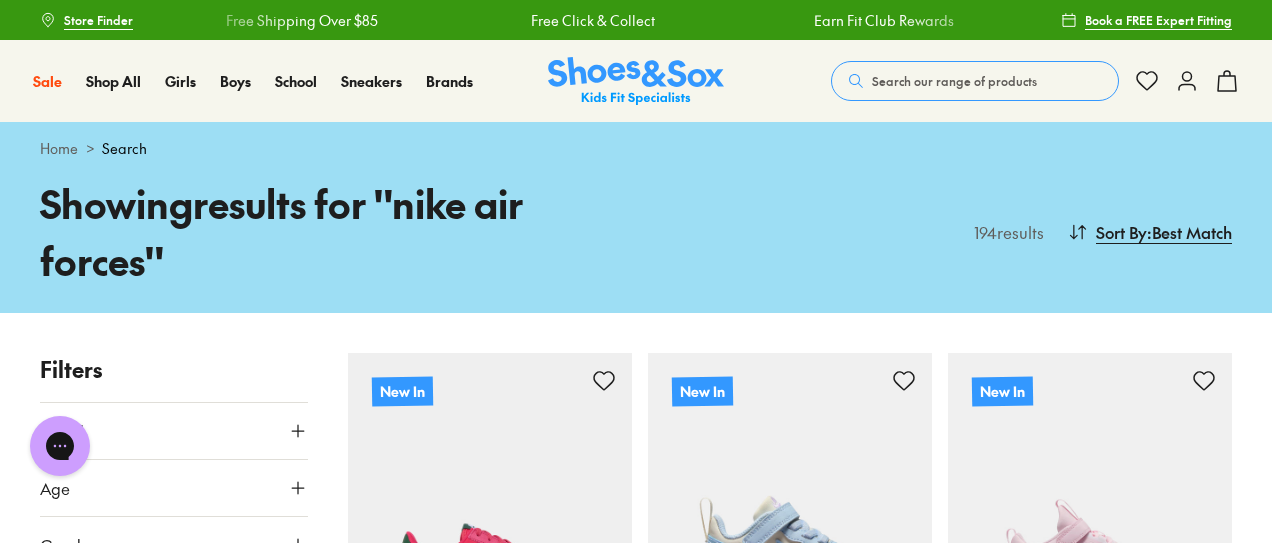 click on "Search our range of products" at bounding box center (954, 81) 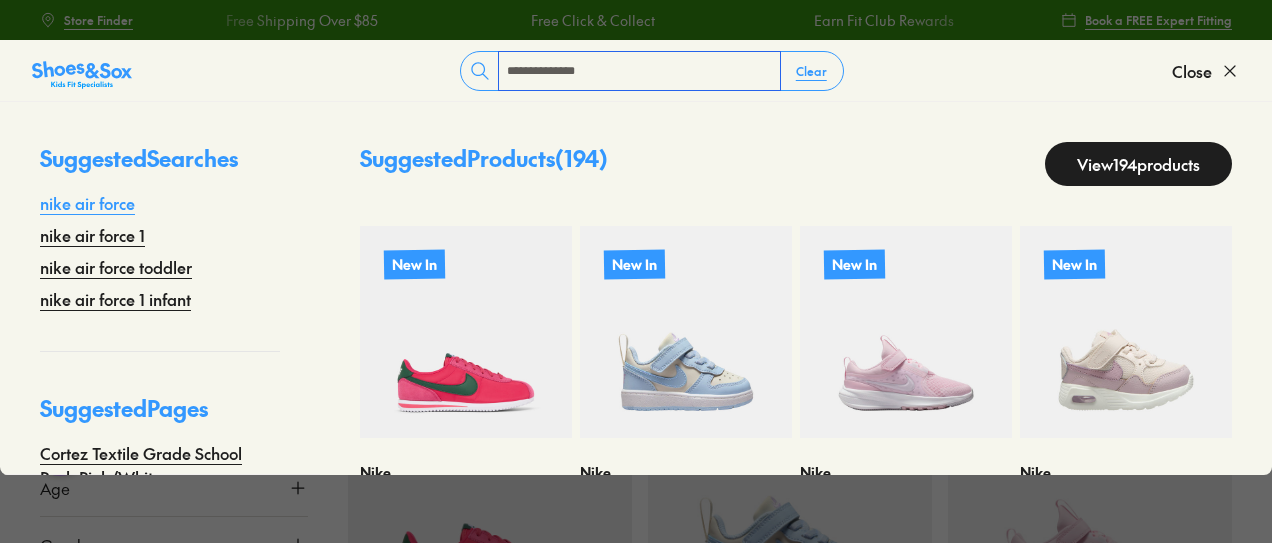 type on "**********" 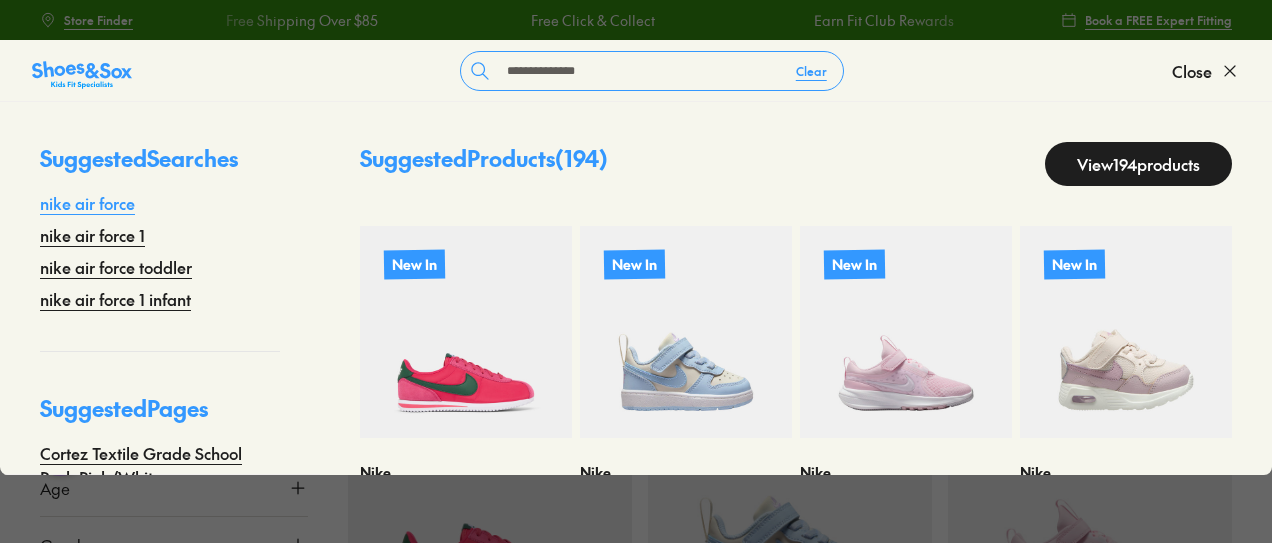 click on "nike air force" at bounding box center [87, 203] 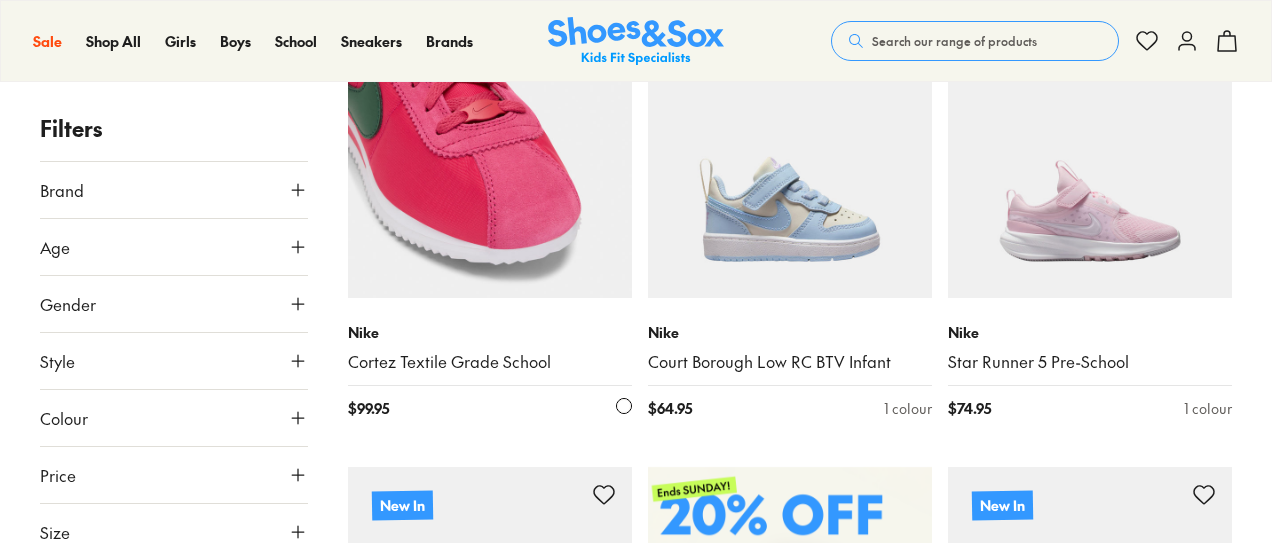 scroll, scrollTop: 399, scrollLeft: 0, axis: vertical 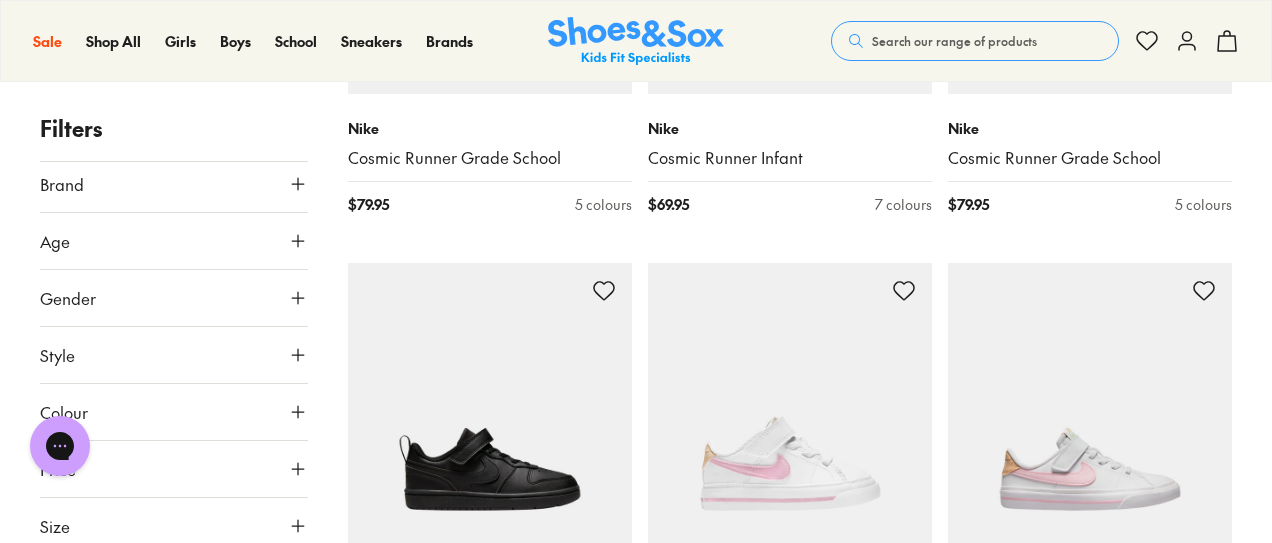 click on "Colour" at bounding box center [174, 412] 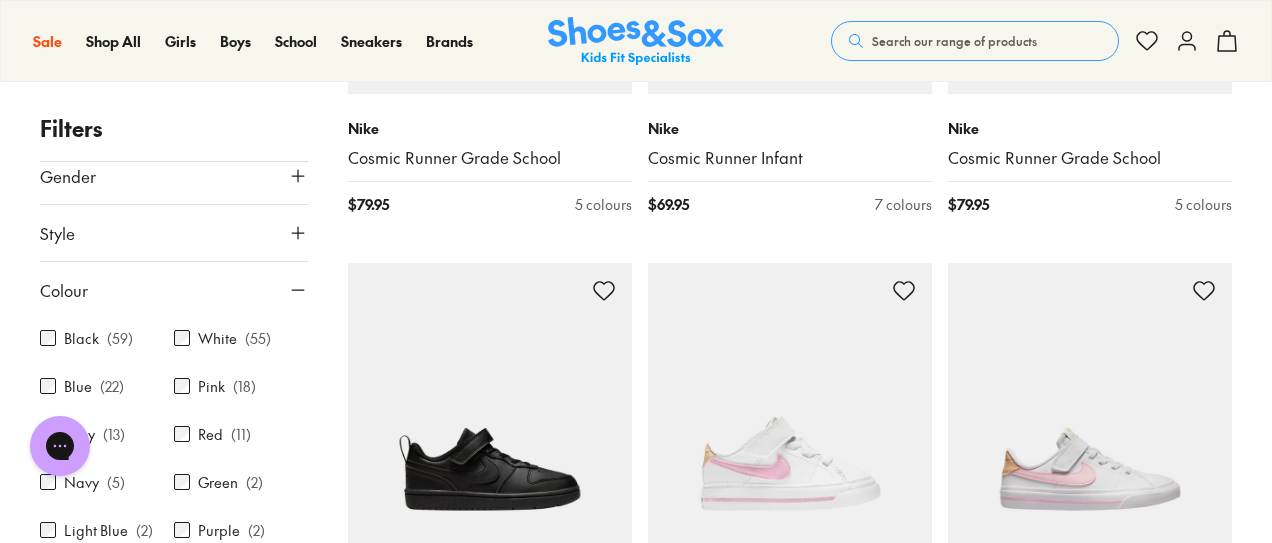 scroll, scrollTop: 139, scrollLeft: 0, axis: vertical 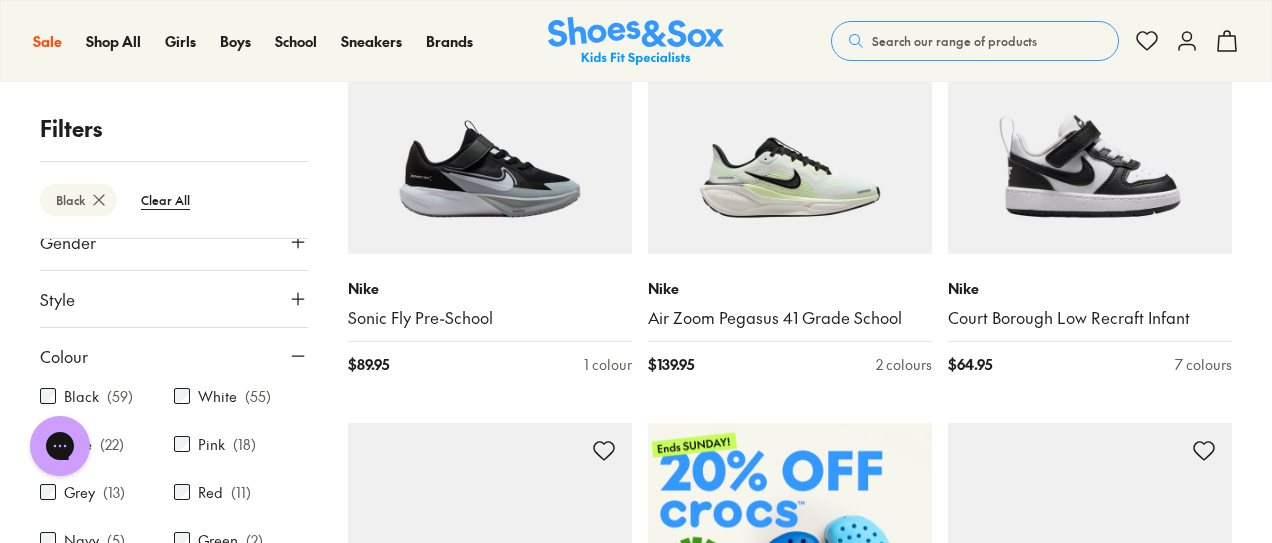 click on "Colour" at bounding box center [174, 356] 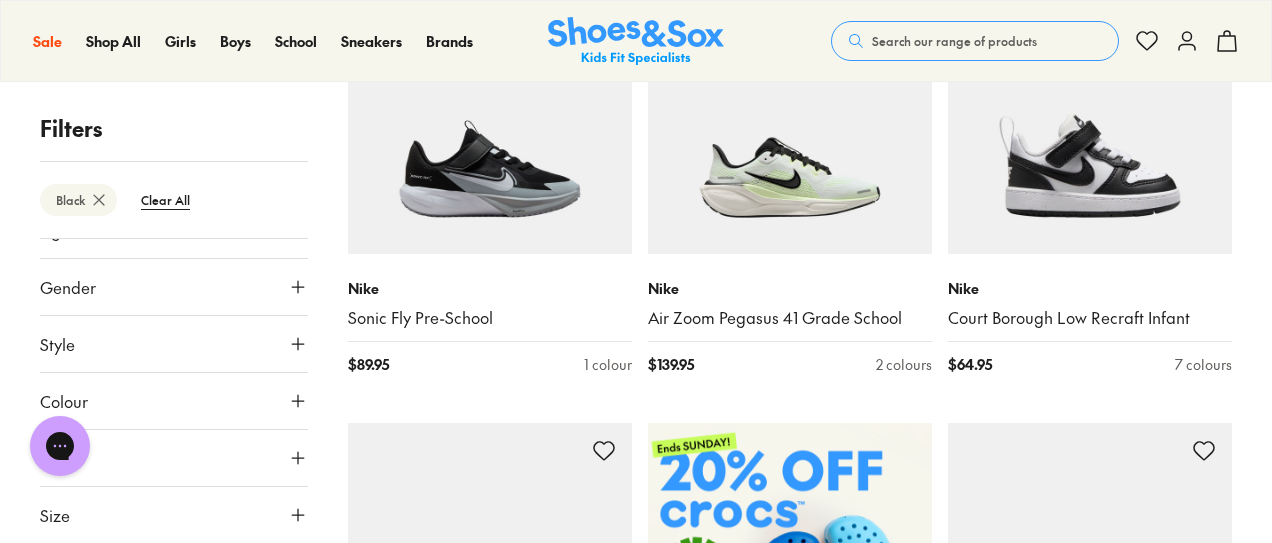 scroll, scrollTop: 82, scrollLeft: 0, axis: vertical 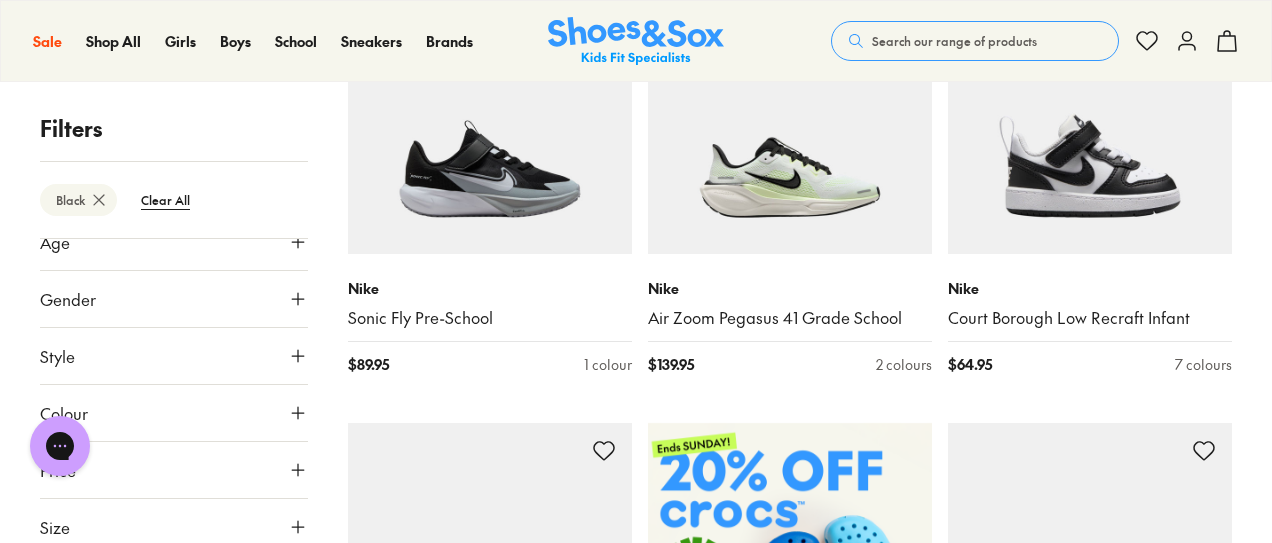 click on "Style" at bounding box center [174, 356] 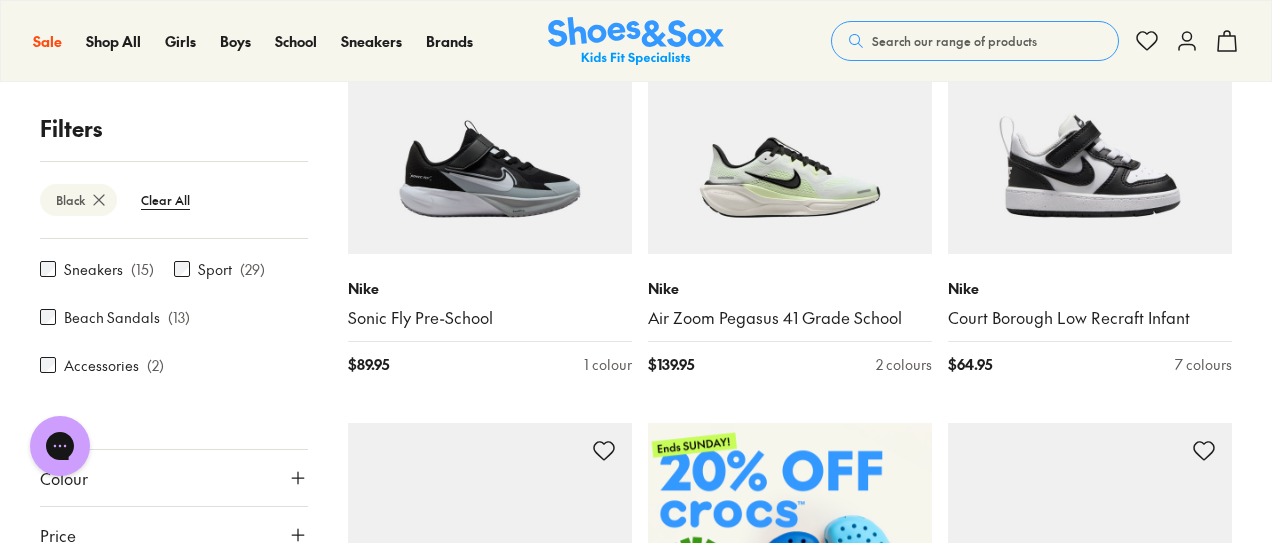 scroll, scrollTop: 220, scrollLeft: 0, axis: vertical 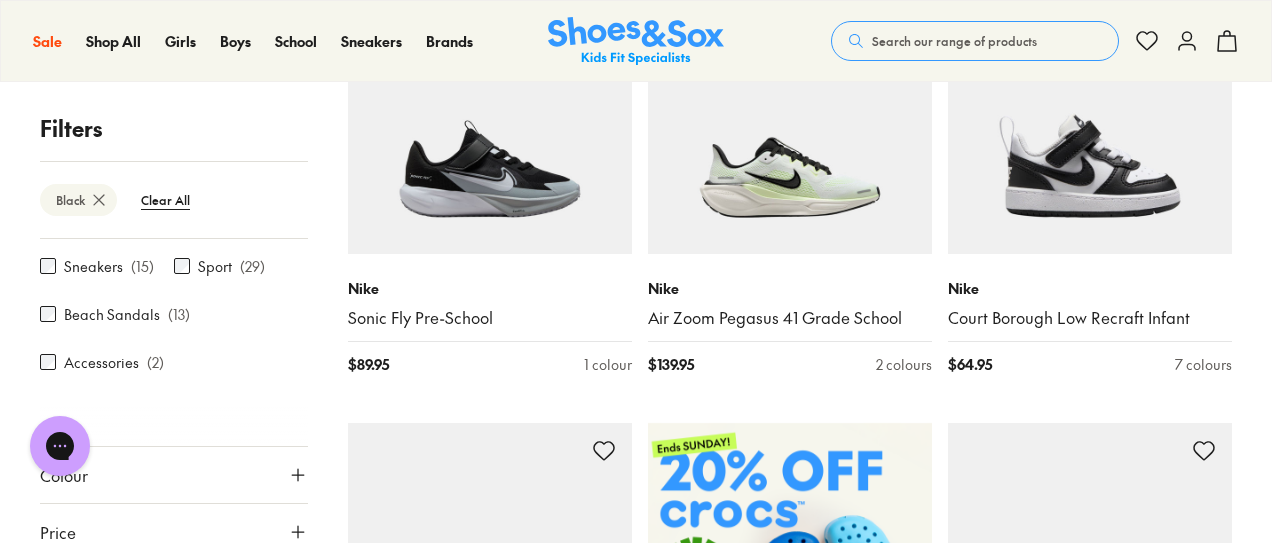 click on "Sneakers ( 15 )" at bounding box center [107, 266] 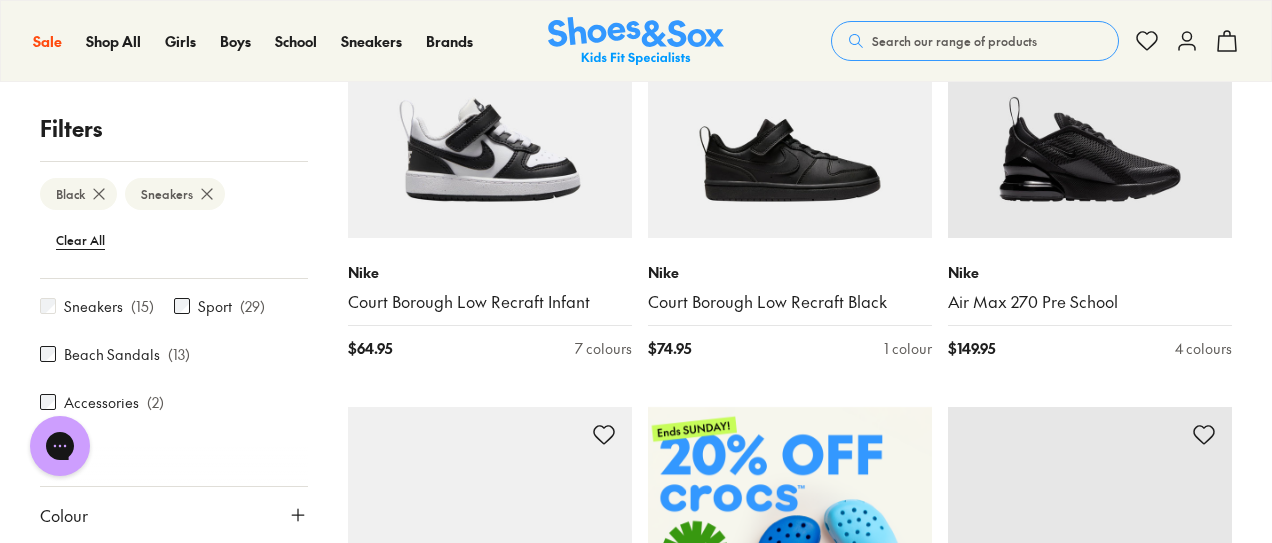 scroll, scrollTop: 400, scrollLeft: 0, axis: vertical 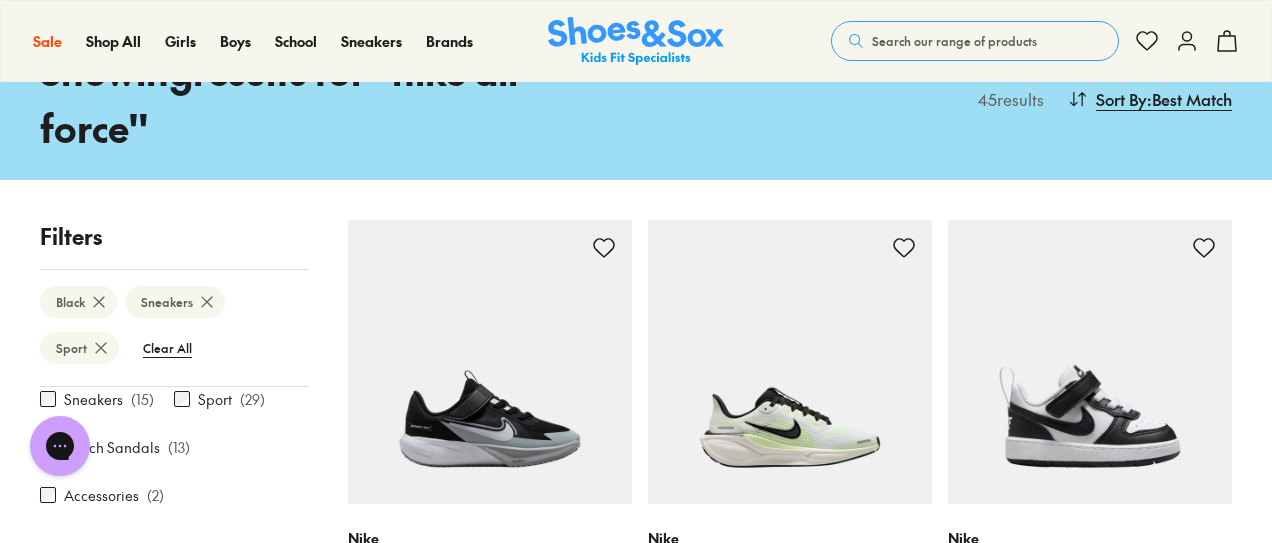 click 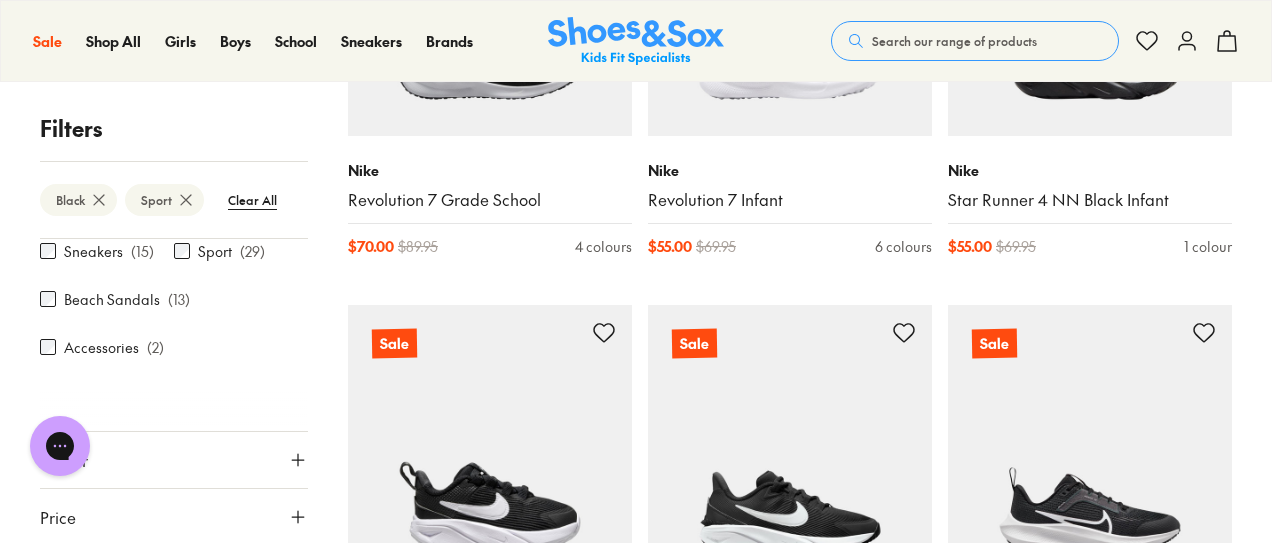 scroll, scrollTop: 4042, scrollLeft: 0, axis: vertical 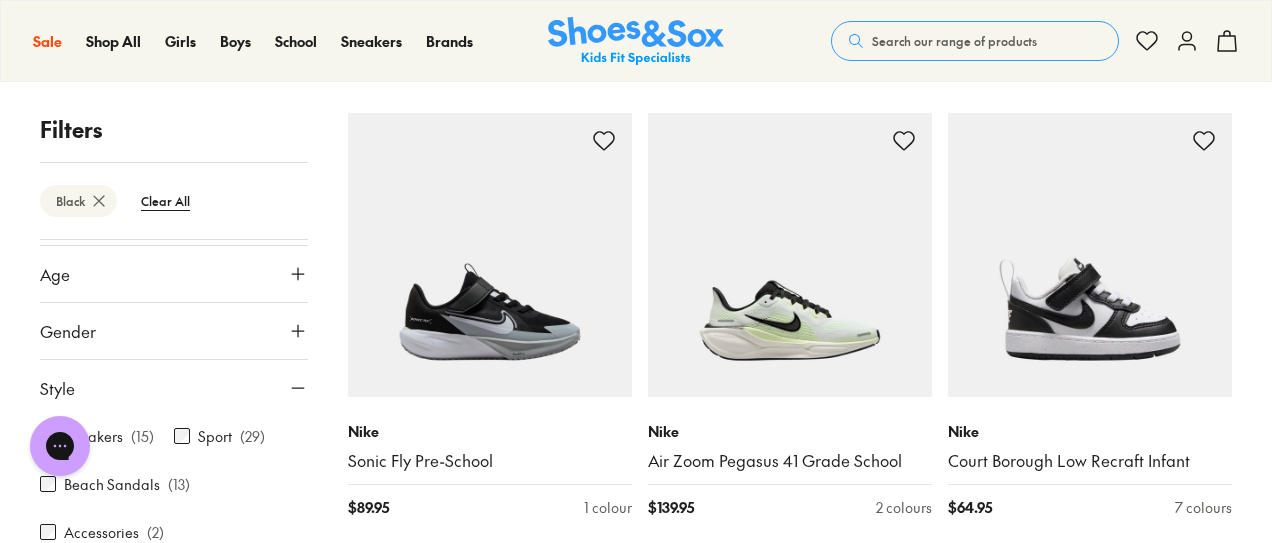 click on "Style" at bounding box center (174, 388) 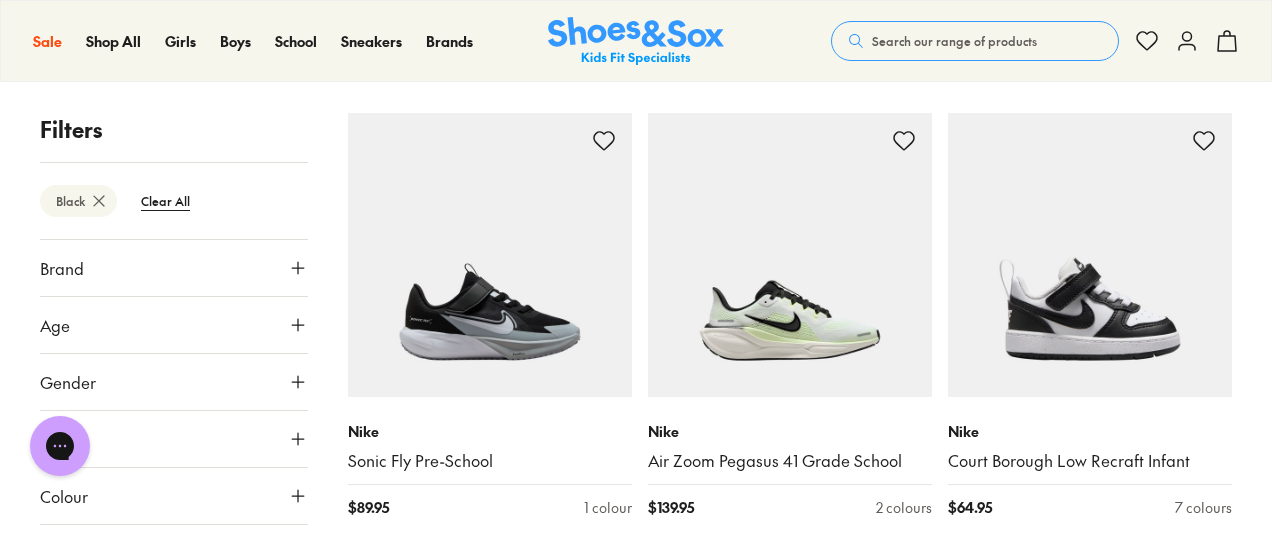 scroll, scrollTop: 82, scrollLeft: 0, axis: vertical 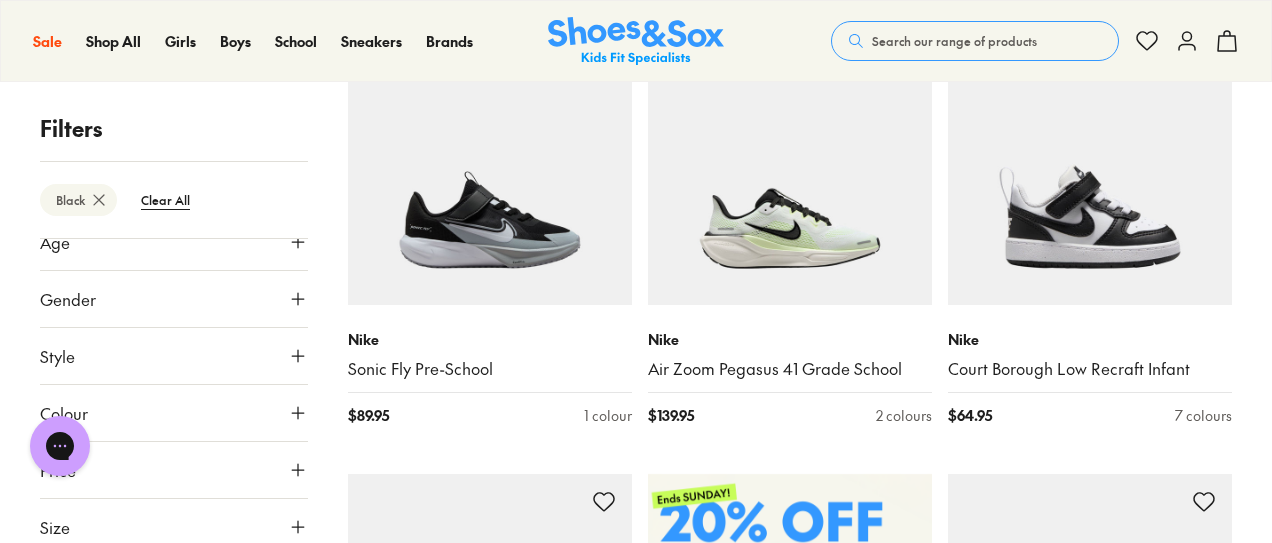 click on "Price" at bounding box center (174, 470) 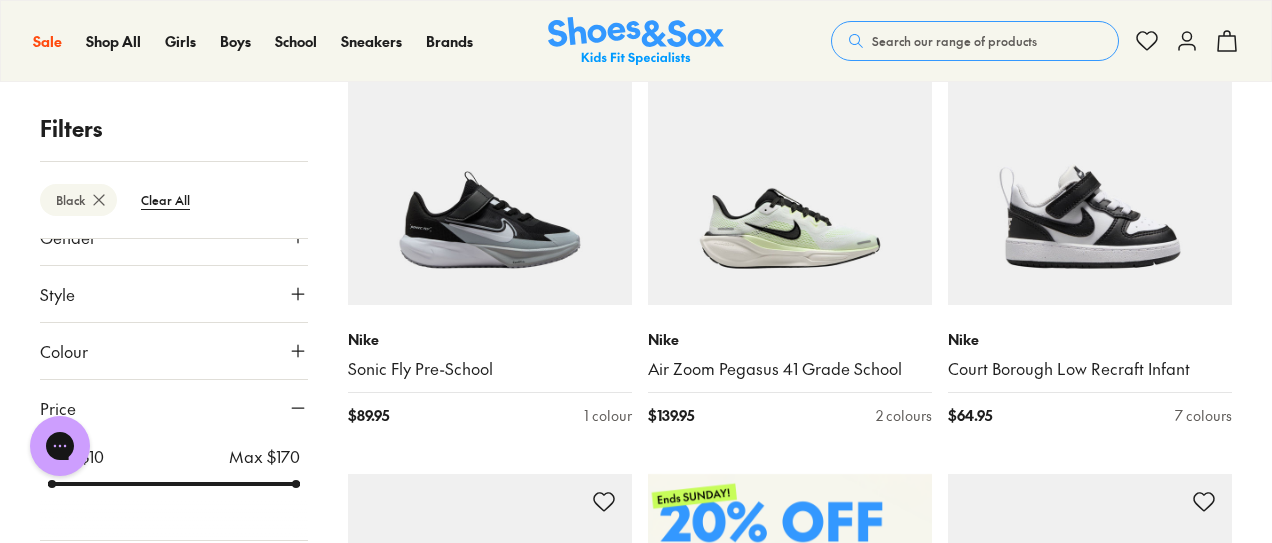 click on "Price" at bounding box center (174, 408) 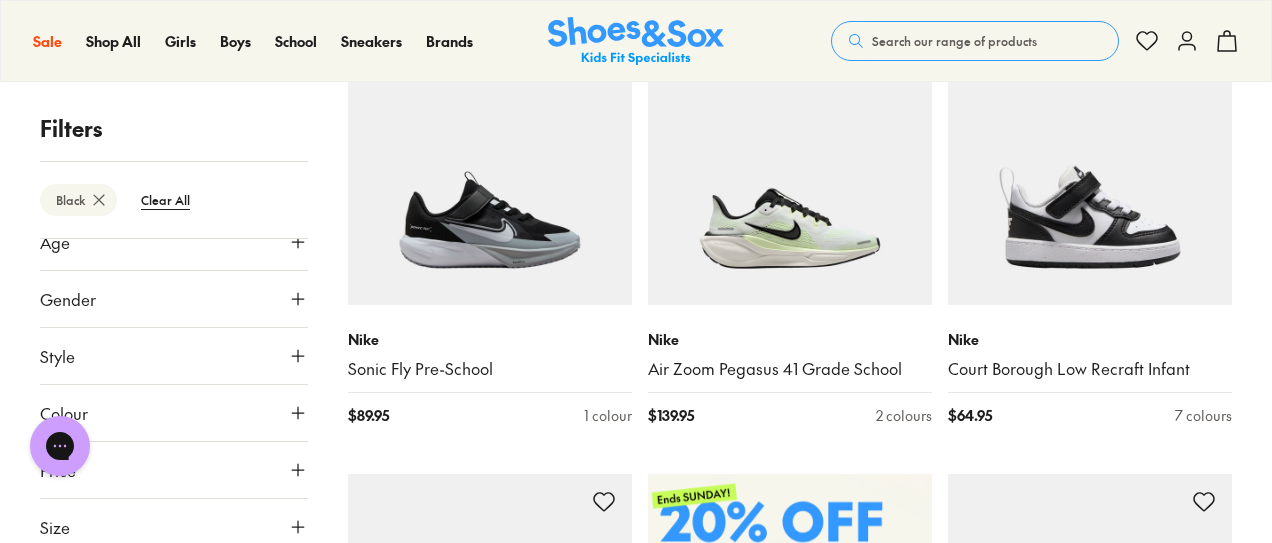 scroll, scrollTop: 0, scrollLeft: 0, axis: both 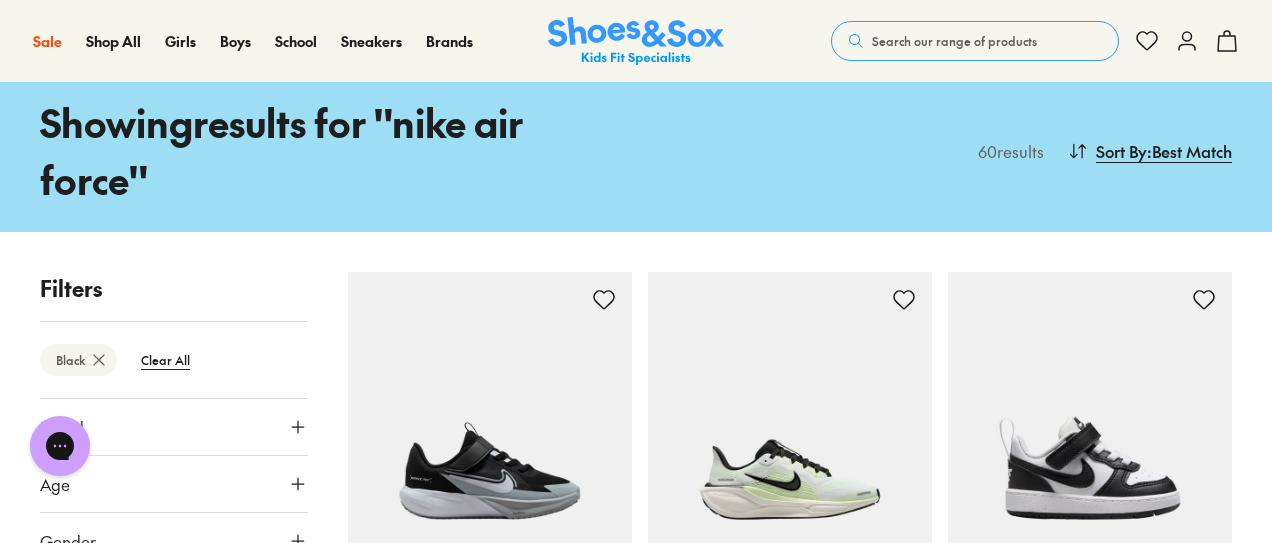 click on "Search our range of products" at bounding box center [954, 41] 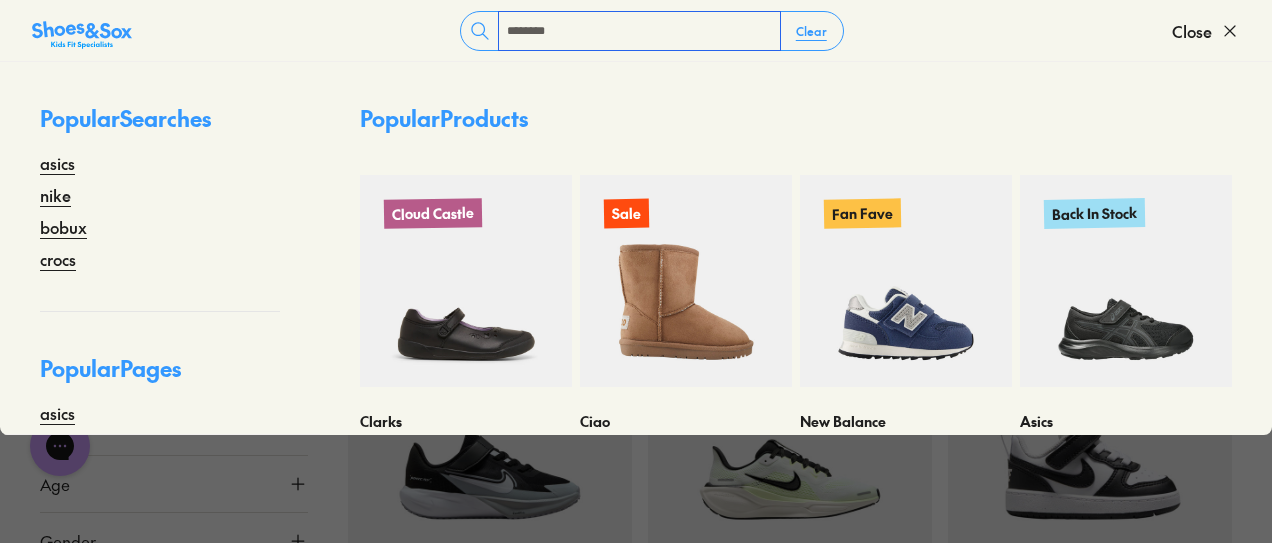 type on "********" 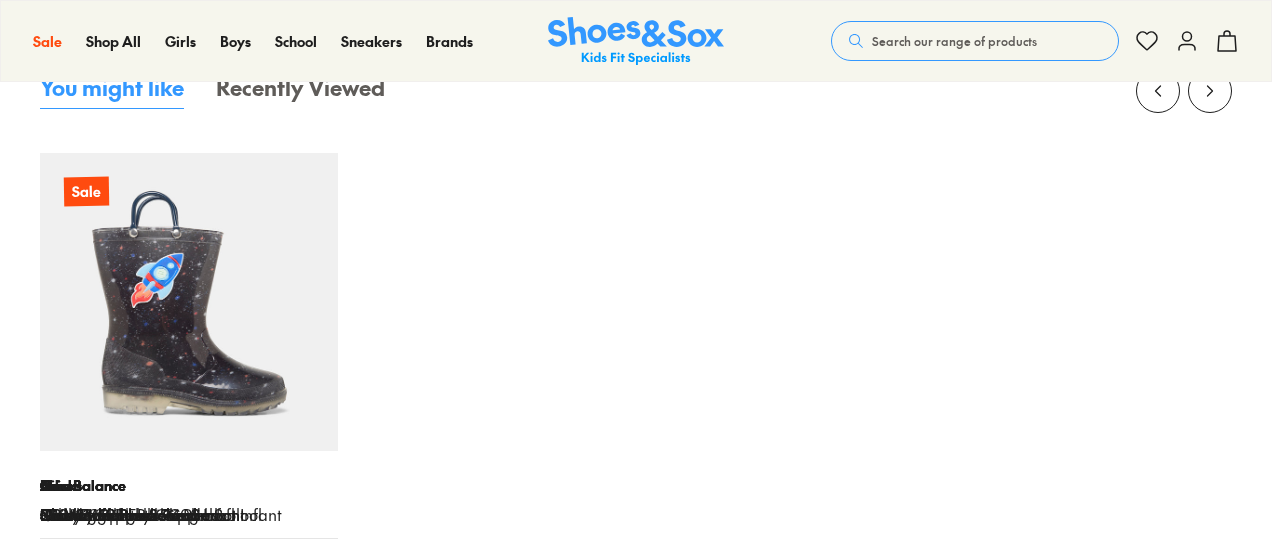 scroll, scrollTop: 1630, scrollLeft: 0, axis: vertical 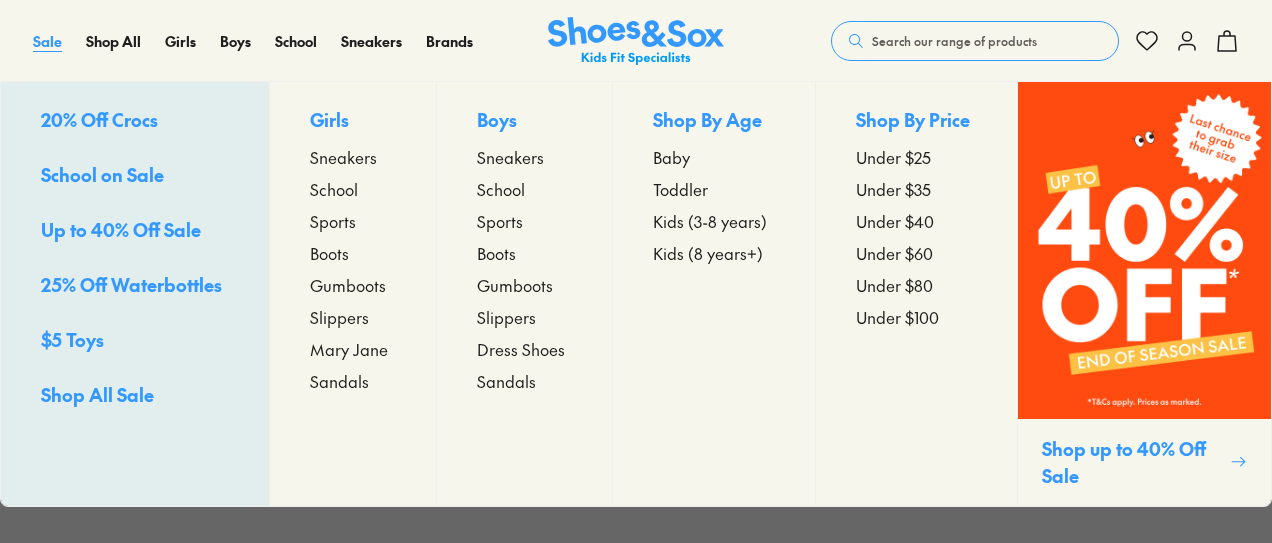 click on "Sale" at bounding box center [47, 41] 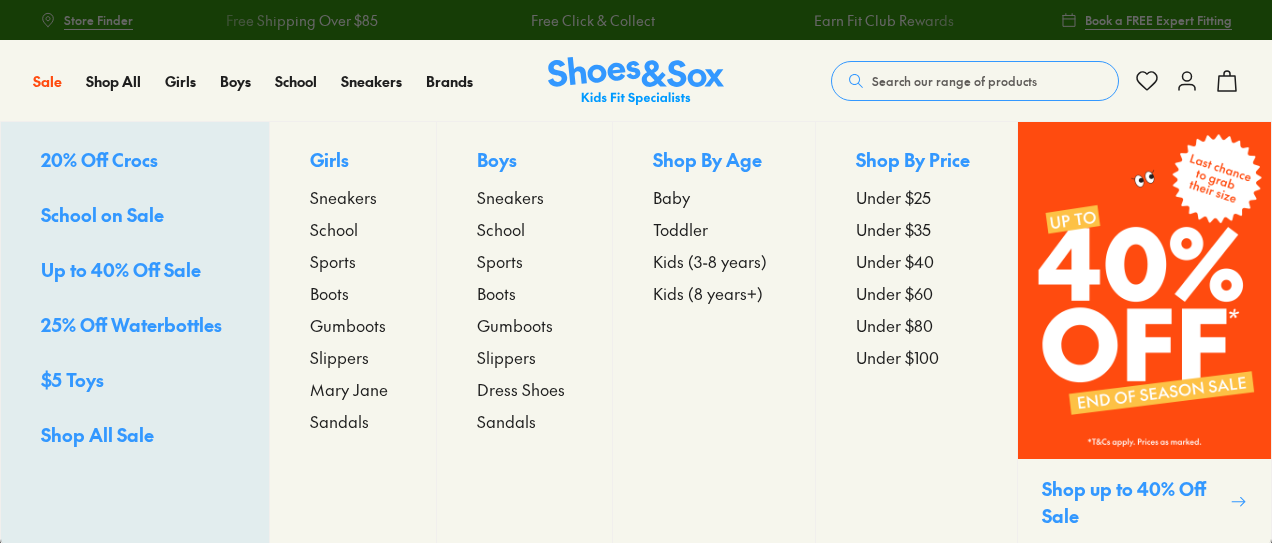 scroll, scrollTop: 0, scrollLeft: 0, axis: both 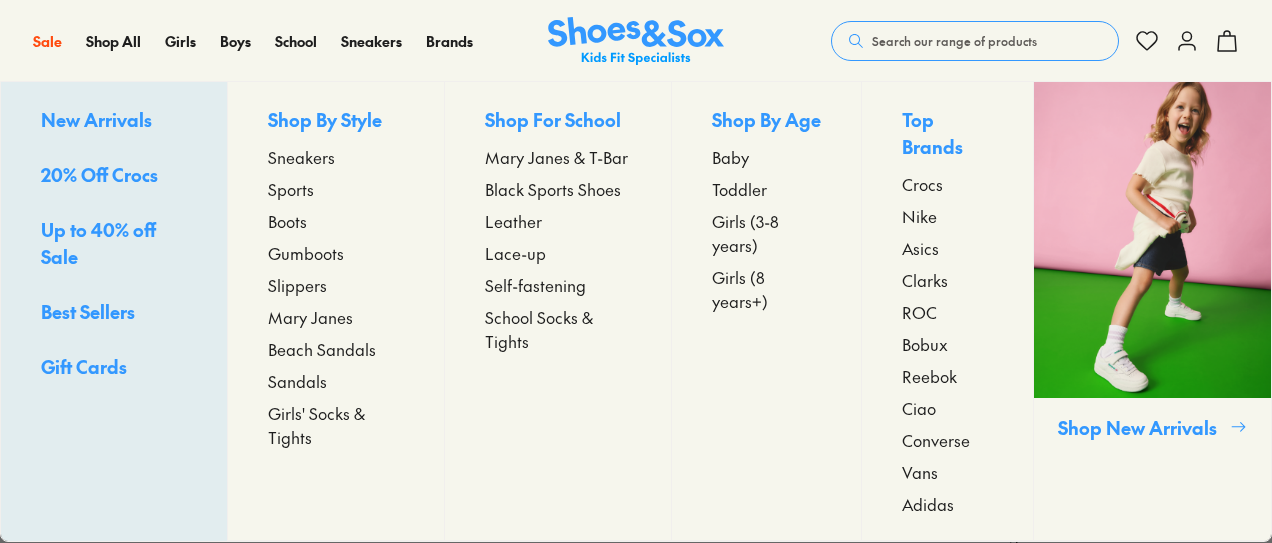 click on "Sneakers" at bounding box center [301, 157] 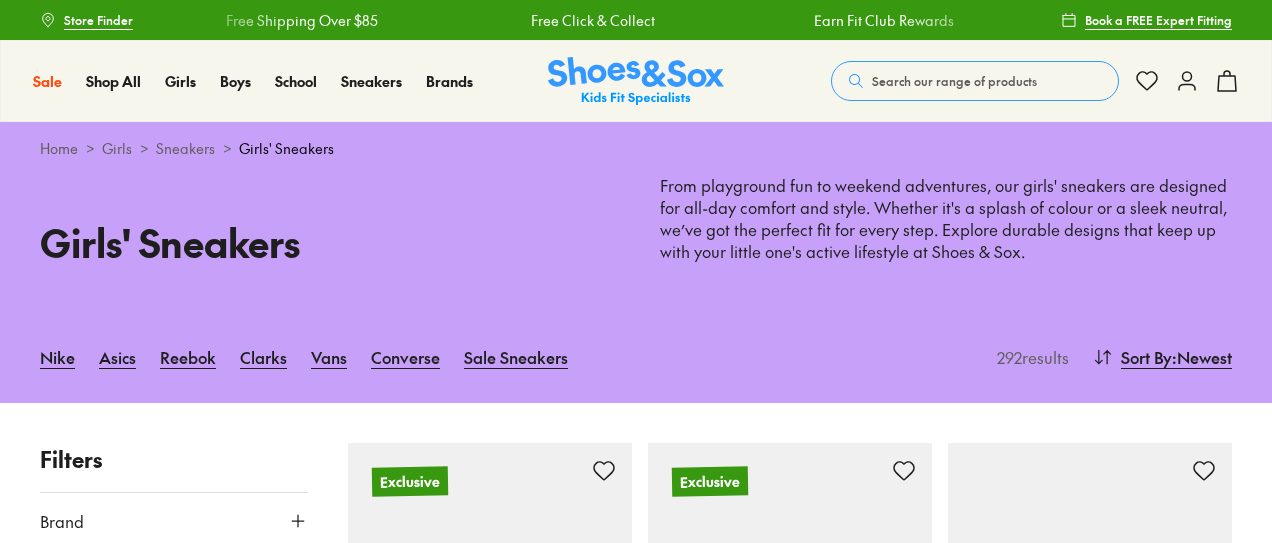 scroll, scrollTop: 246, scrollLeft: 0, axis: vertical 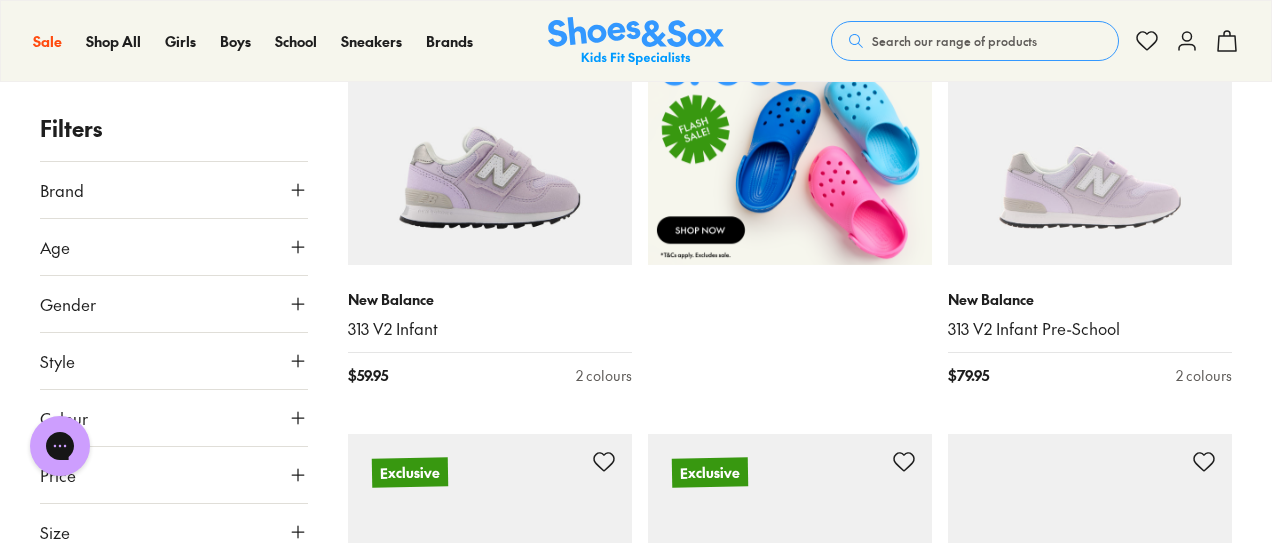 click on "Age" at bounding box center [174, 247] 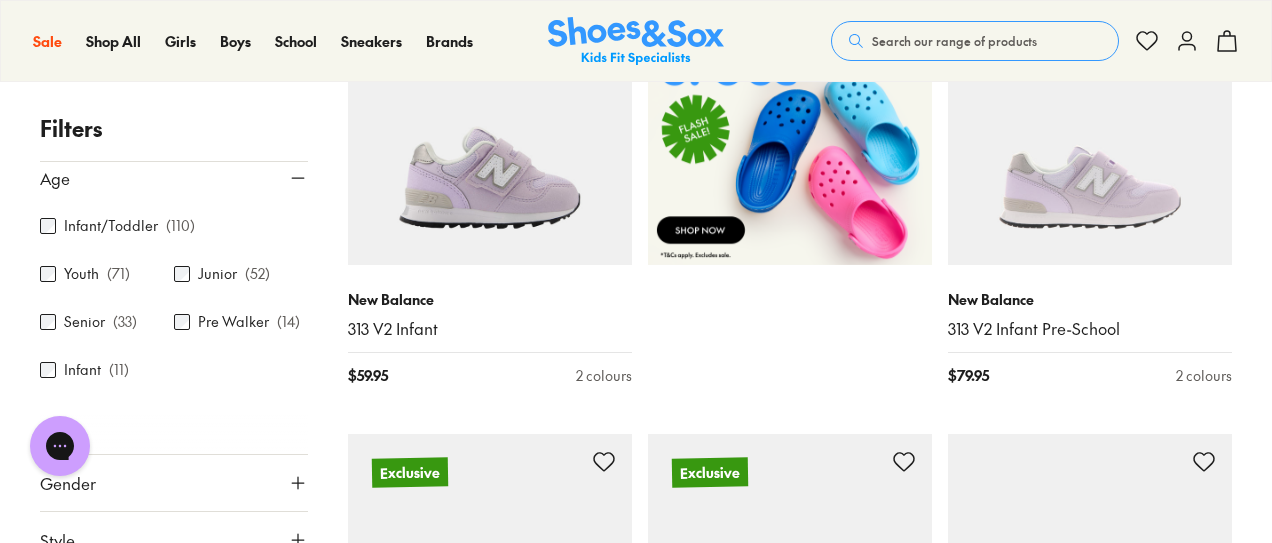 scroll, scrollTop: 70, scrollLeft: 0, axis: vertical 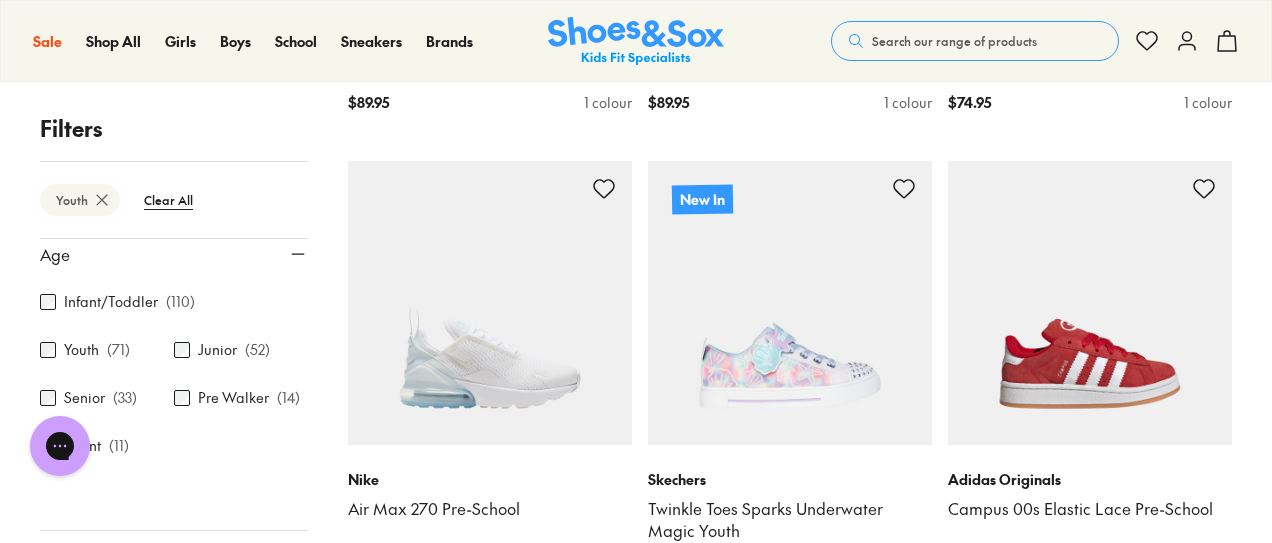 click on "Age" at bounding box center (174, 254) 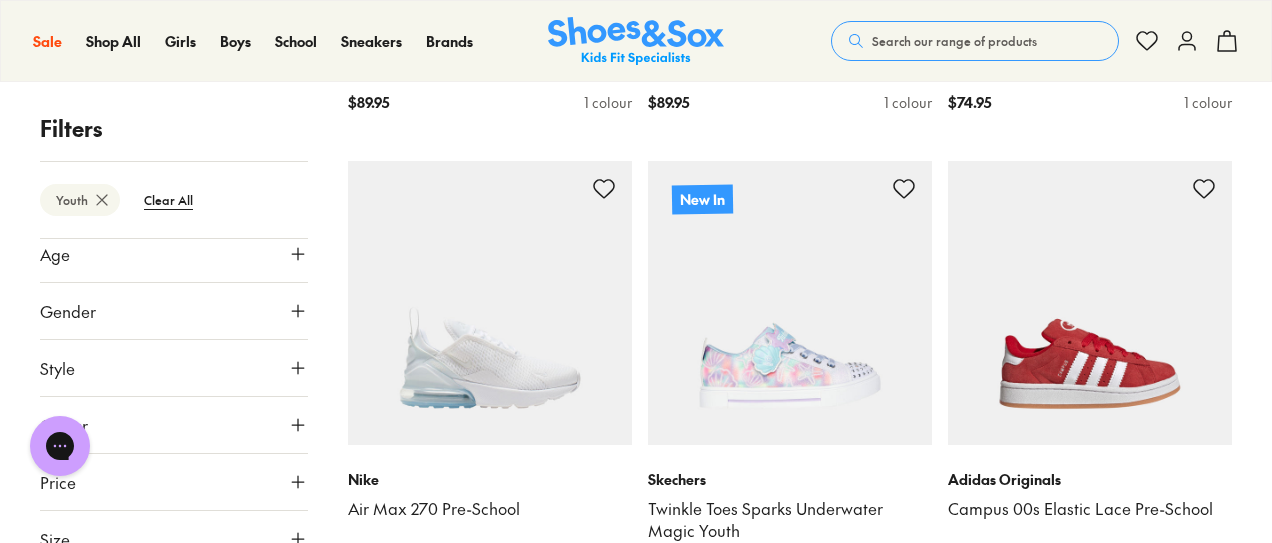 scroll, scrollTop: 82, scrollLeft: 0, axis: vertical 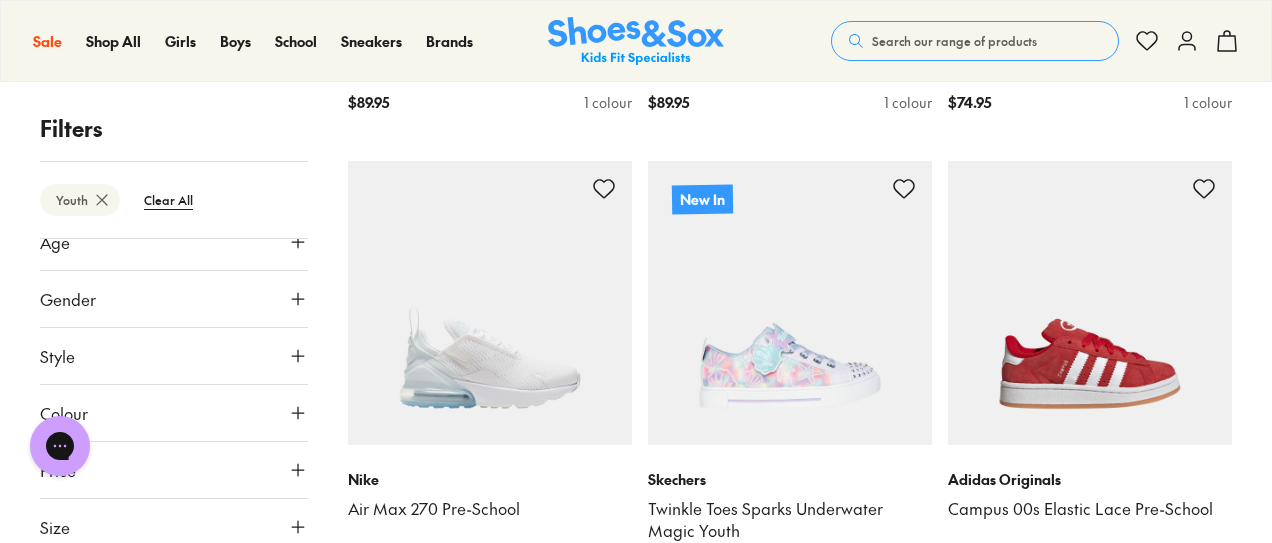 click on "Colour" at bounding box center [174, 413] 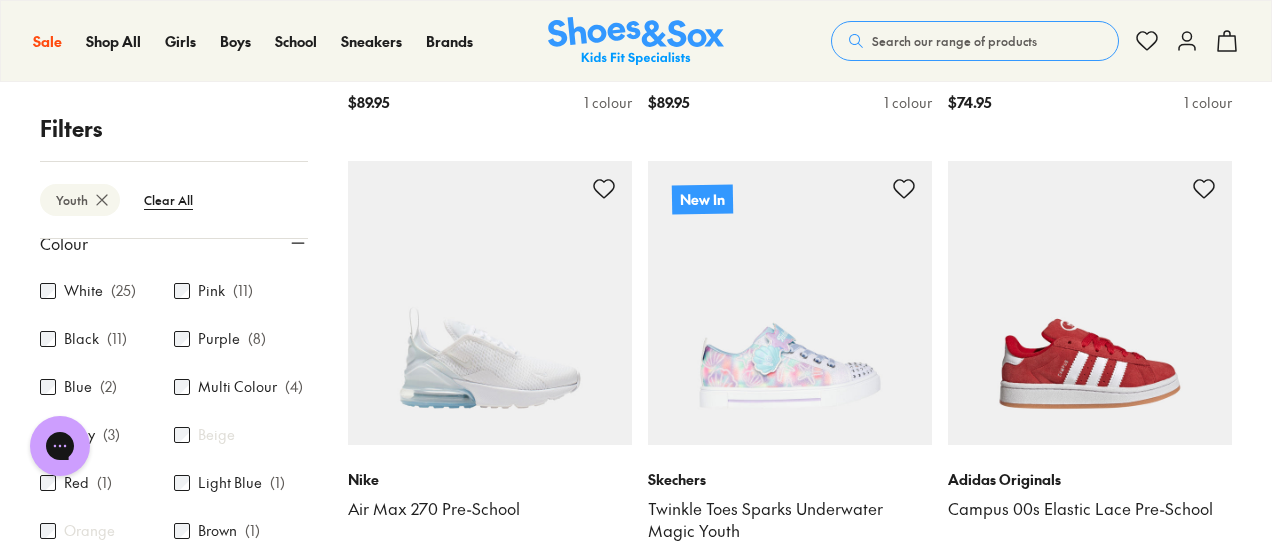 scroll, scrollTop: 246, scrollLeft: 0, axis: vertical 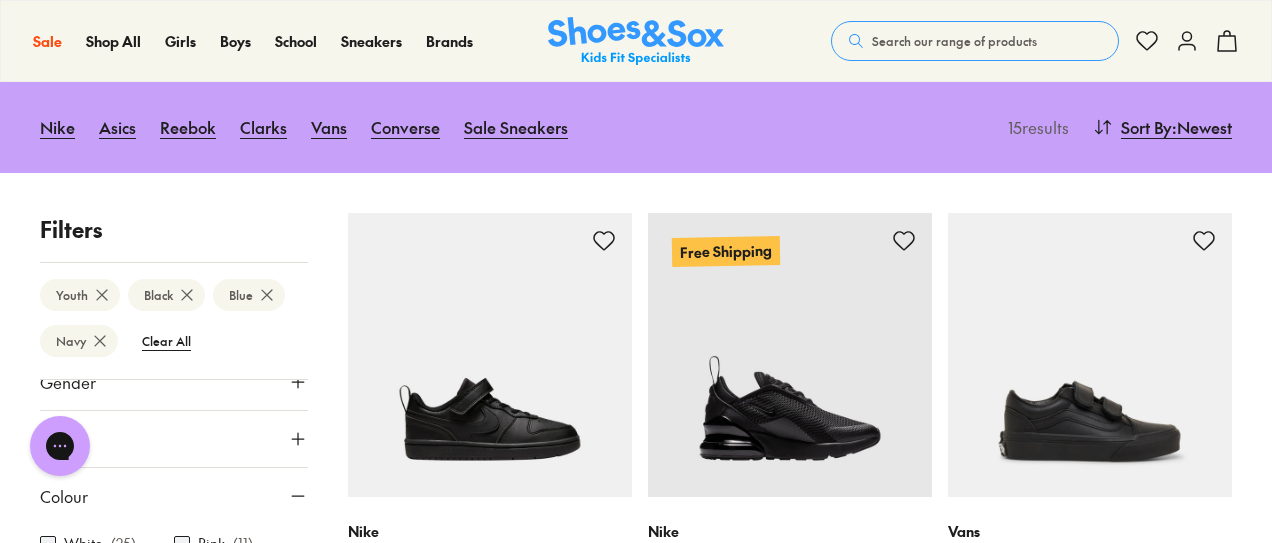 click on "Colour" at bounding box center (174, 496) 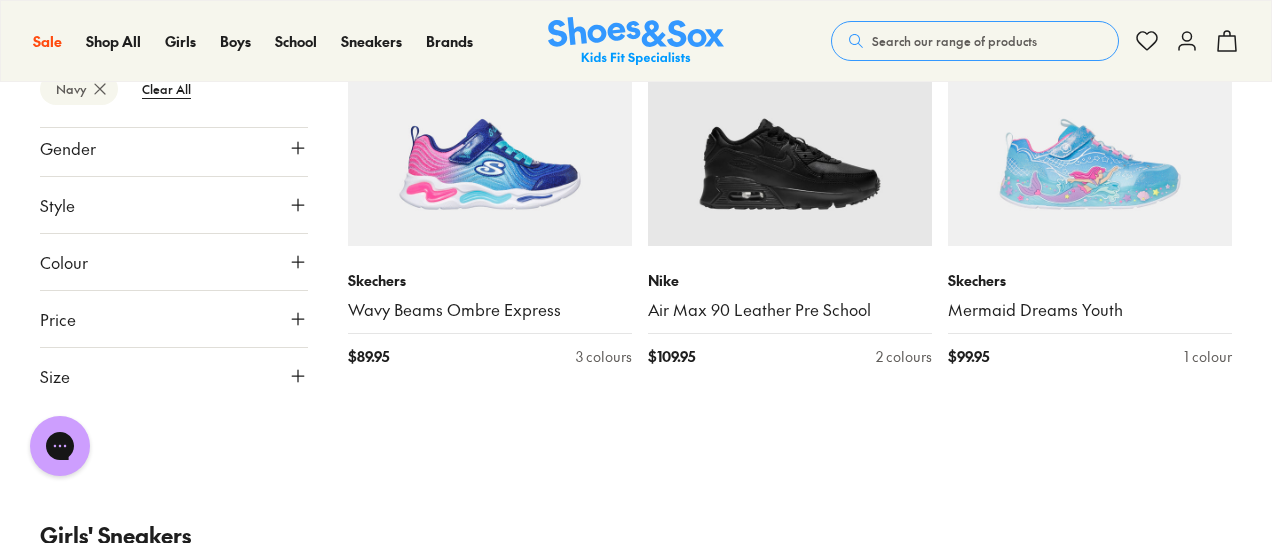 scroll, scrollTop: 2302, scrollLeft: 0, axis: vertical 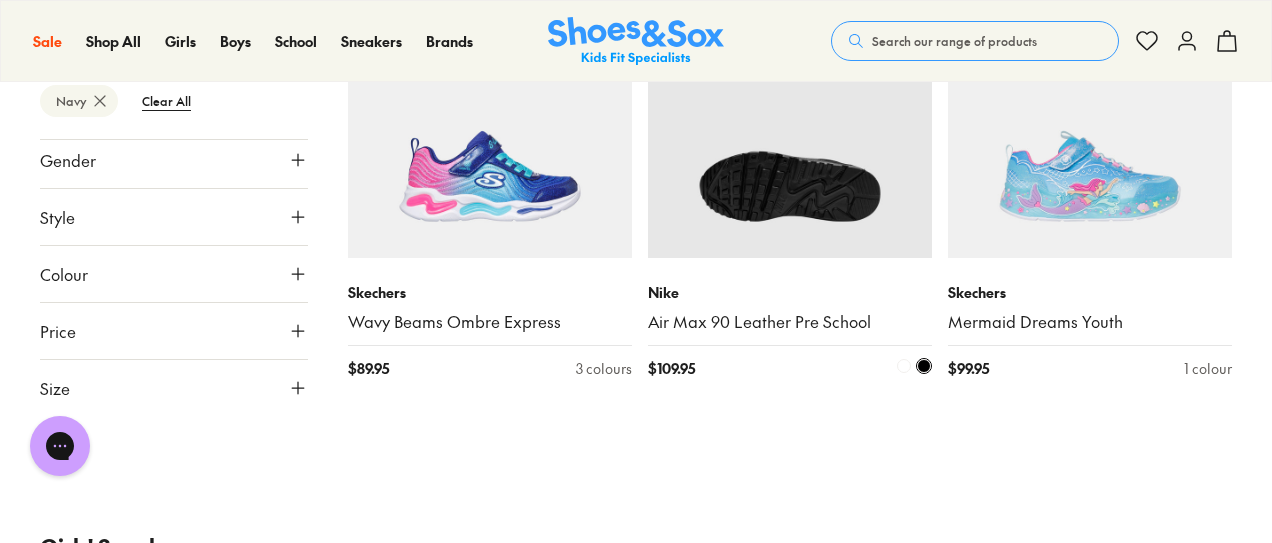 click at bounding box center (790, 116) 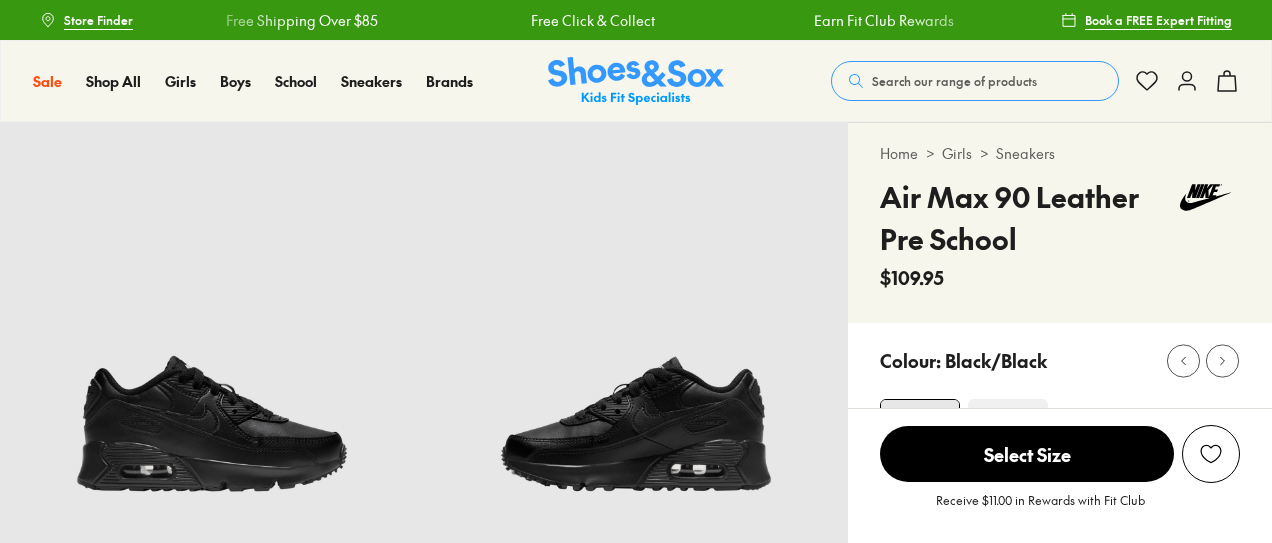 scroll, scrollTop: 0, scrollLeft: 0, axis: both 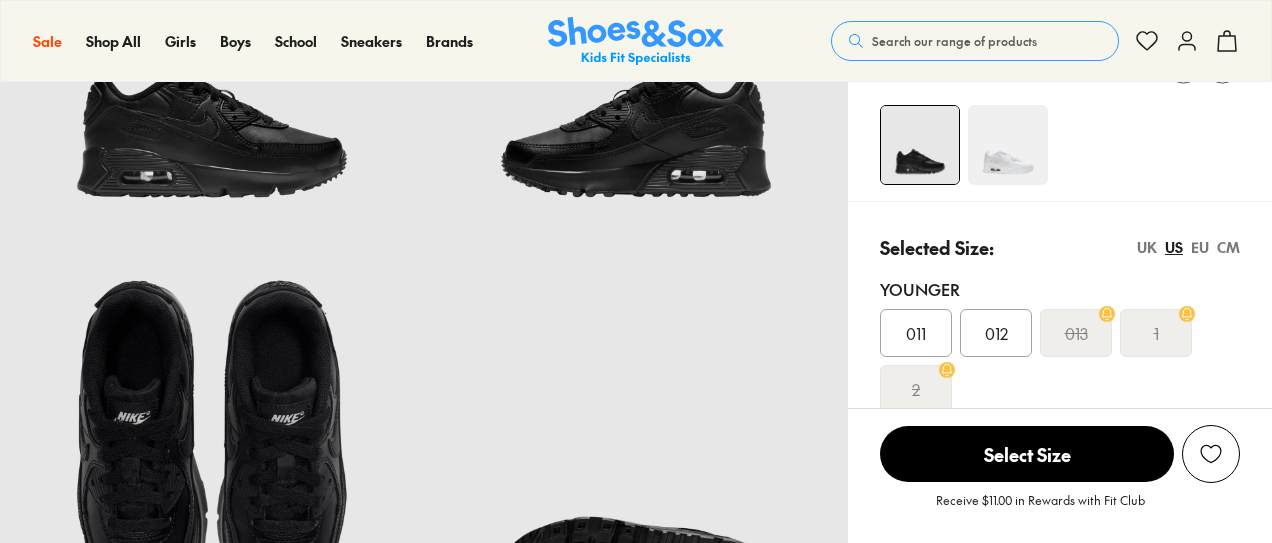 select on "*" 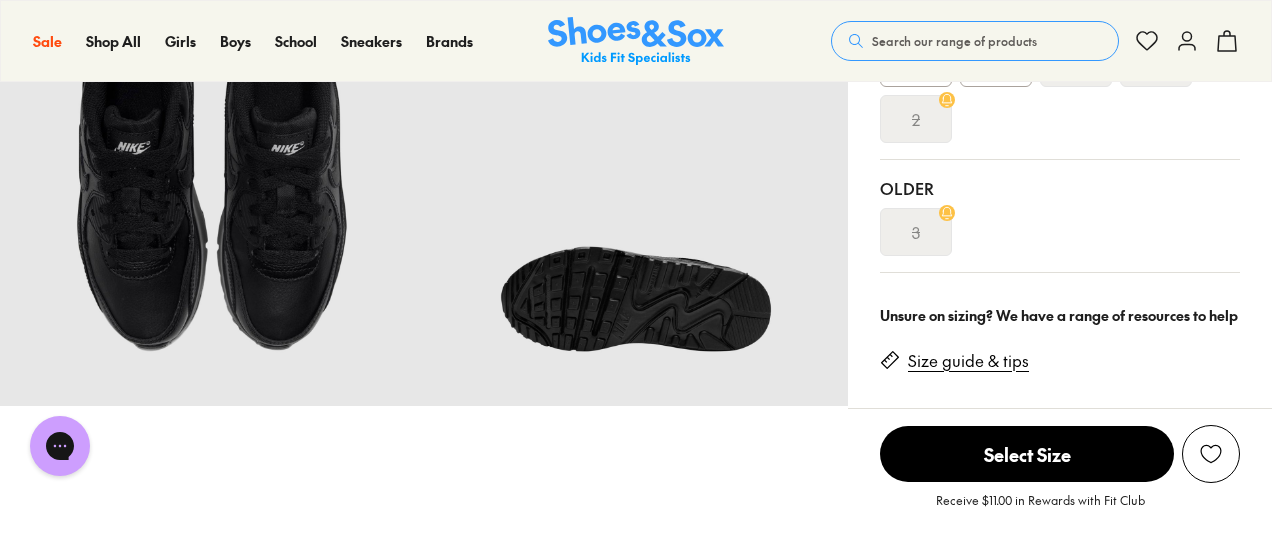 scroll, scrollTop: 566, scrollLeft: 0, axis: vertical 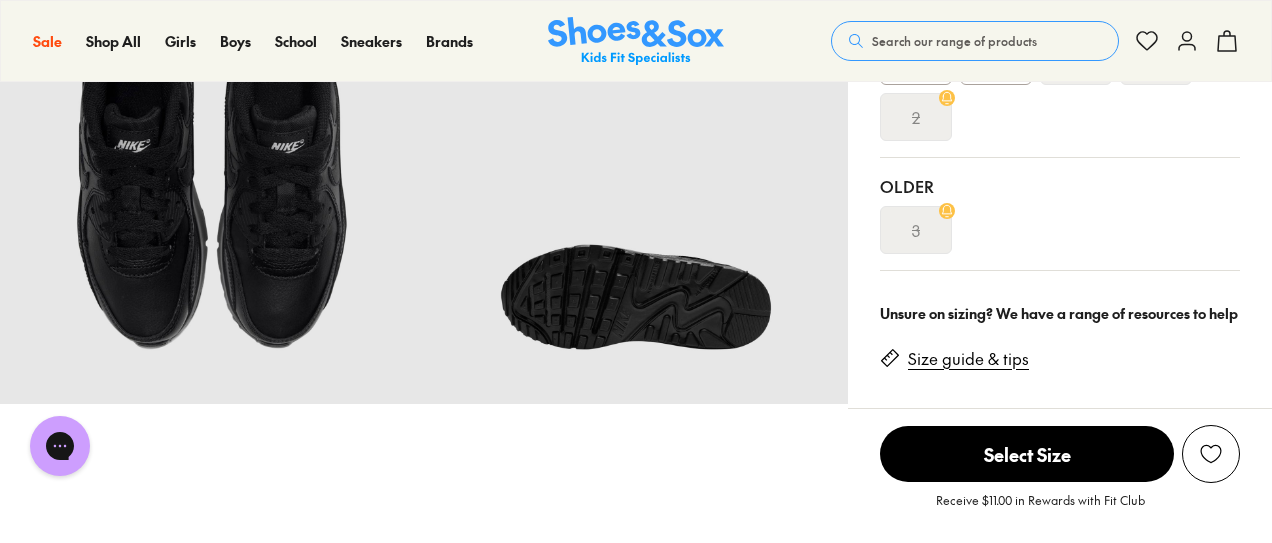 click on "3" at bounding box center [916, 230] 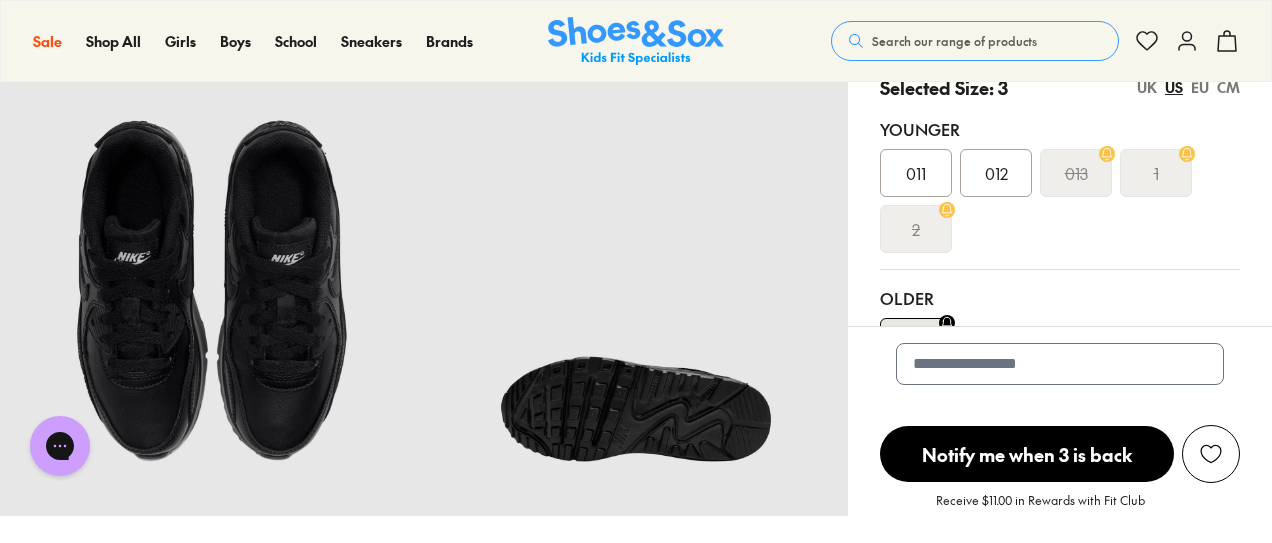 scroll, scrollTop: 453, scrollLeft: 0, axis: vertical 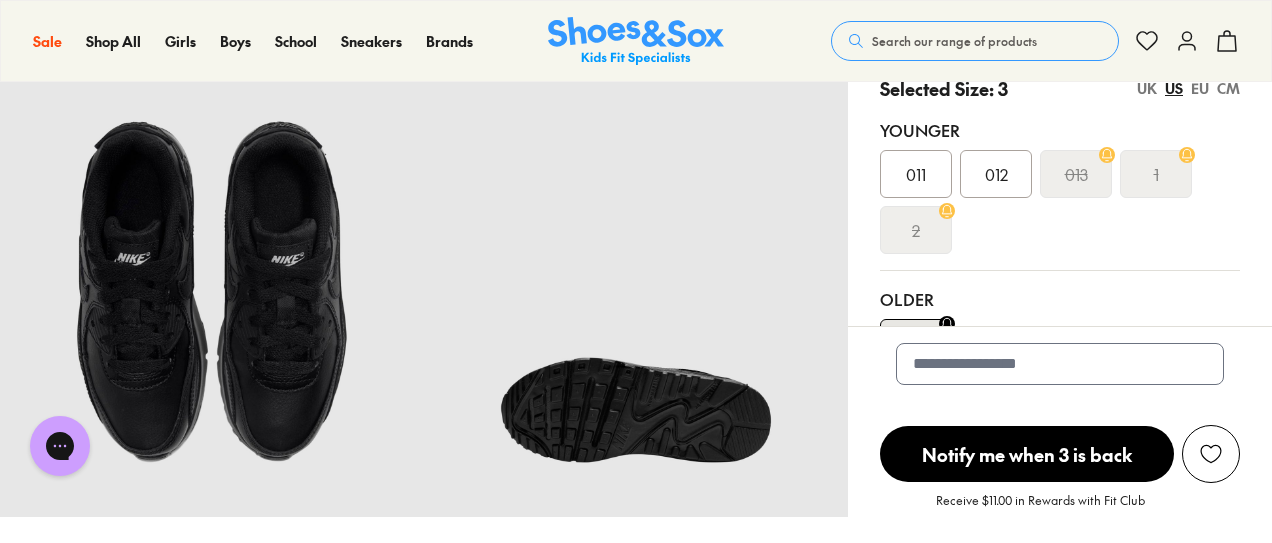 click 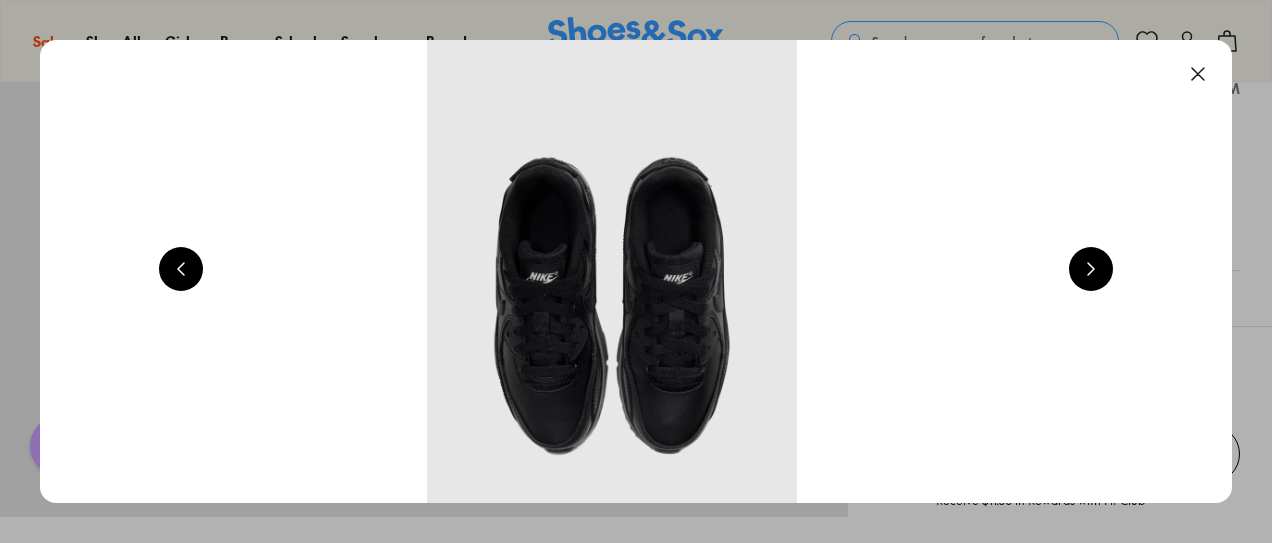 click at bounding box center [181, 269] 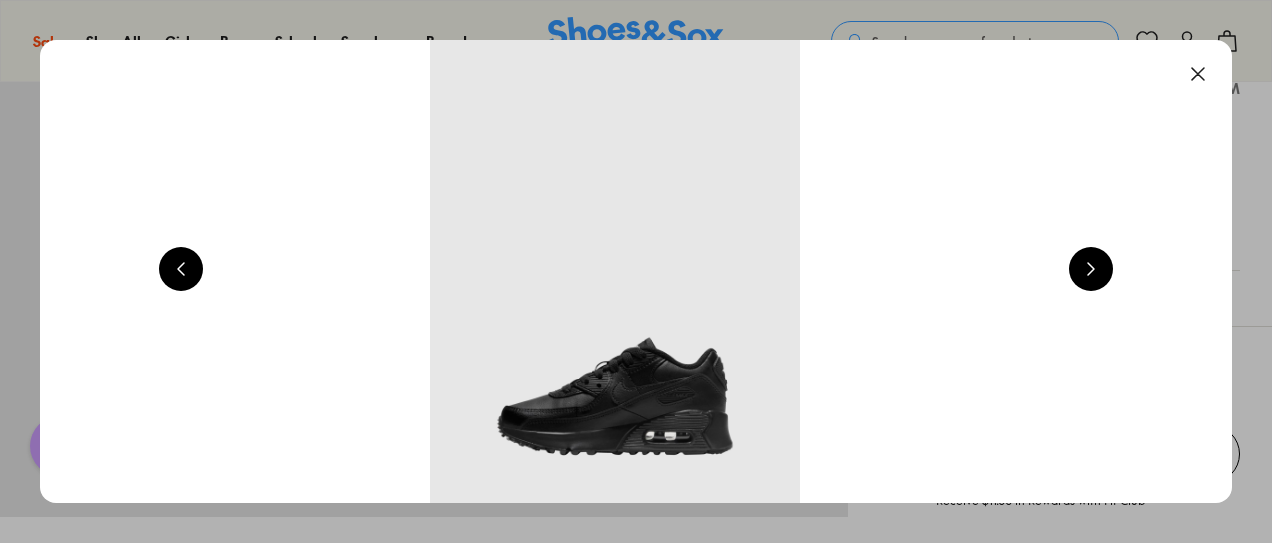 scroll, scrollTop: 0, scrollLeft: 2400, axis: horizontal 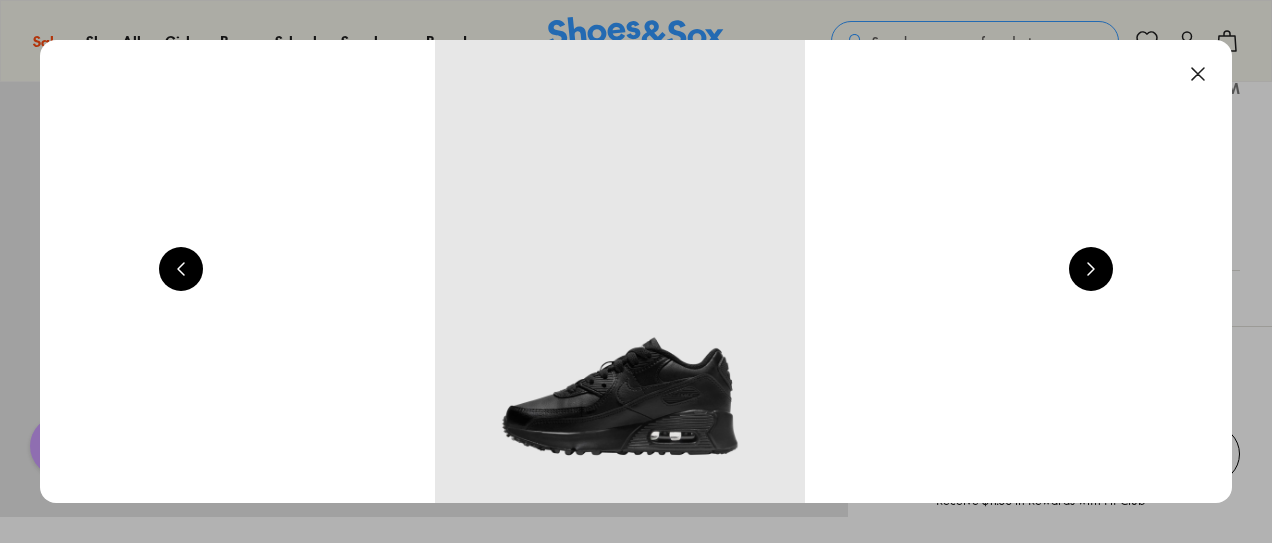click at bounding box center (181, 269) 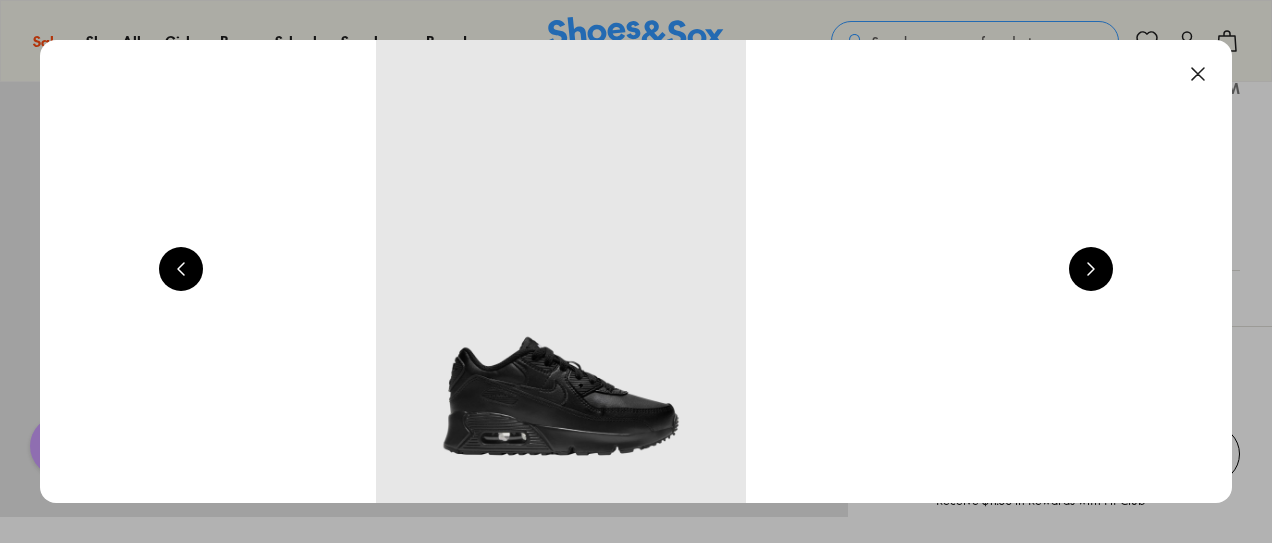 scroll, scrollTop: 0, scrollLeft: 1200, axis: horizontal 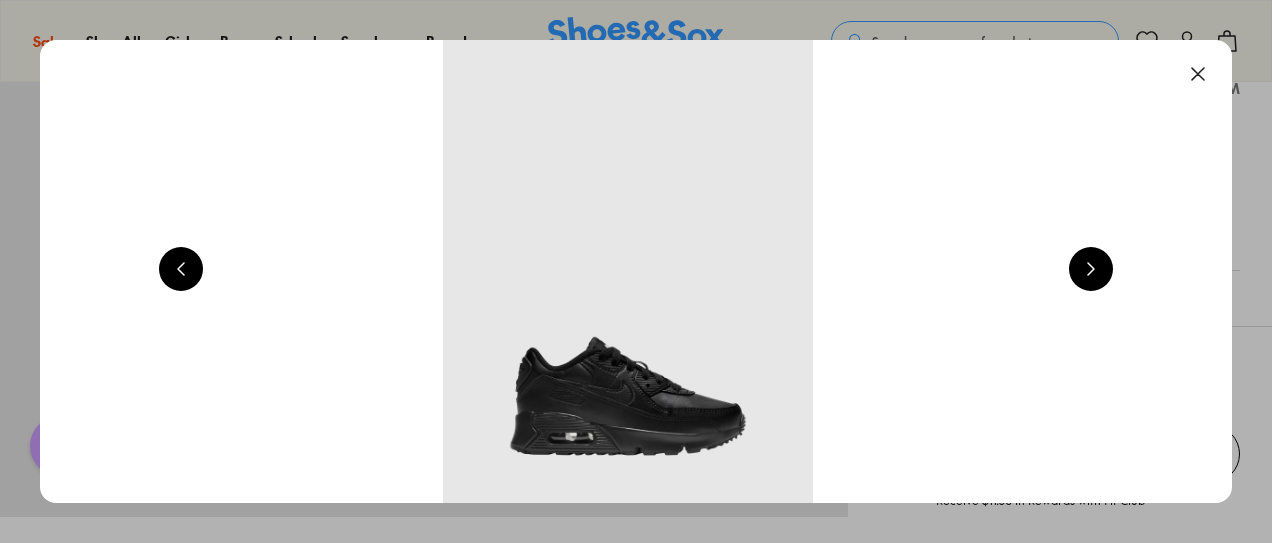 click at bounding box center [1198, 74] 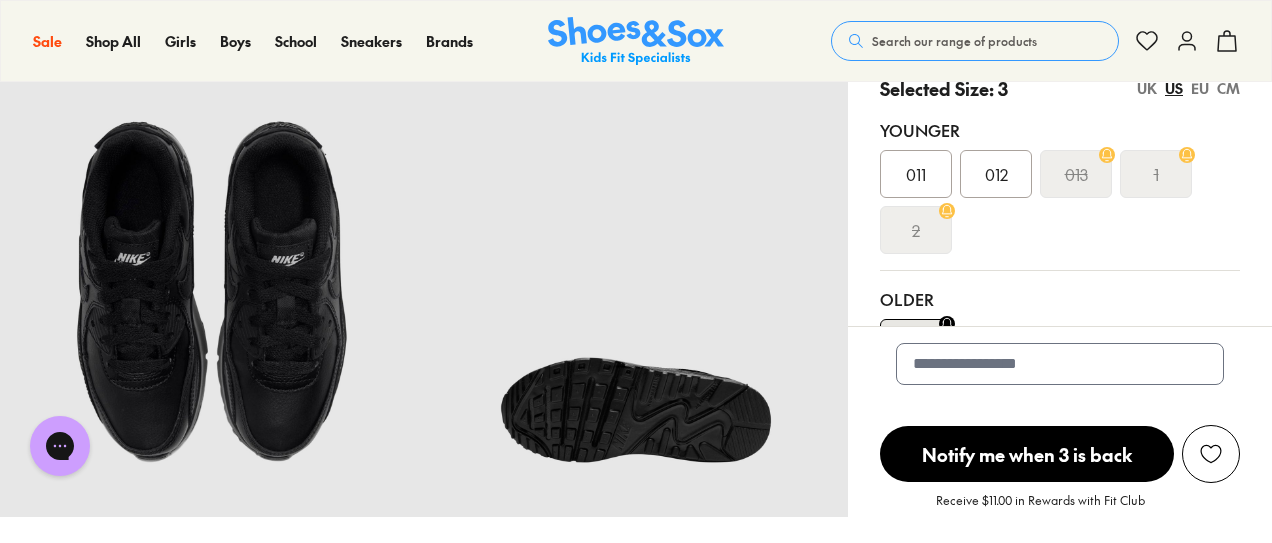 scroll, scrollTop: 0, scrollLeft: 0, axis: both 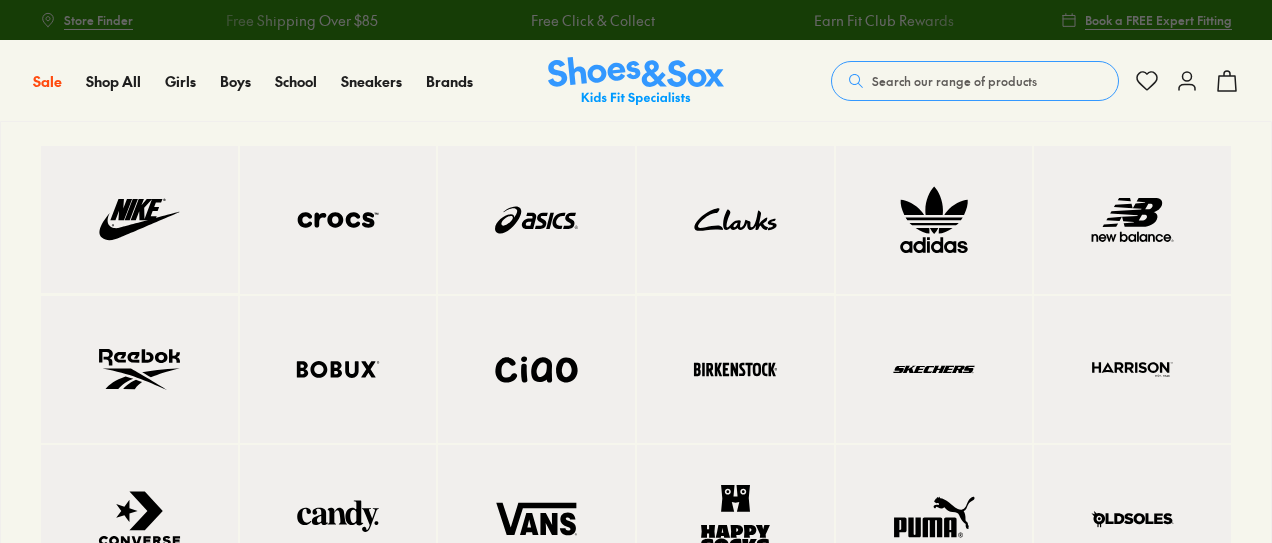 click at bounding box center [139, 219] 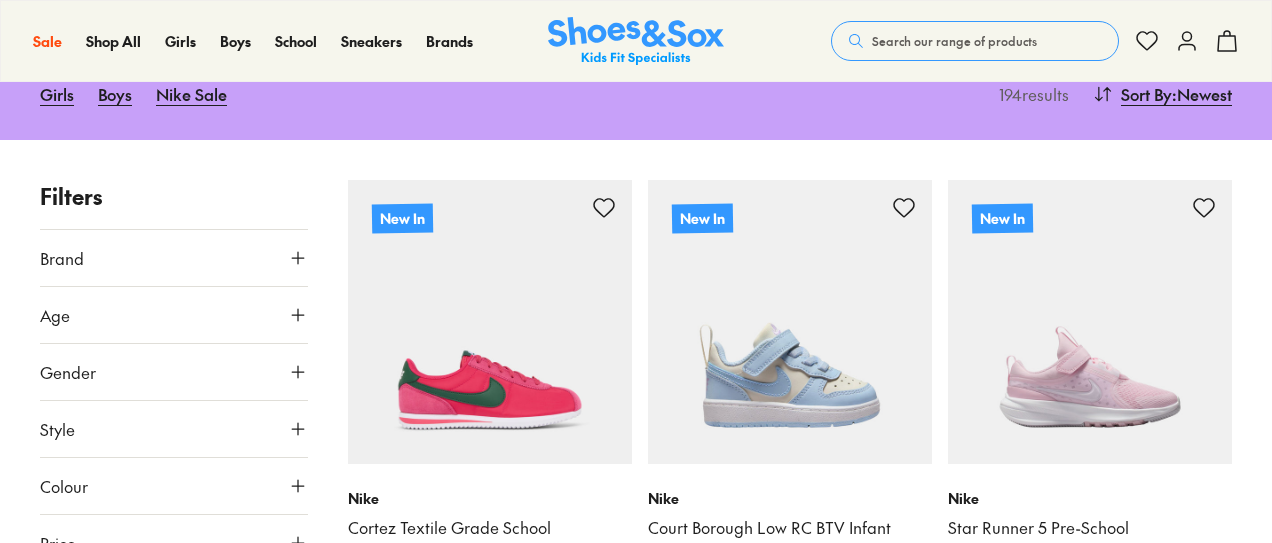 scroll, scrollTop: 312, scrollLeft: 0, axis: vertical 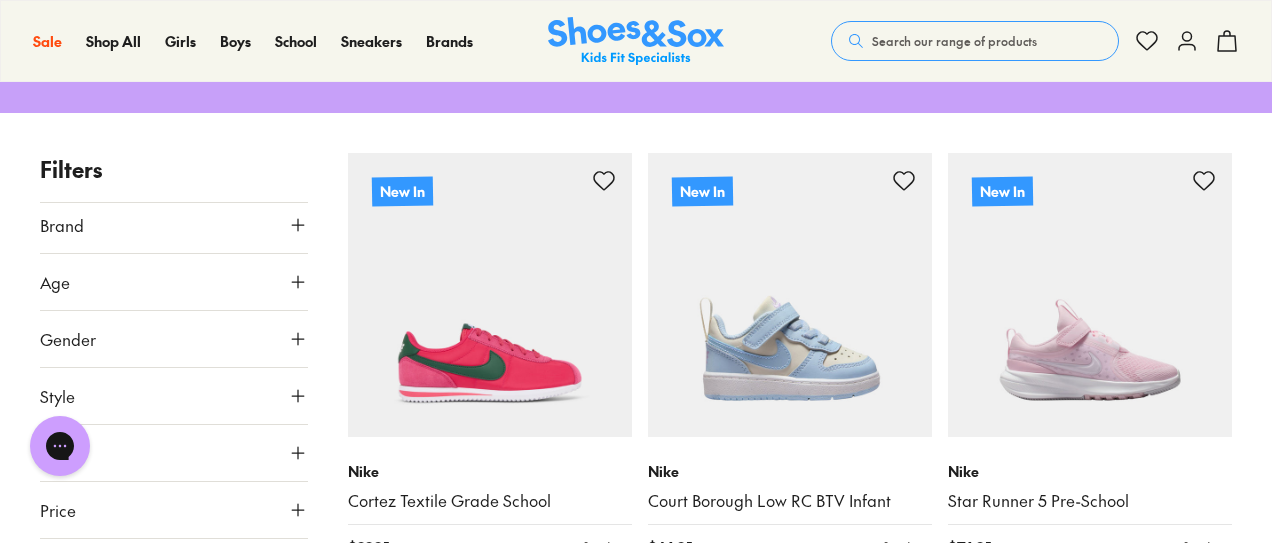 click on "Age" at bounding box center (174, 282) 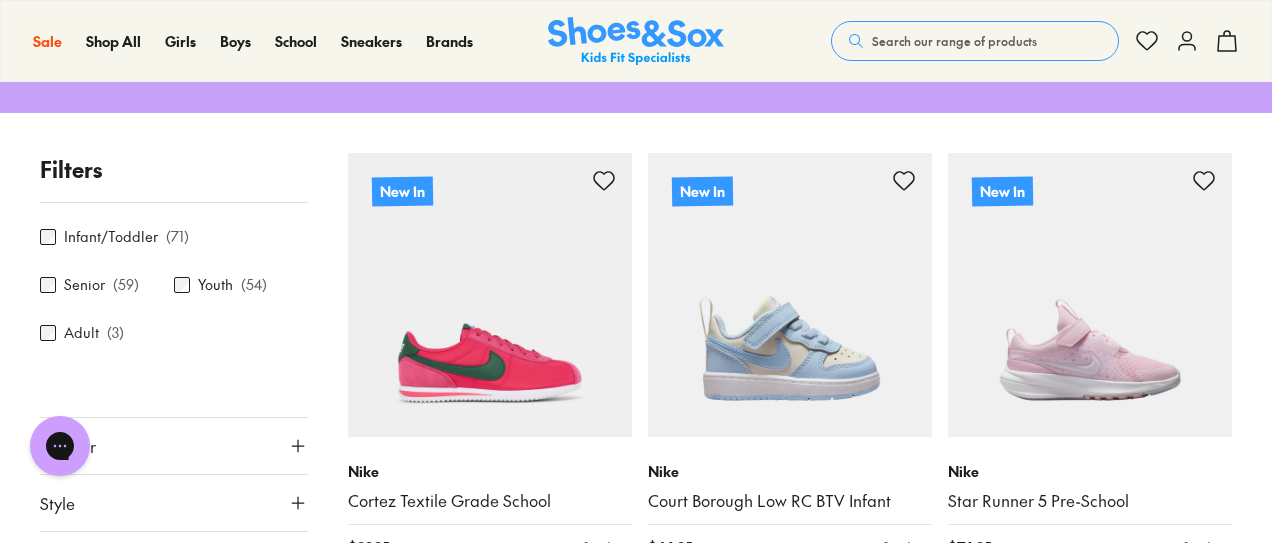 scroll, scrollTop: 100, scrollLeft: 0, axis: vertical 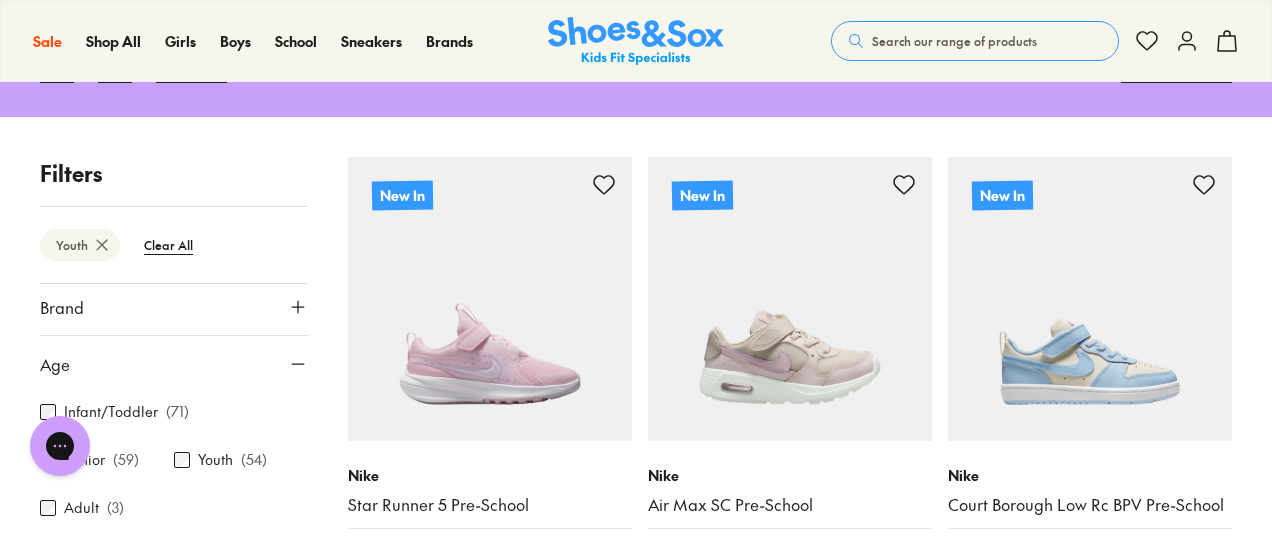 click on "Age" at bounding box center [174, 364] 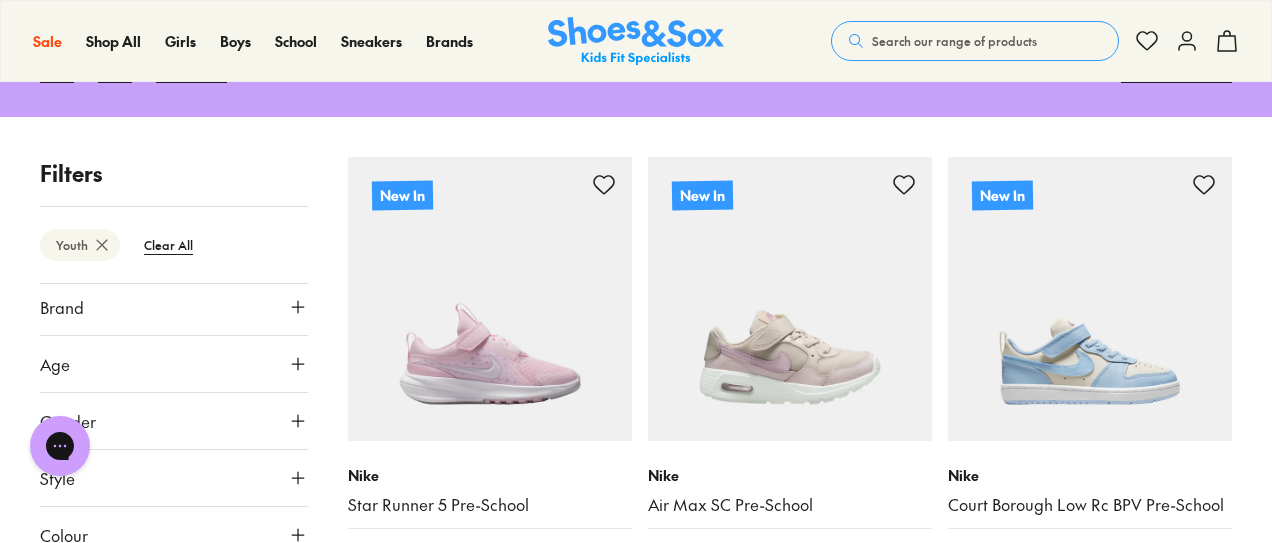 scroll, scrollTop: 82, scrollLeft: 0, axis: vertical 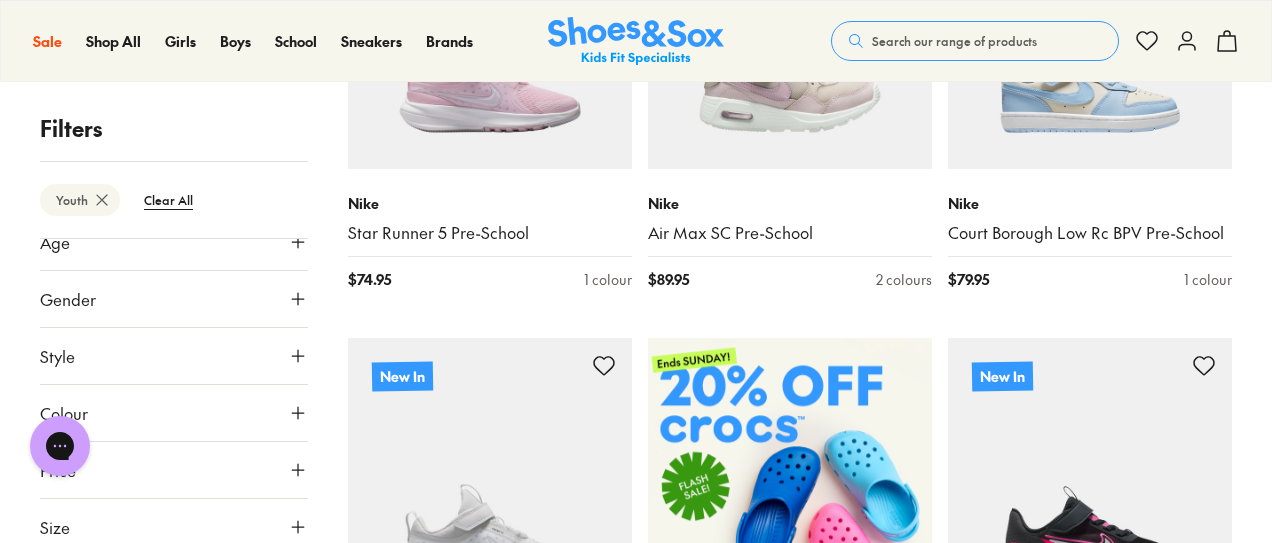 click on "Colour" at bounding box center [174, 413] 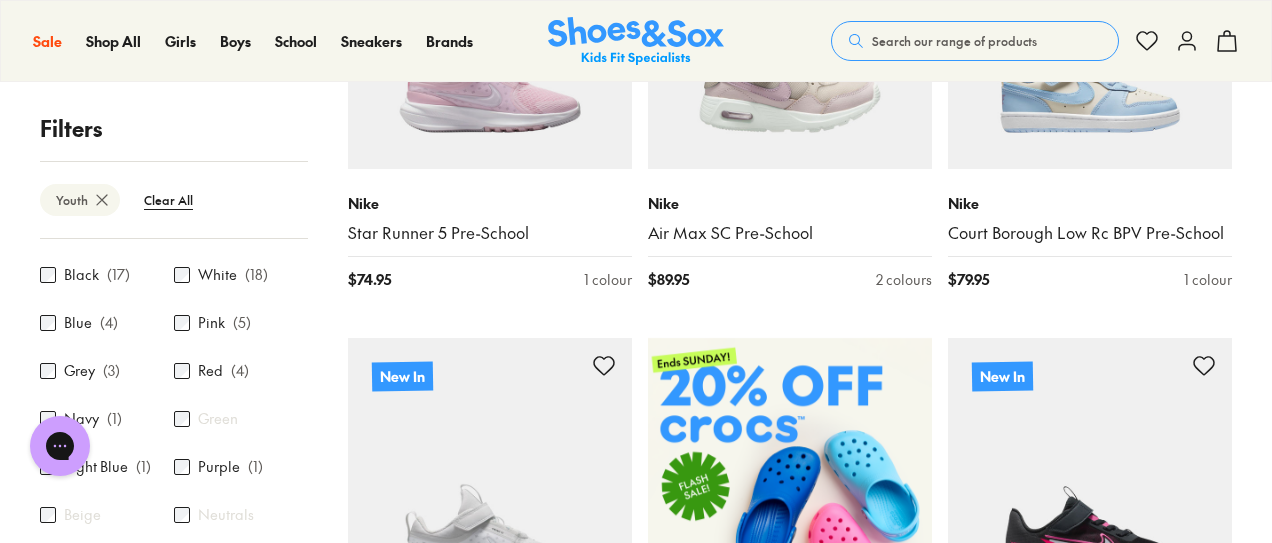 scroll, scrollTop: 282, scrollLeft: 0, axis: vertical 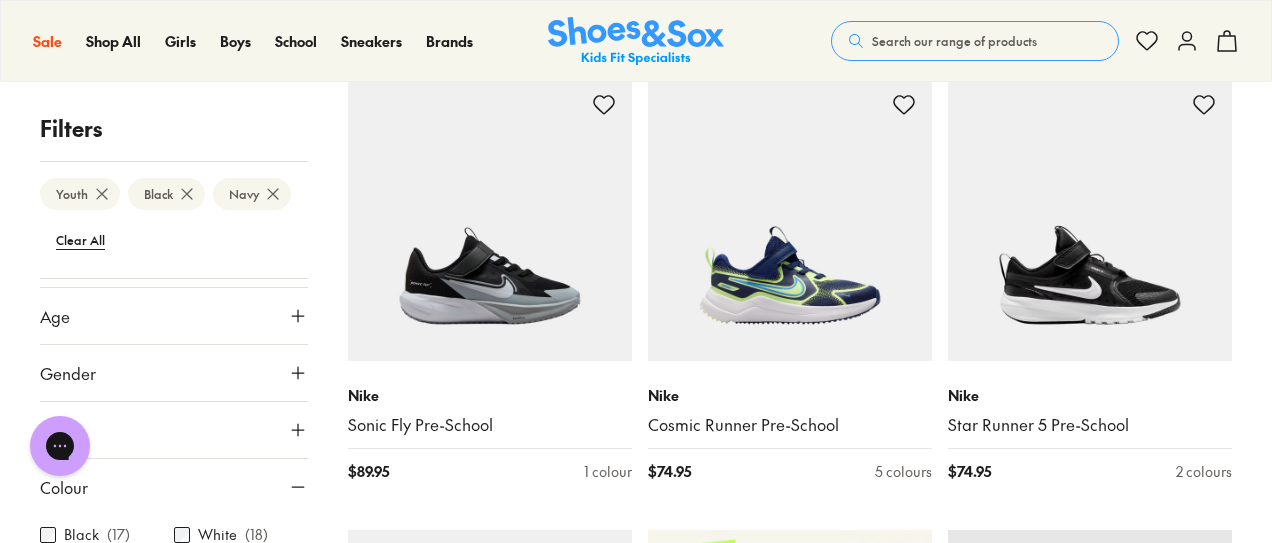 click on "Colour" at bounding box center (174, 487) 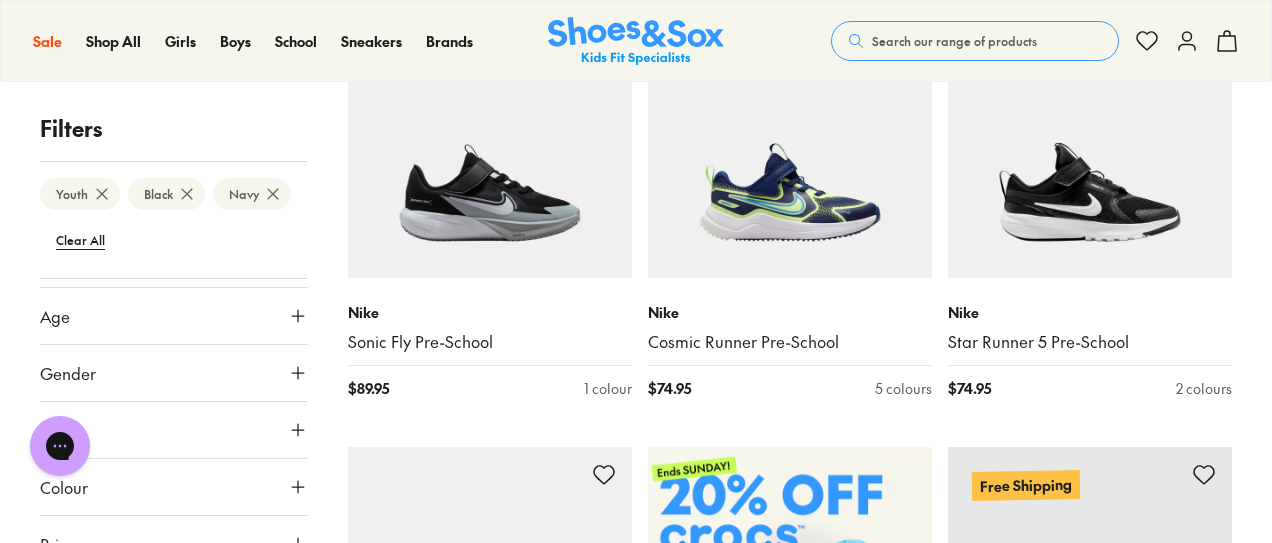 scroll, scrollTop: 473, scrollLeft: 0, axis: vertical 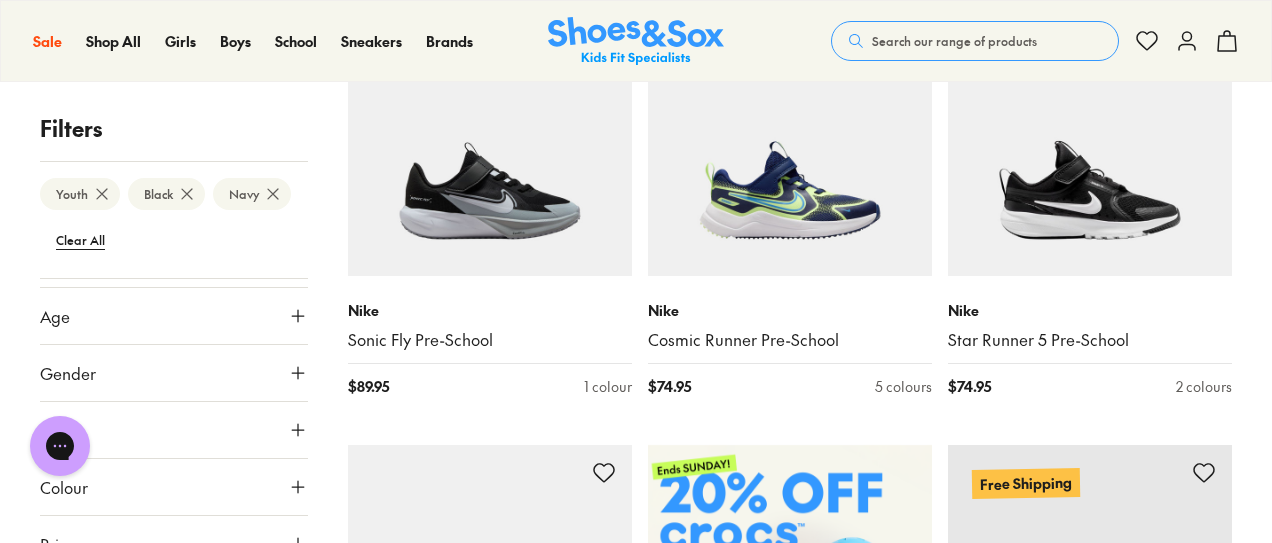 click on "Age" at bounding box center [174, 316] 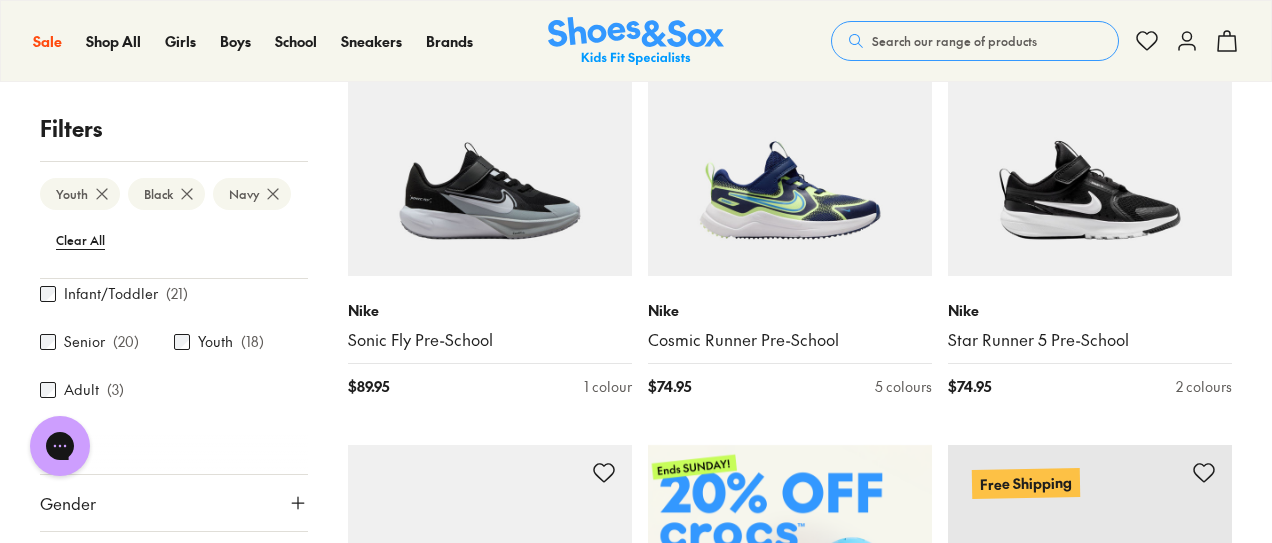 scroll, scrollTop: 118, scrollLeft: 0, axis: vertical 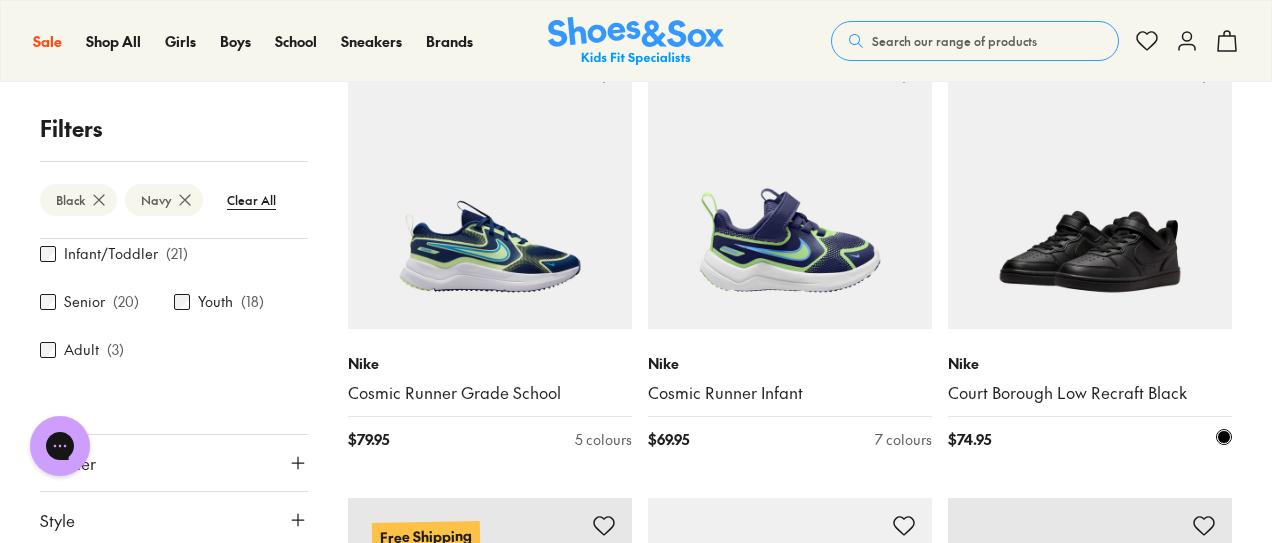 click at bounding box center [1090, 187] 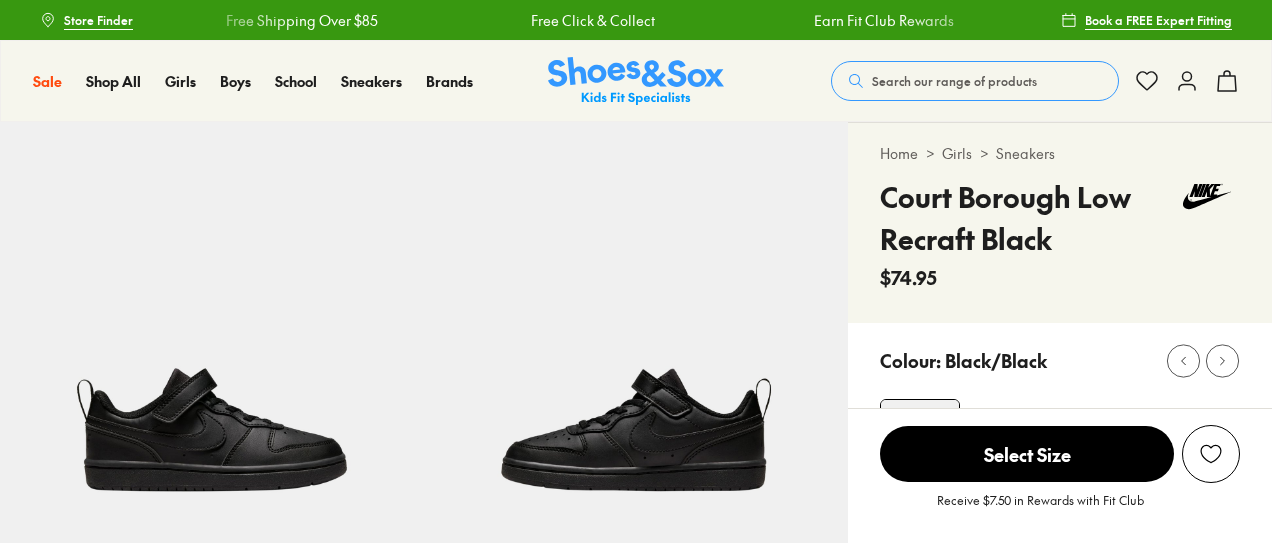 scroll, scrollTop: 168, scrollLeft: 0, axis: vertical 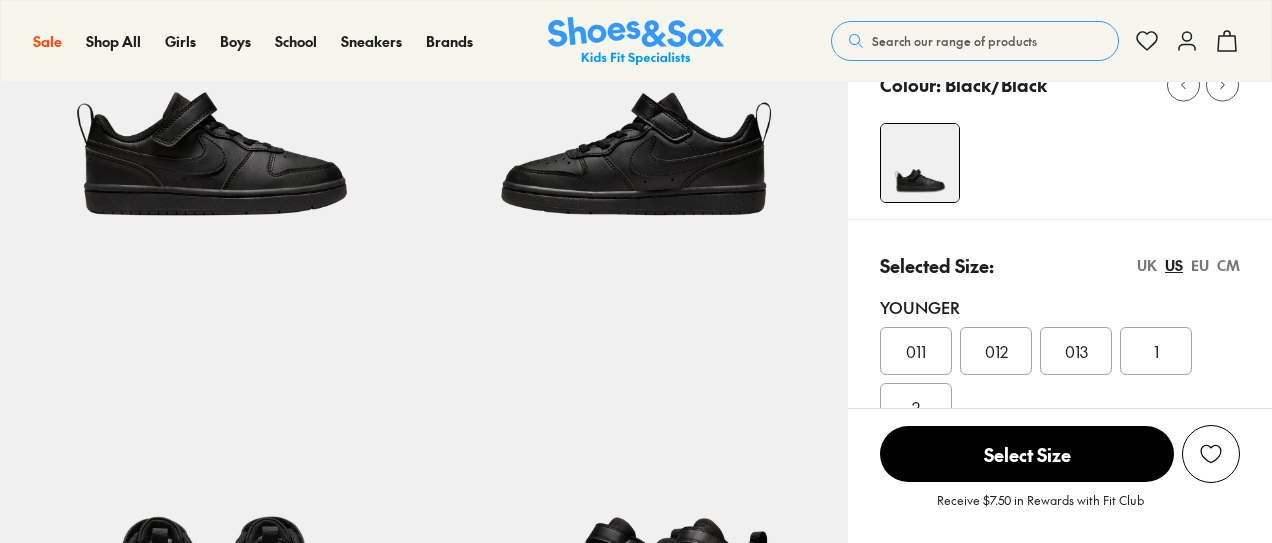 select on "*" 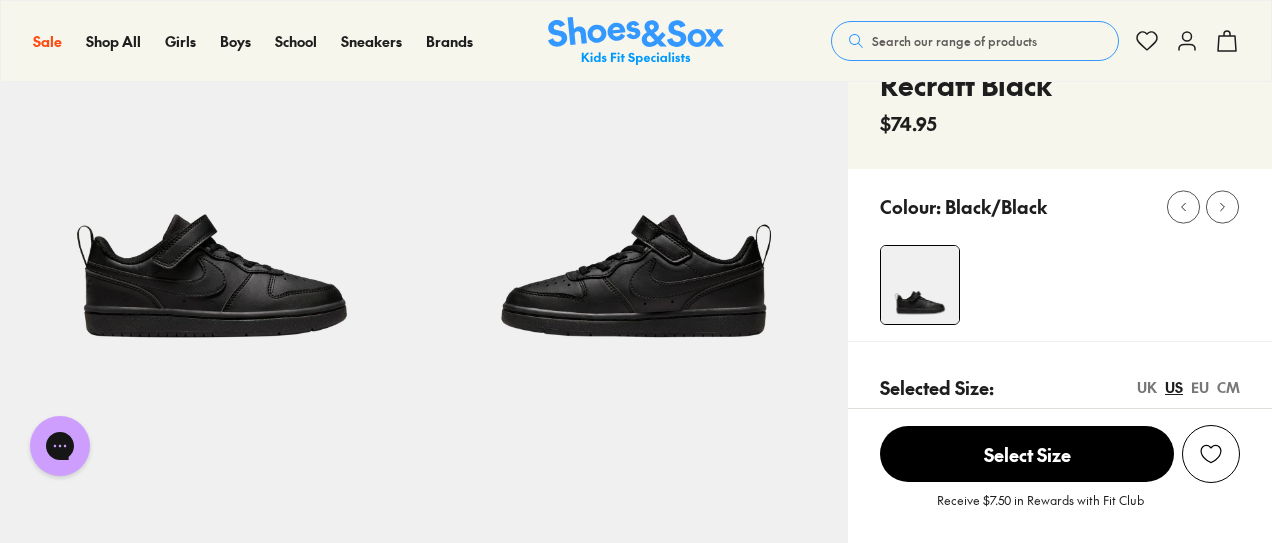 scroll, scrollTop: 0, scrollLeft: 0, axis: both 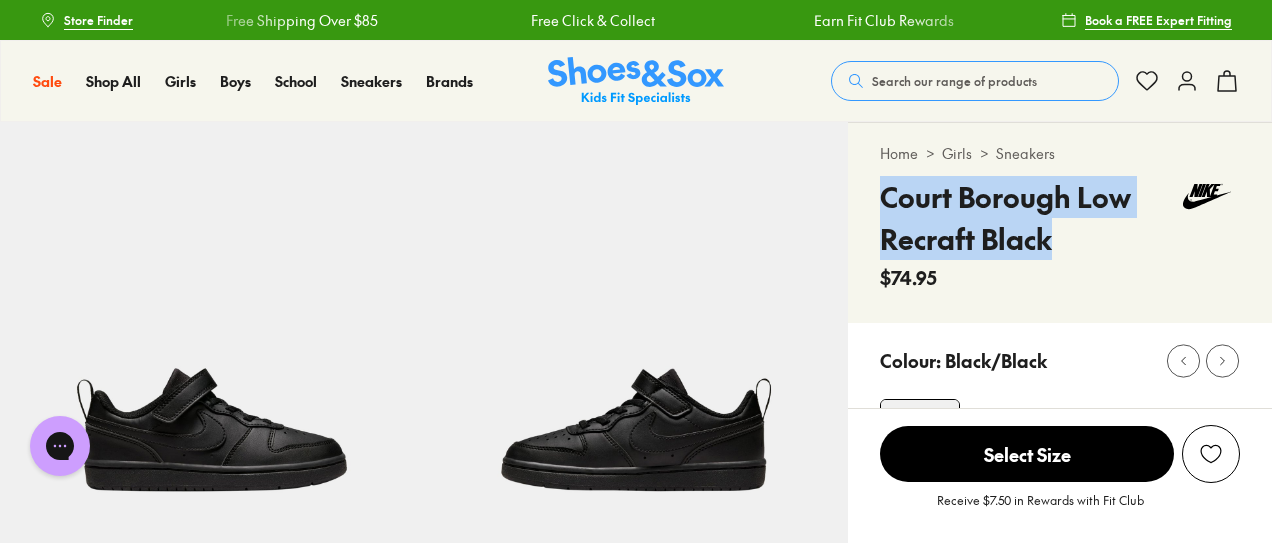 drag, startPoint x: 879, startPoint y: 202, endPoint x: 1068, endPoint y: 241, distance: 192.98186 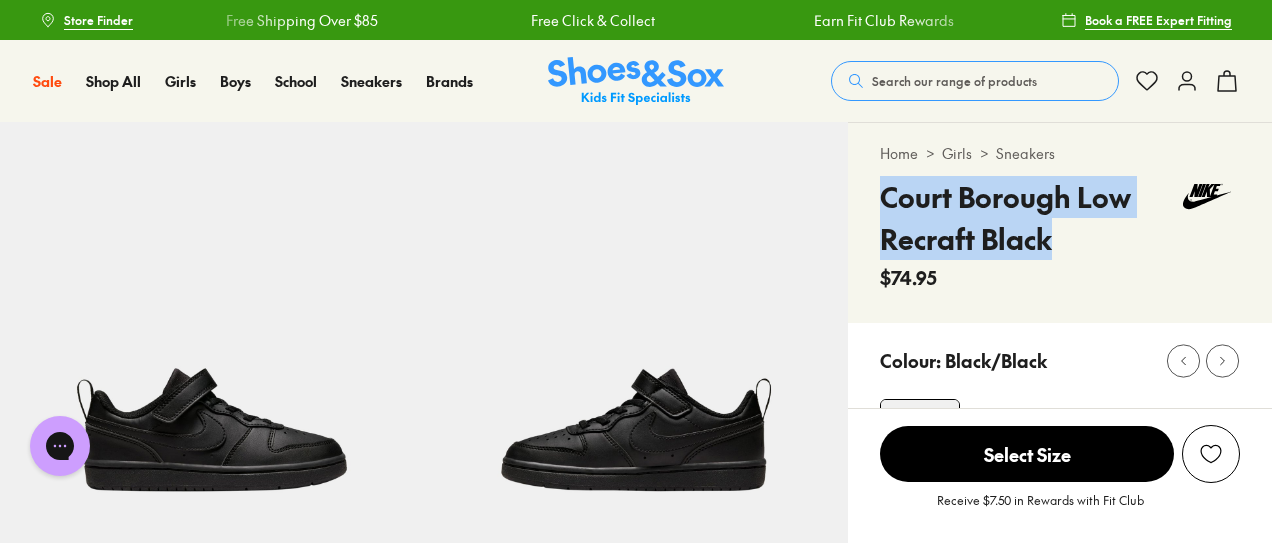 click on "Search our range of products" at bounding box center (954, 81) 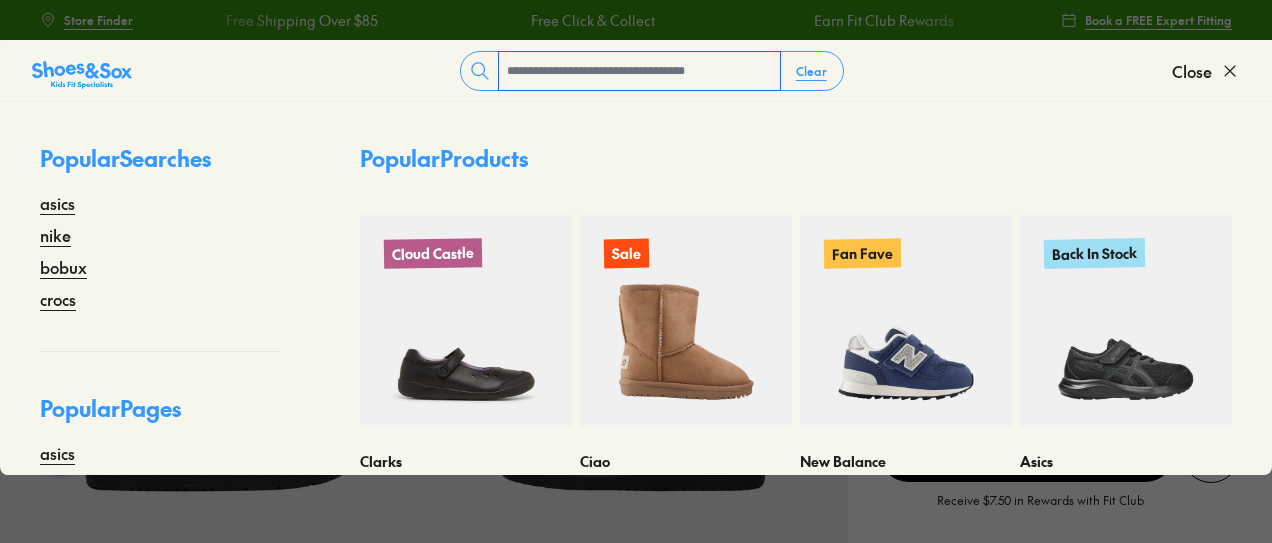 paste on "**********" 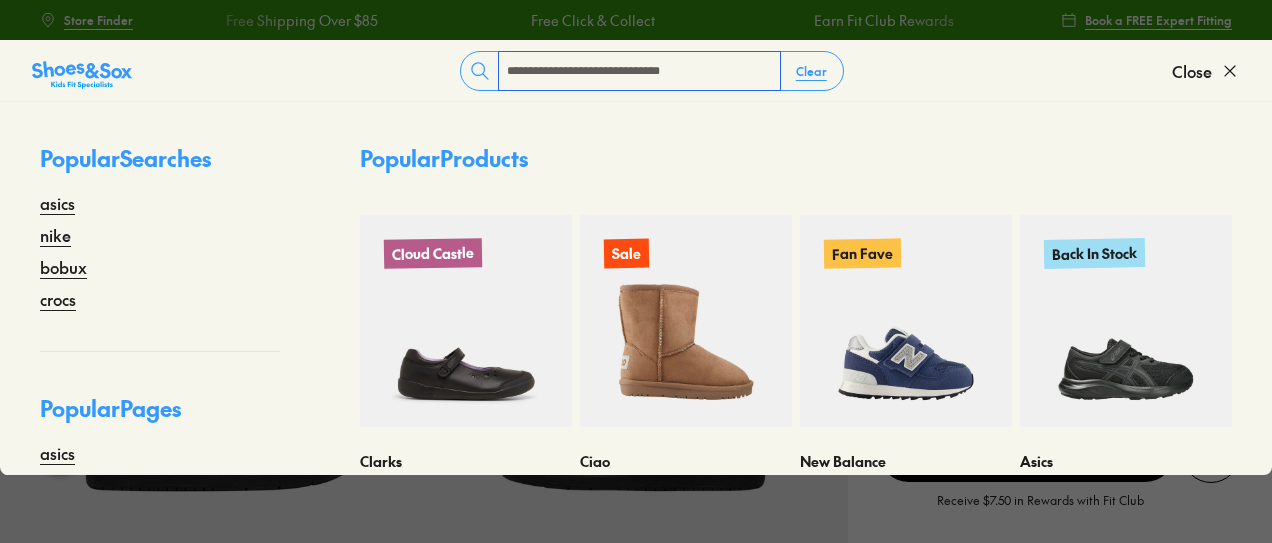 type on "**********" 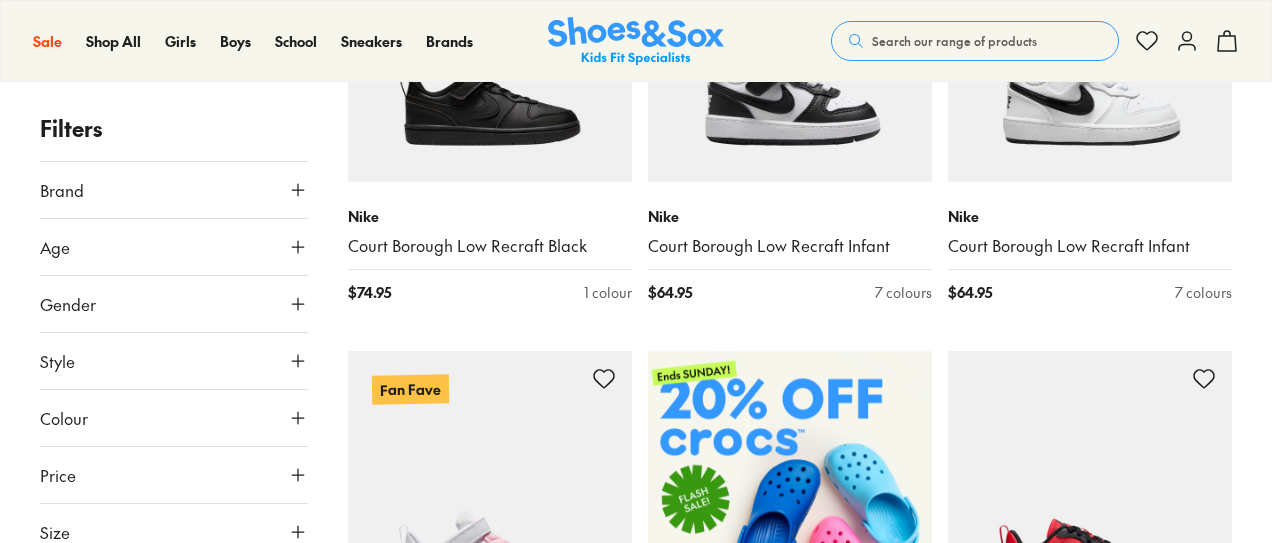 scroll, scrollTop: 292, scrollLeft: 0, axis: vertical 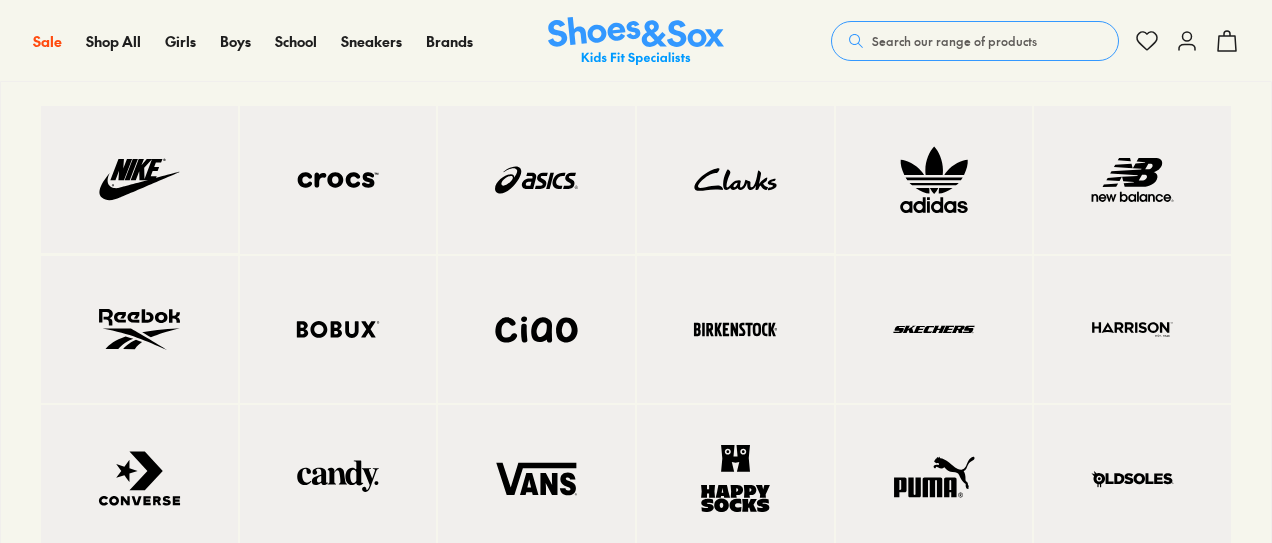 click at bounding box center [934, 180] 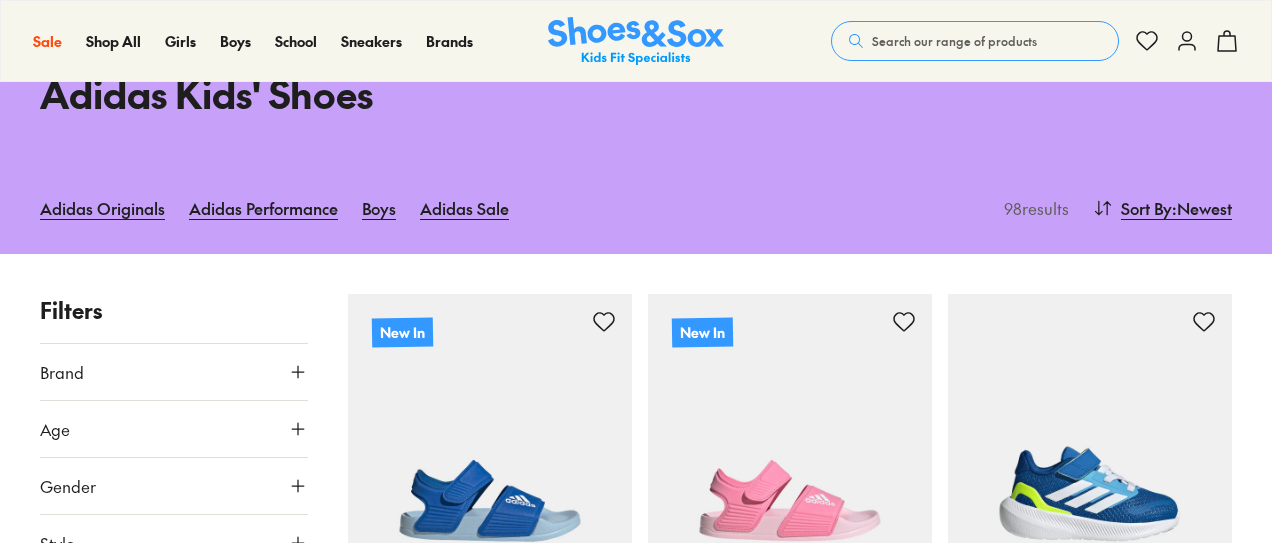 scroll, scrollTop: 349, scrollLeft: 0, axis: vertical 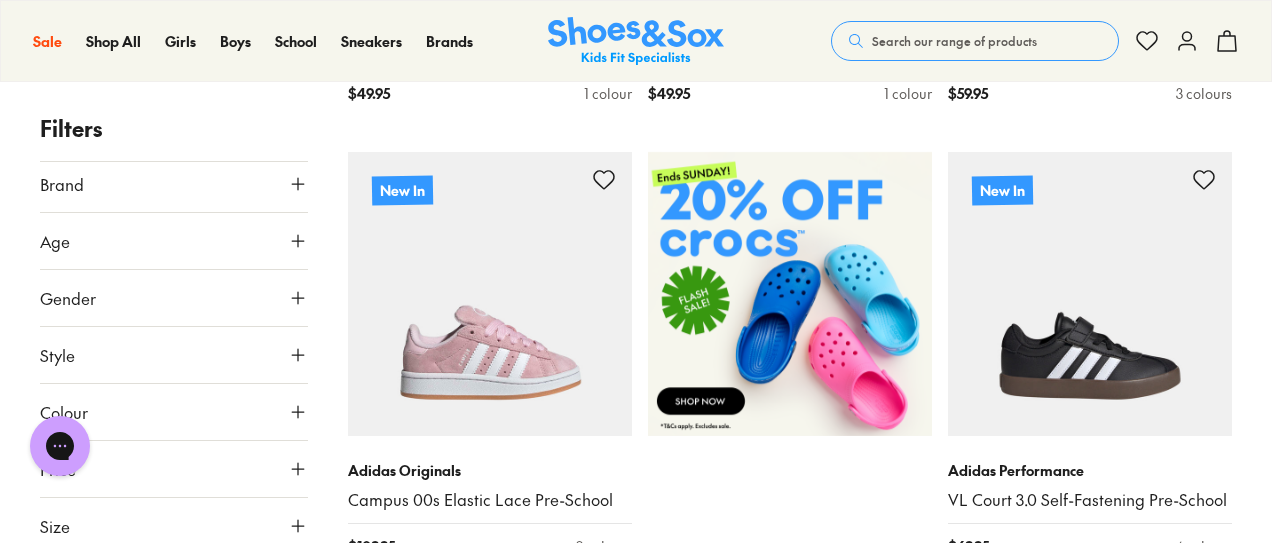 click on "Age" at bounding box center [174, 241] 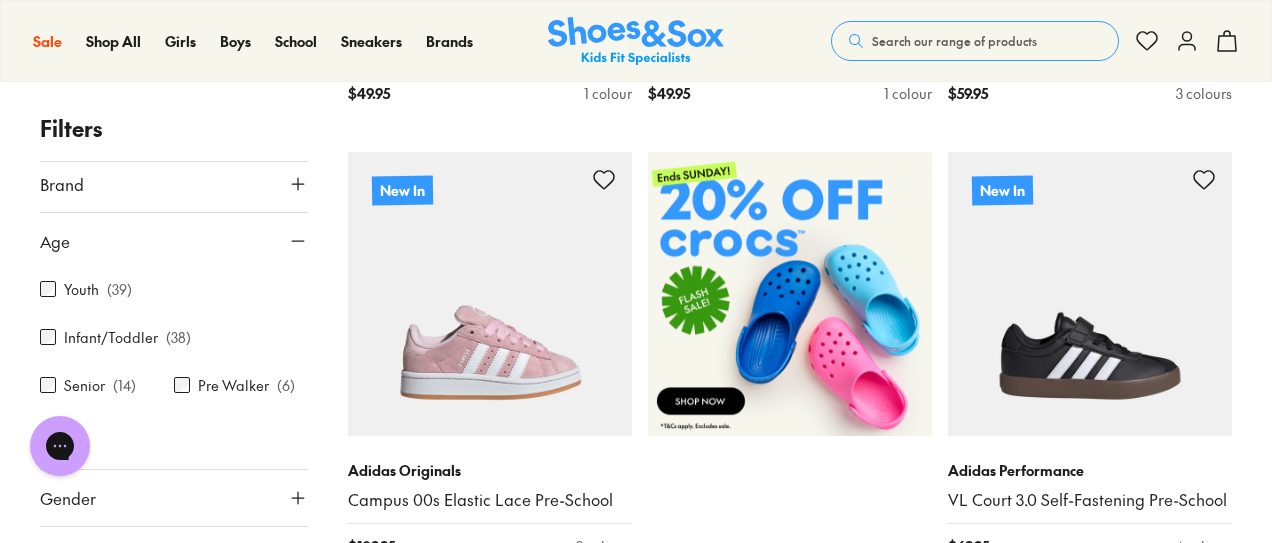 click on "Age" at bounding box center [174, 241] 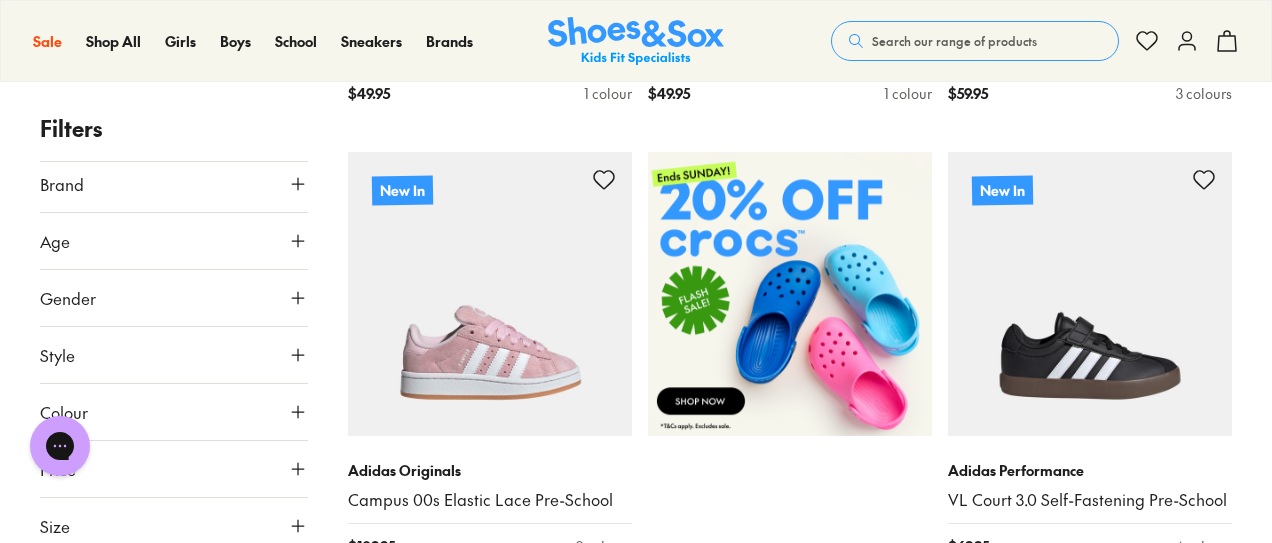 click on "Colour" at bounding box center [174, 412] 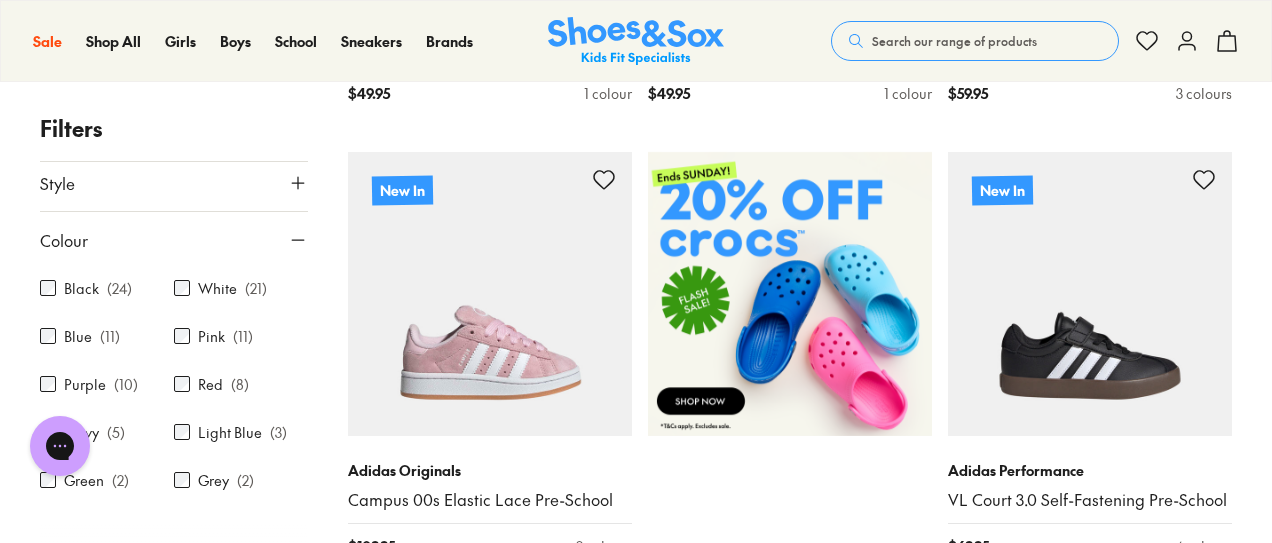 scroll, scrollTop: 180, scrollLeft: 0, axis: vertical 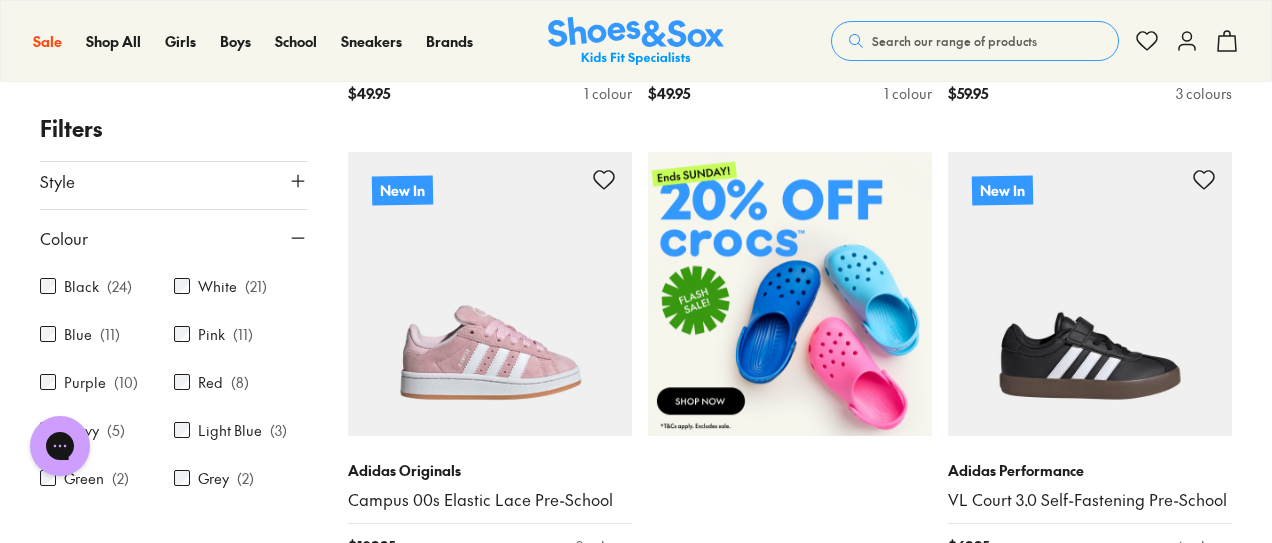 click on "Black ( 24 )" at bounding box center [107, 286] 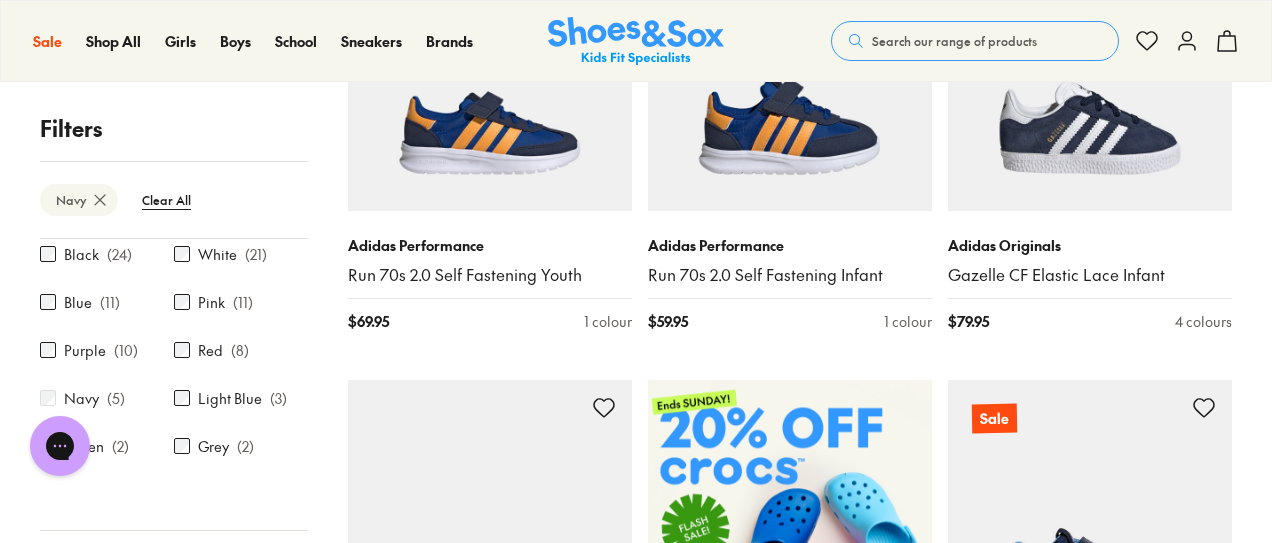 scroll, scrollTop: 479, scrollLeft: 0, axis: vertical 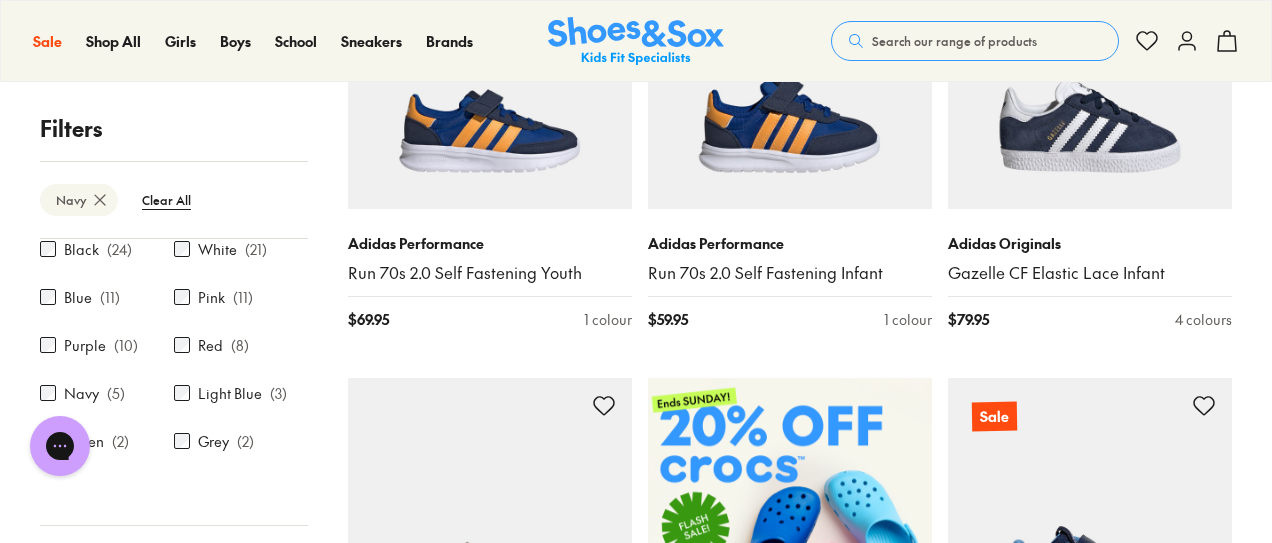 click on "Black ( 24 )" at bounding box center (107, 249) 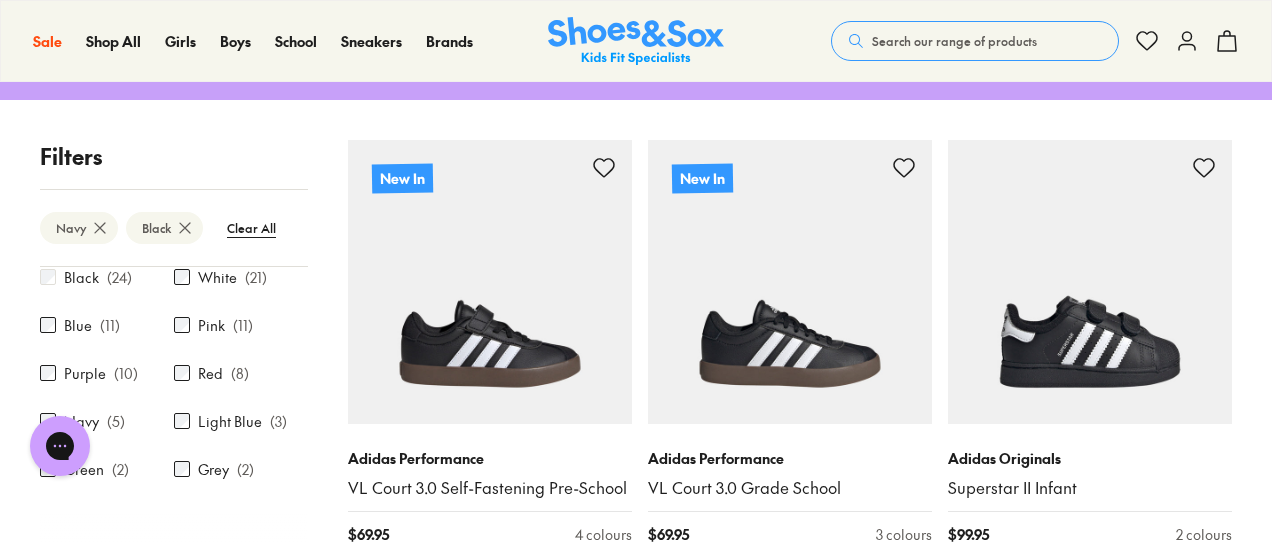 scroll, scrollTop: 362, scrollLeft: 0, axis: vertical 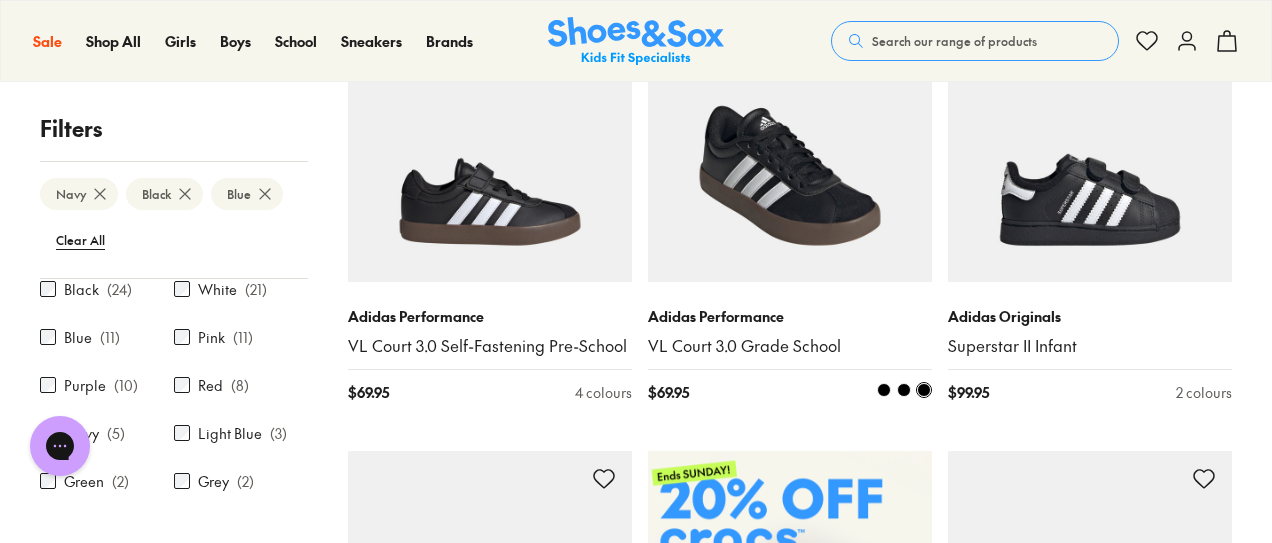 click at bounding box center (790, 140) 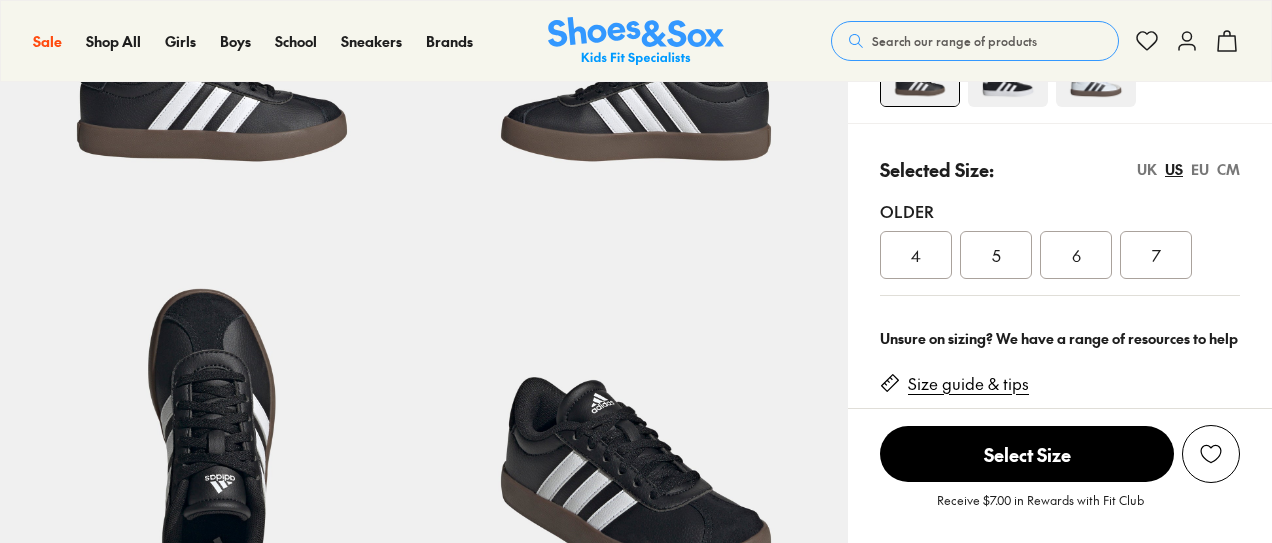 scroll, scrollTop: 330, scrollLeft: 0, axis: vertical 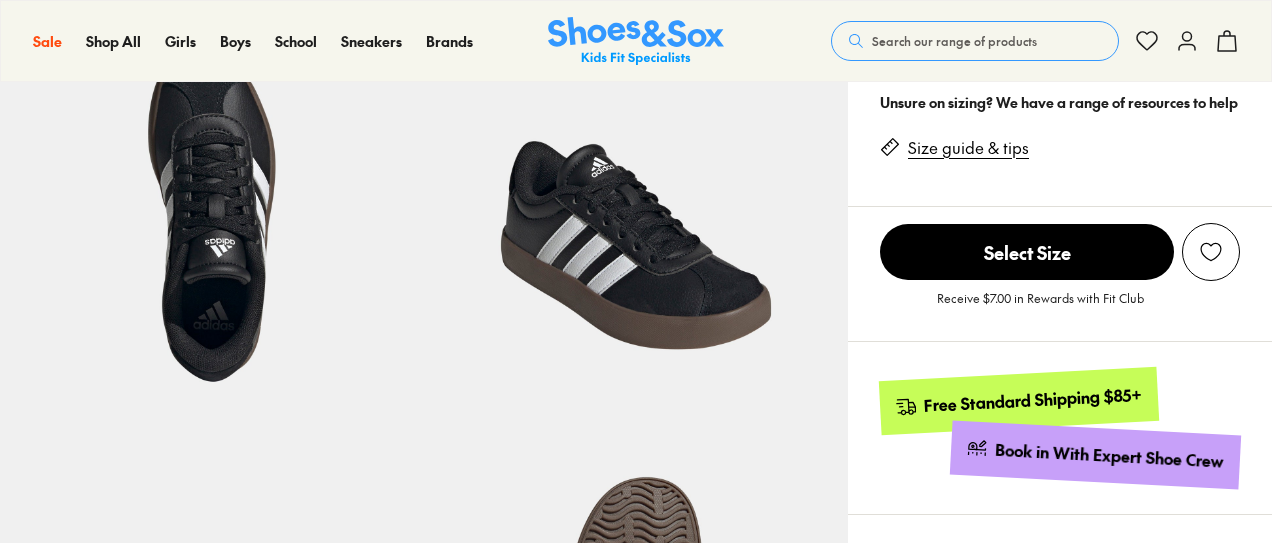 select on "*" 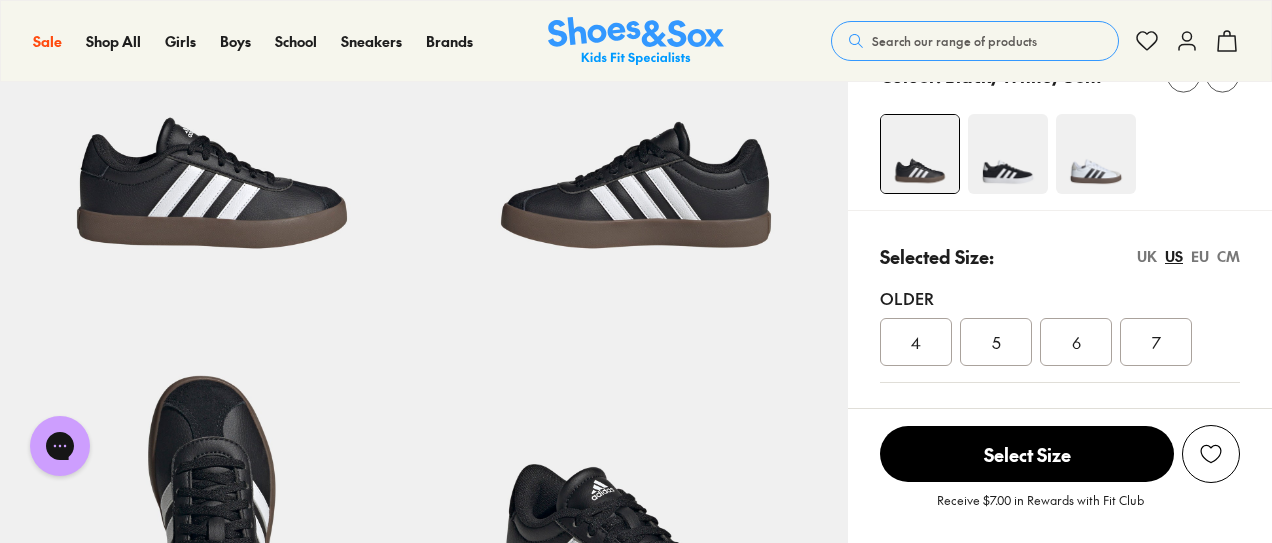 scroll, scrollTop: 0, scrollLeft: 0, axis: both 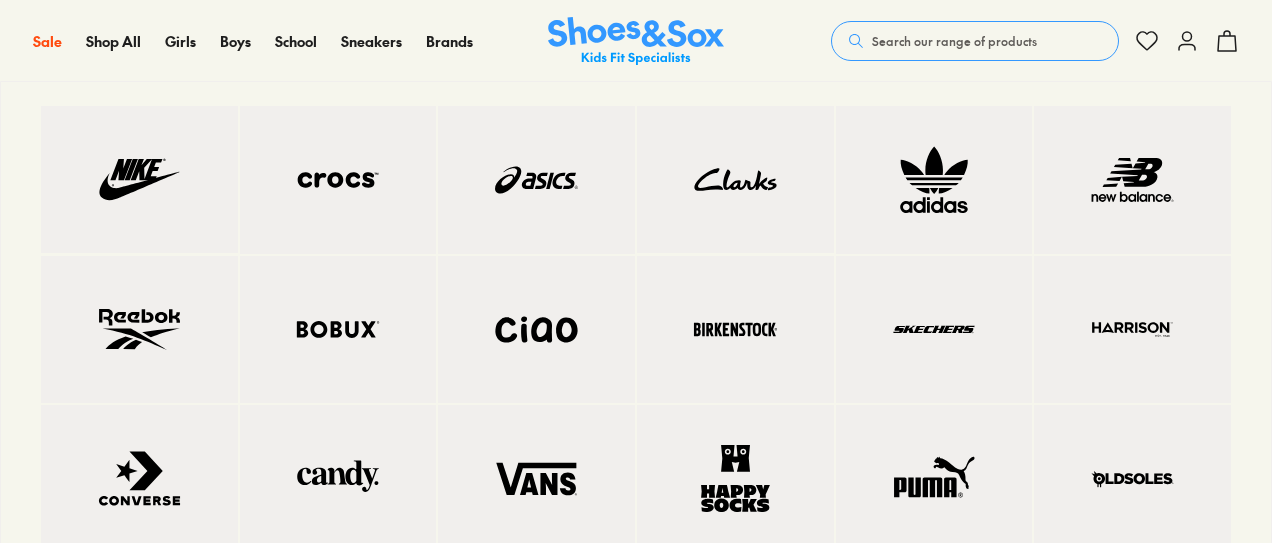 click at bounding box center [1132, 180] 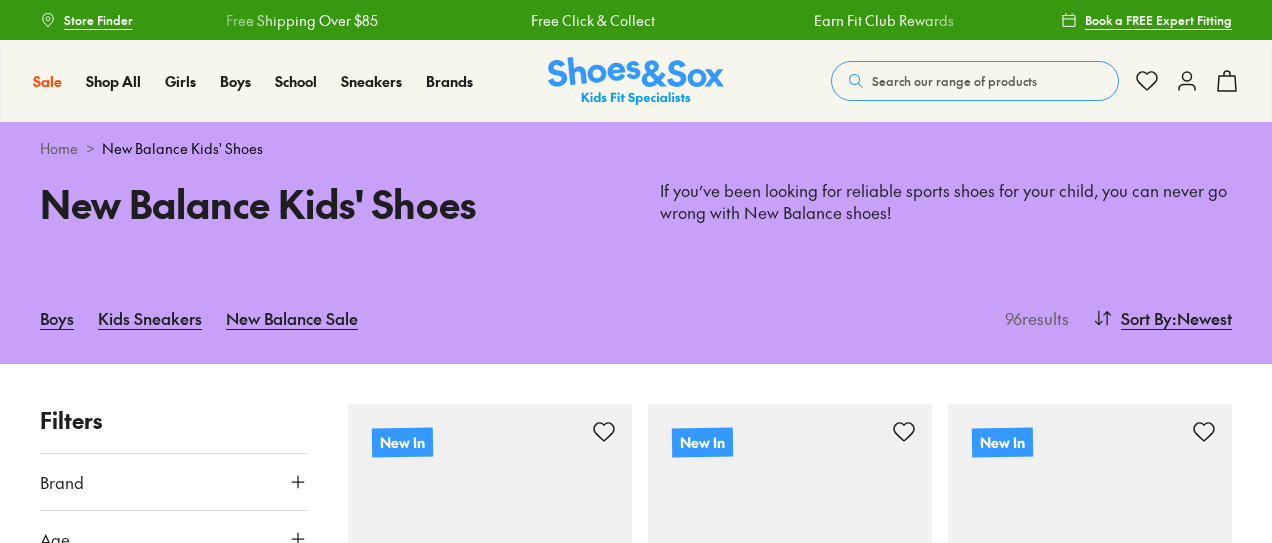 scroll, scrollTop: 154, scrollLeft: 0, axis: vertical 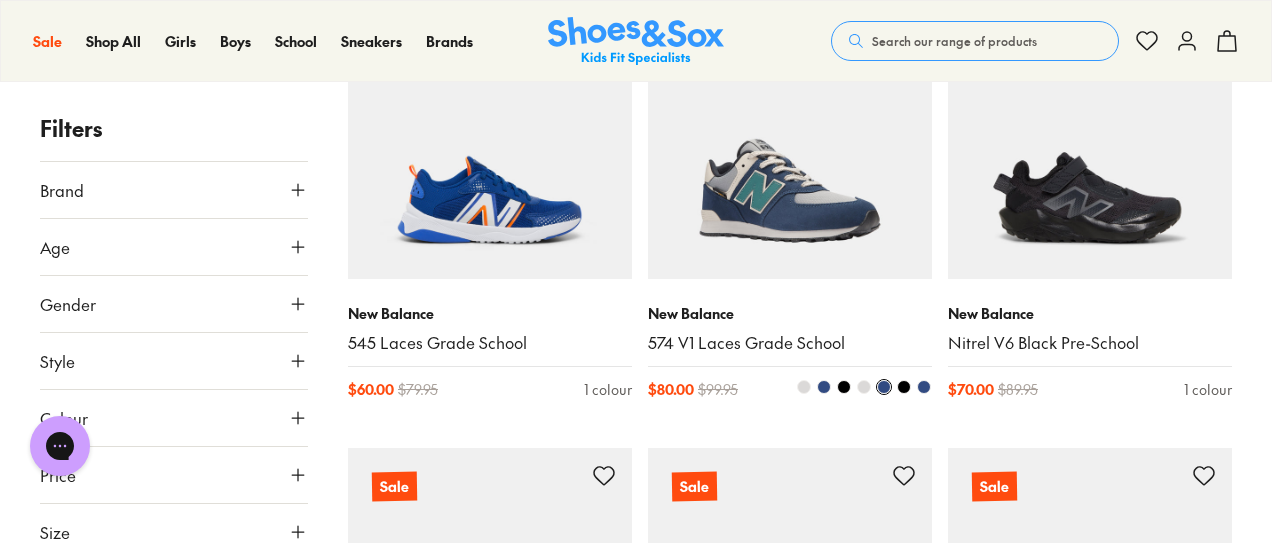 click at bounding box center (790, 137) 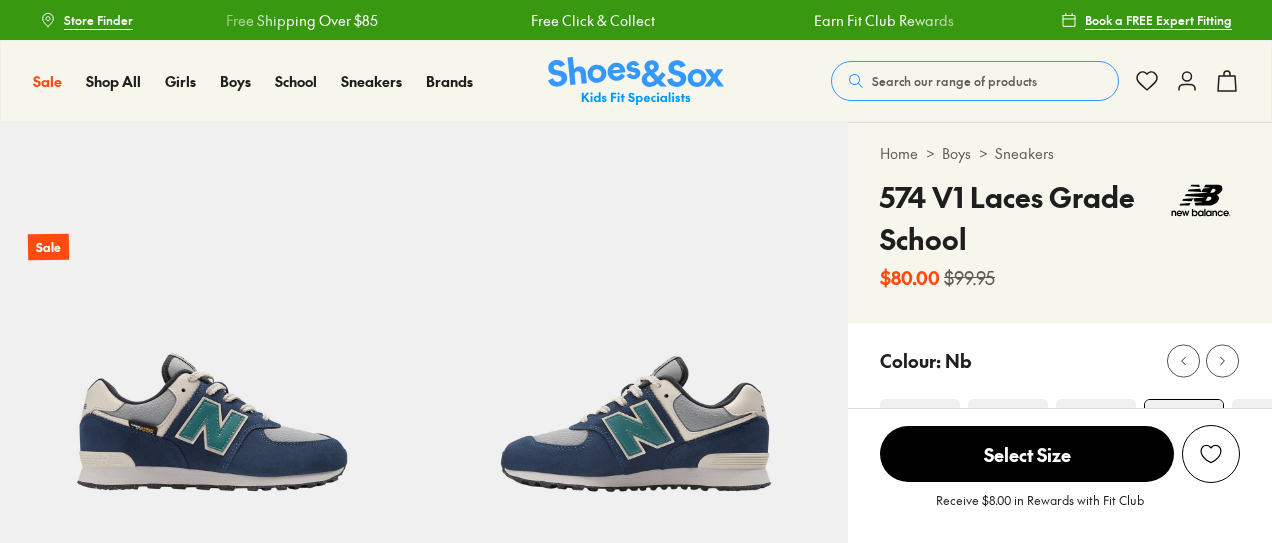 scroll, scrollTop: 0, scrollLeft: 0, axis: both 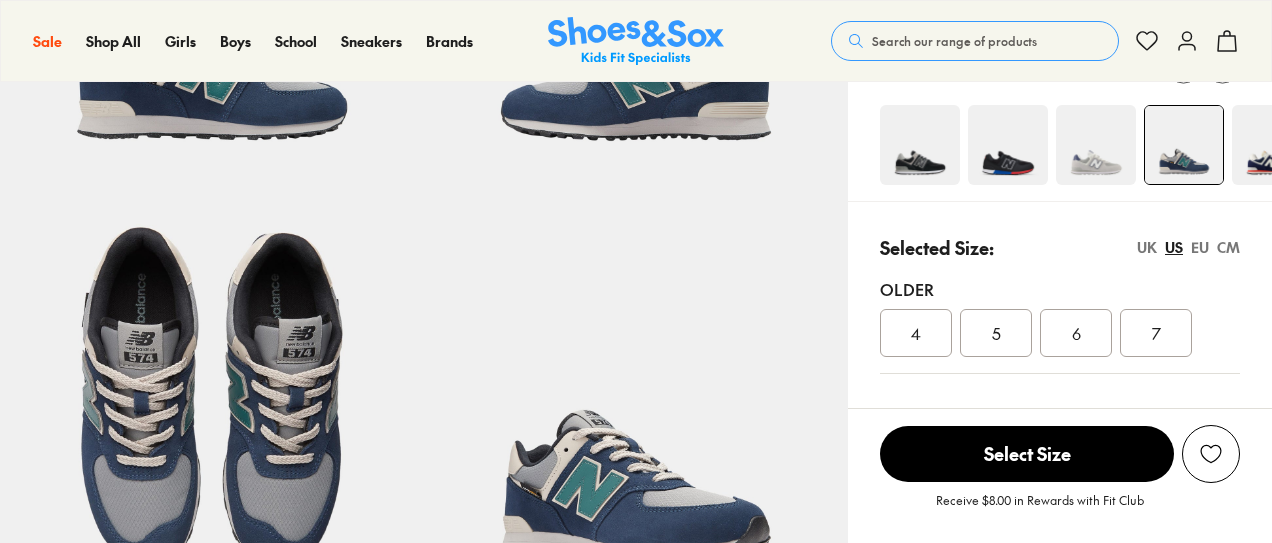 select on "*" 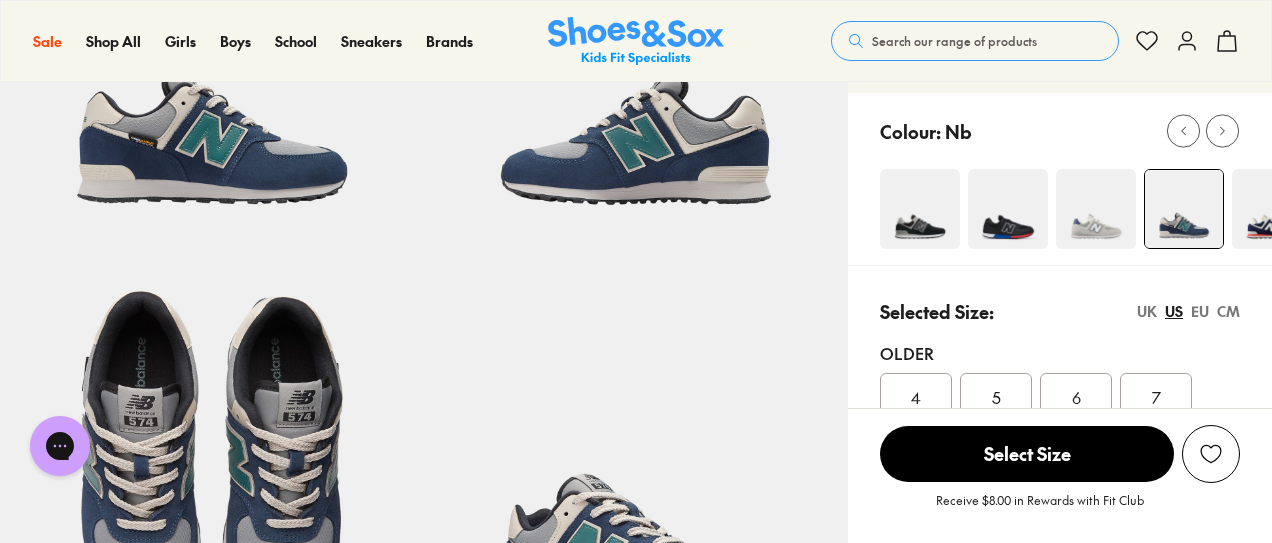 scroll, scrollTop: 224, scrollLeft: 0, axis: vertical 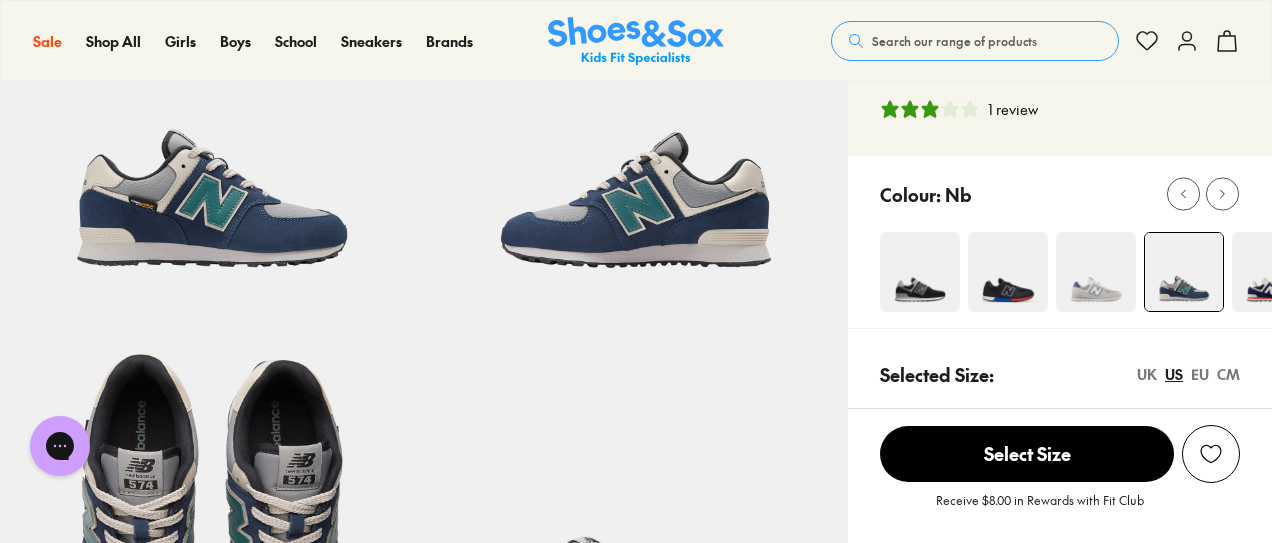 click at bounding box center [920, 272] 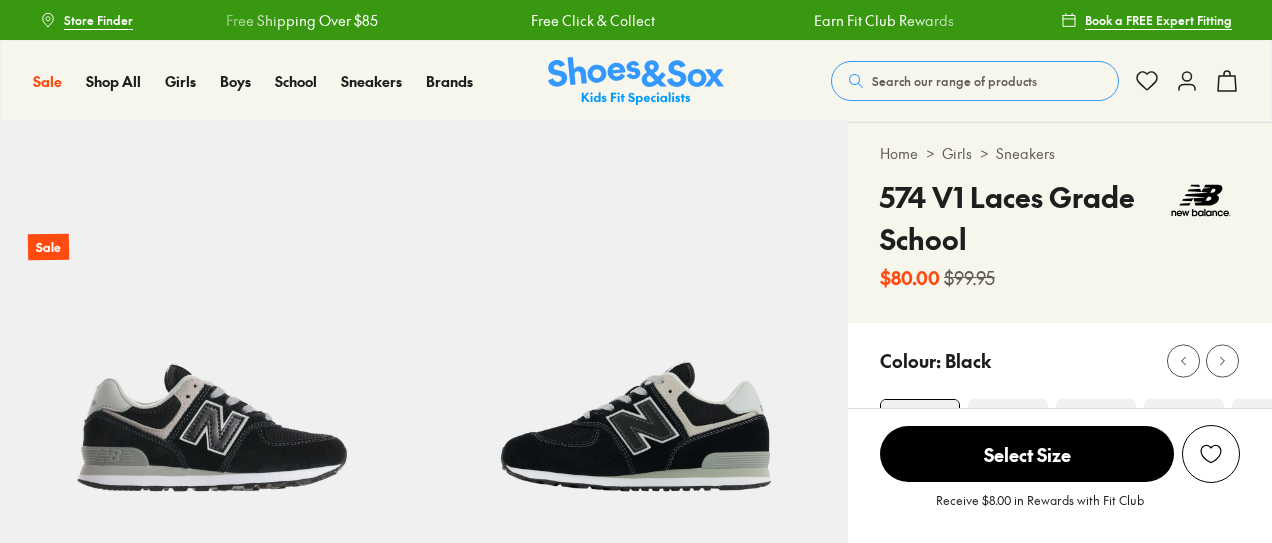 scroll, scrollTop: 102, scrollLeft: 0, axis: vertical 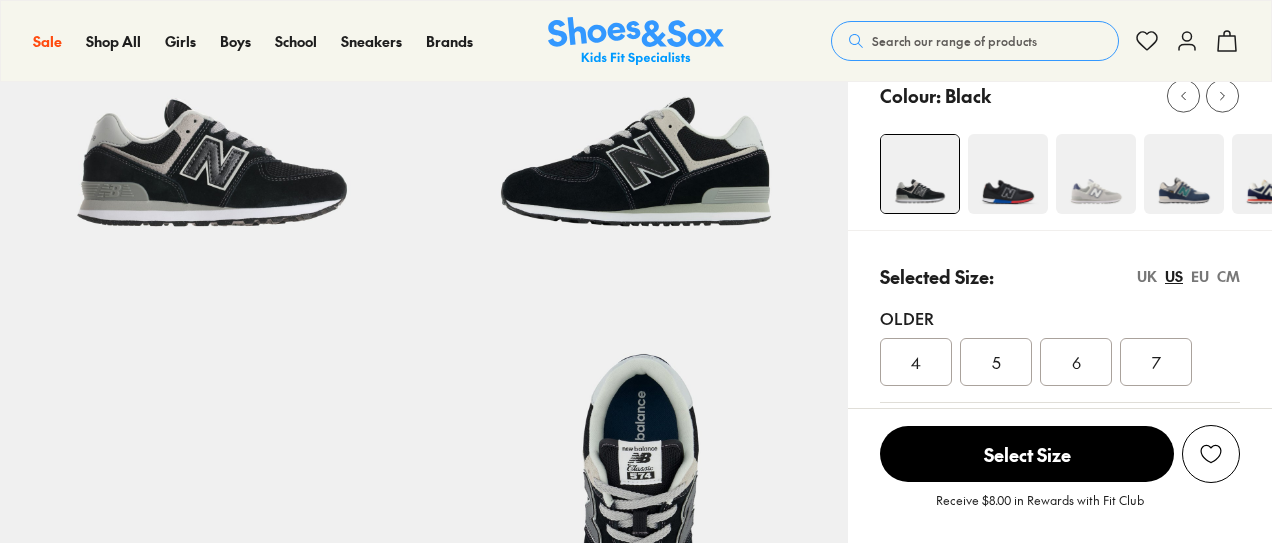 select on "*" 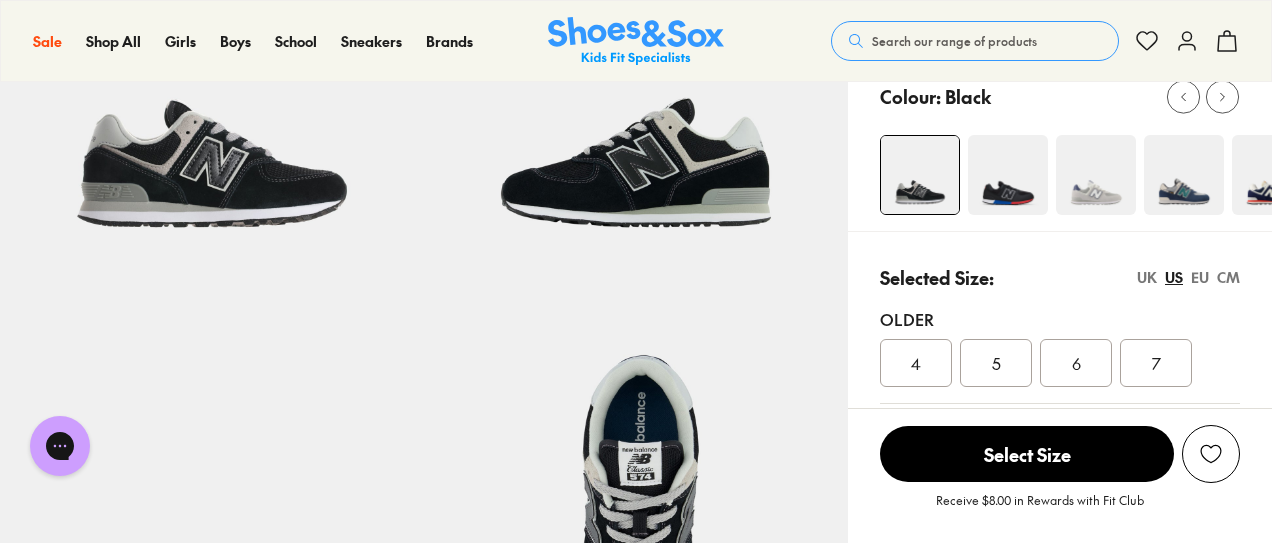 scroll, scrollTop: 0, scrollLeft: 0, axis: both 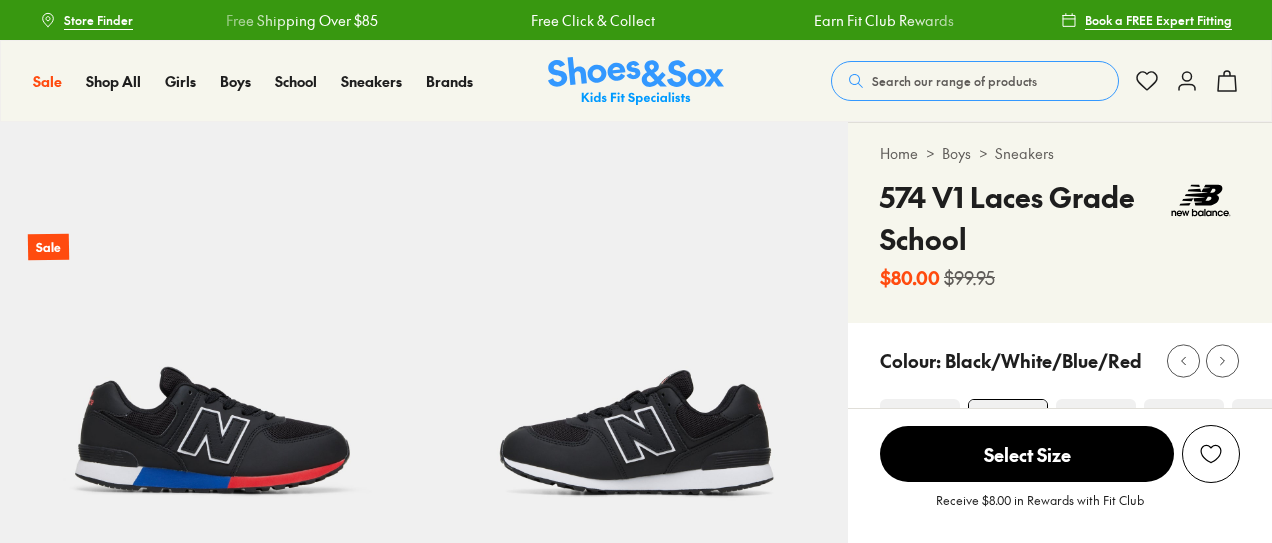 select on "*" 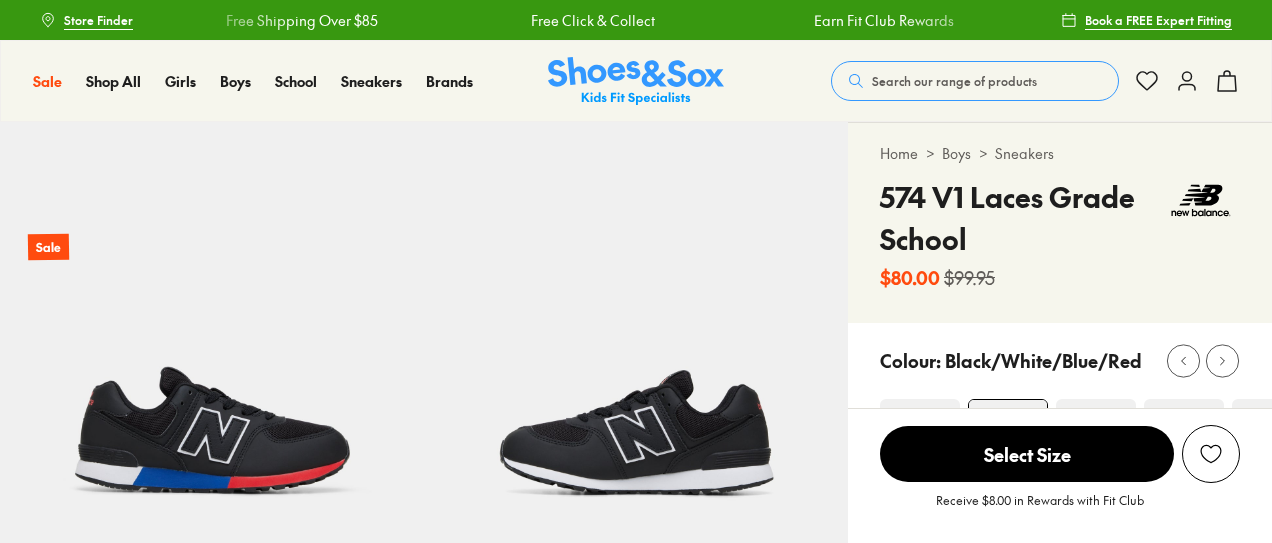 scroll, scrollTop: 0, scrollLeft: 0, axis: both 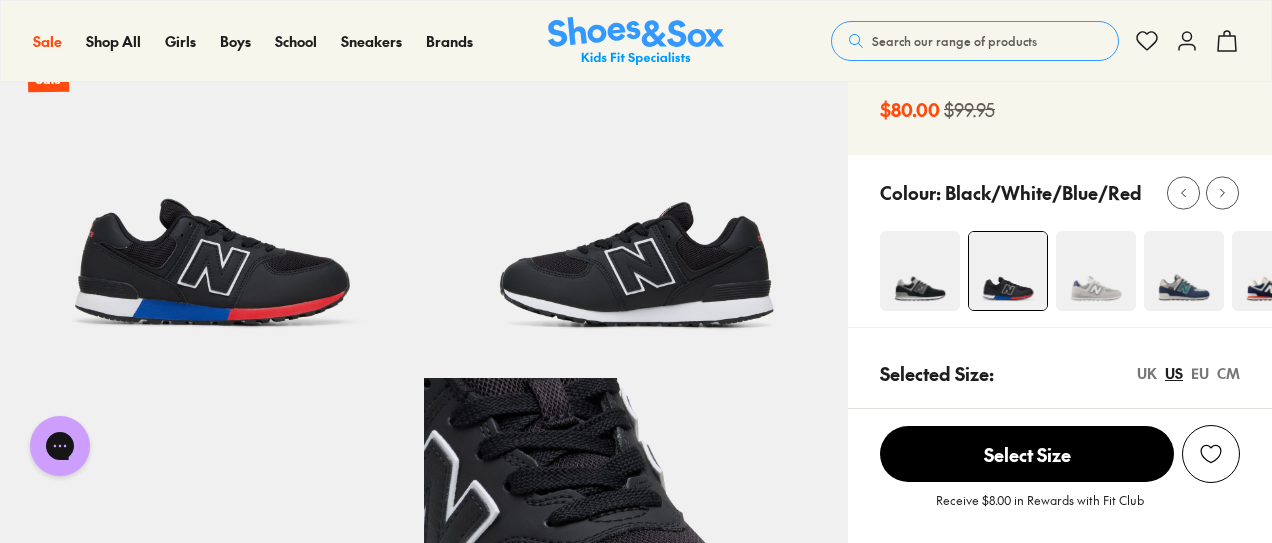 click at bounding box center (920, 271) 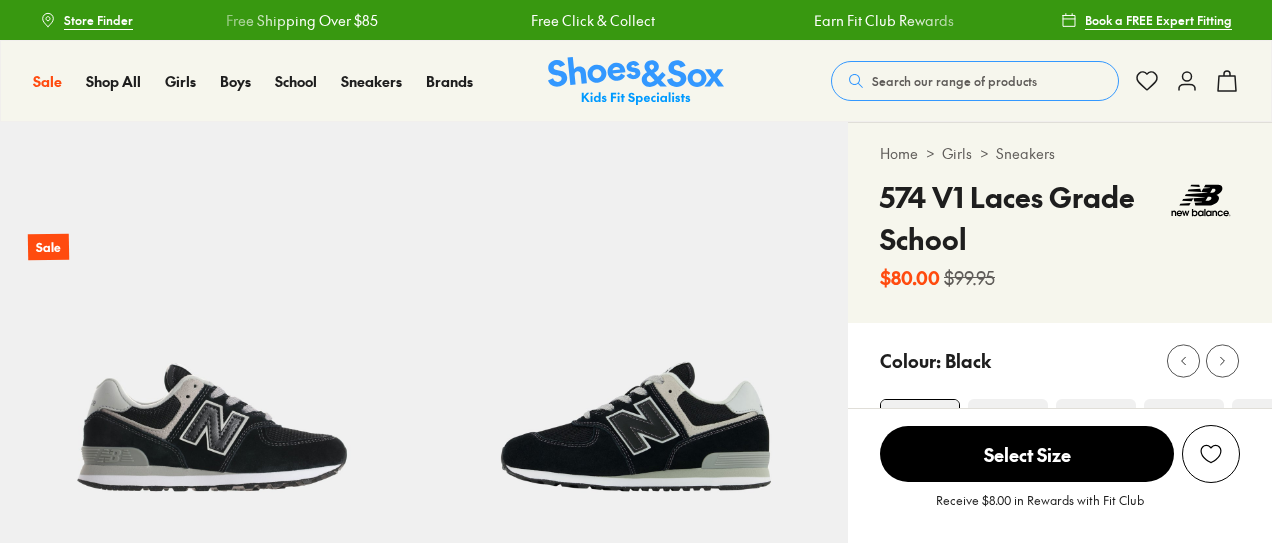scroll, scrollTop: 0, scrollLeft: 0, axis: both 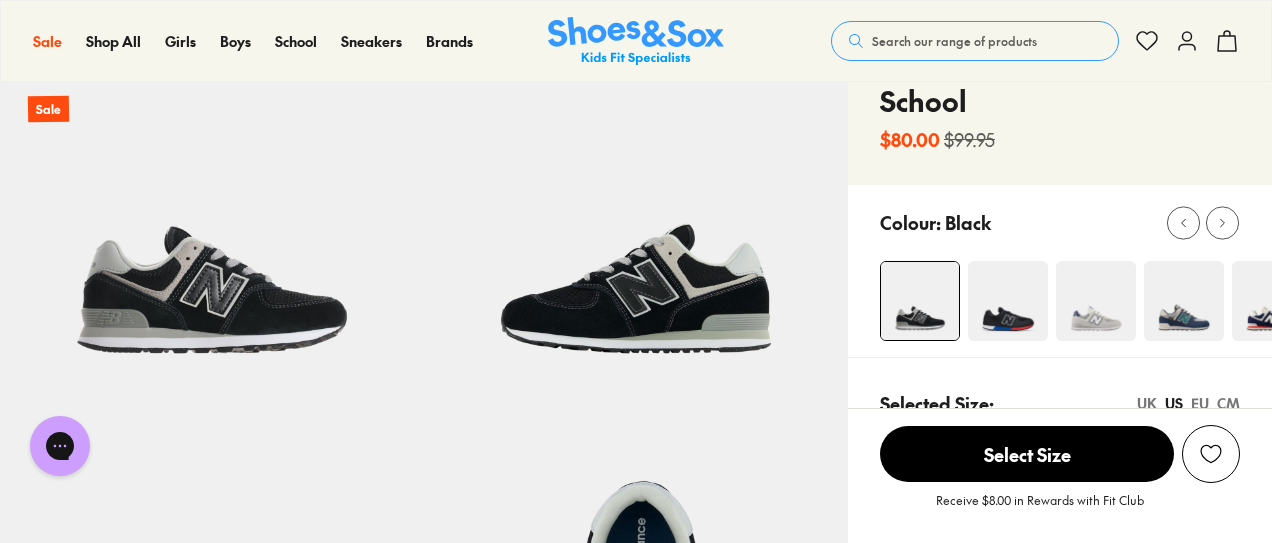 click at bounding box center (1184, 301) 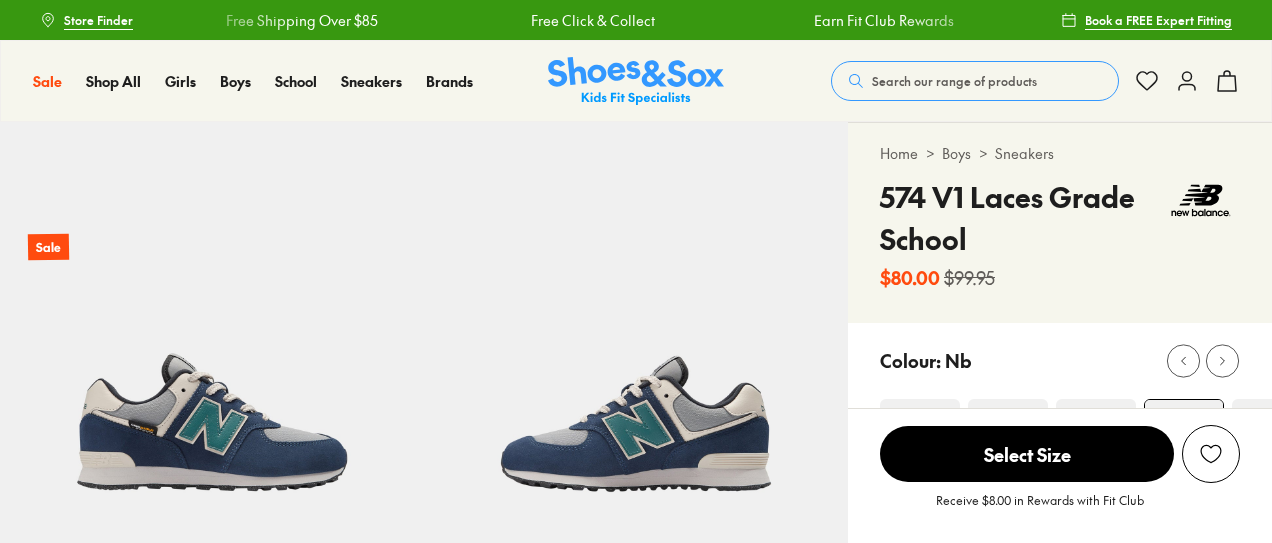 scroll, scrollTop: 126, scrollLeft: 0, axis: vertical 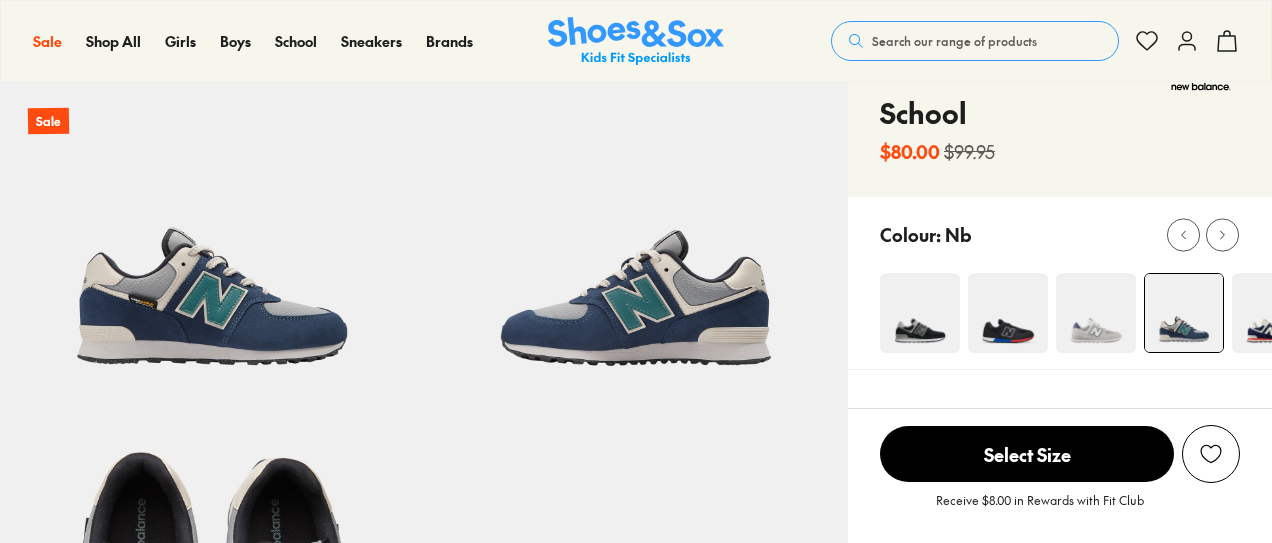 select on "*" 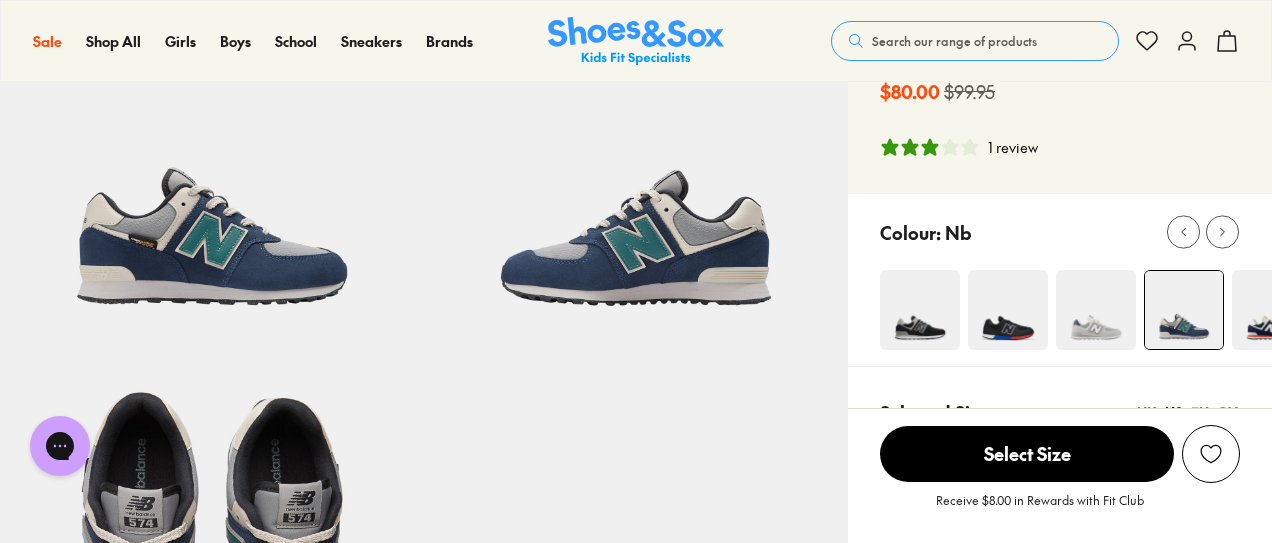 scroll, scrollTop: 0, scrollLeft: 0, axis: both 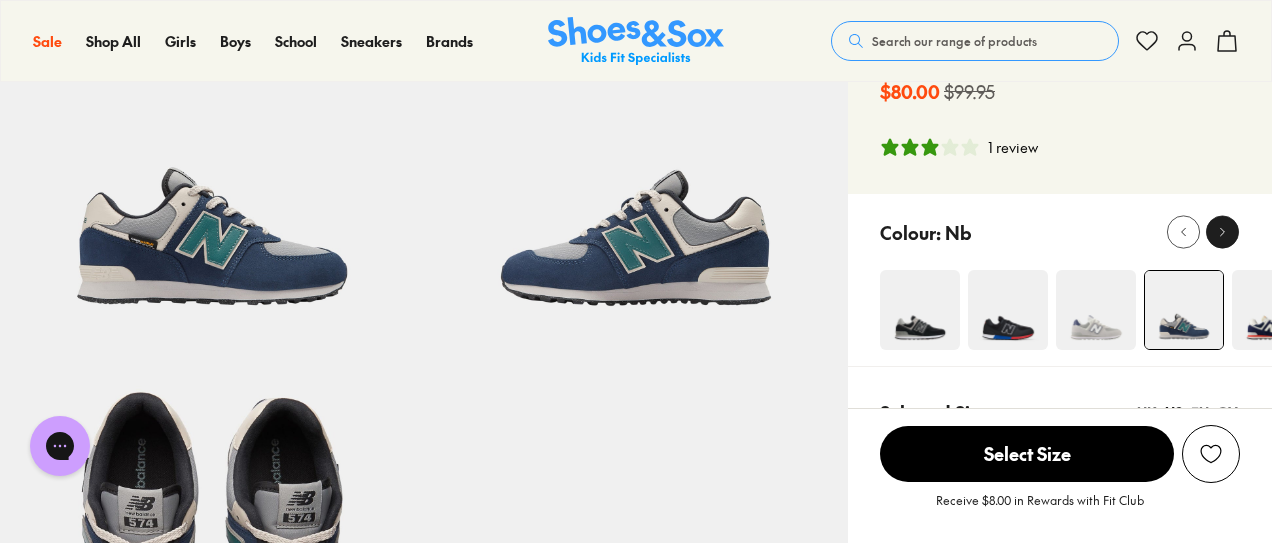click at bounding box center [1222, 232] 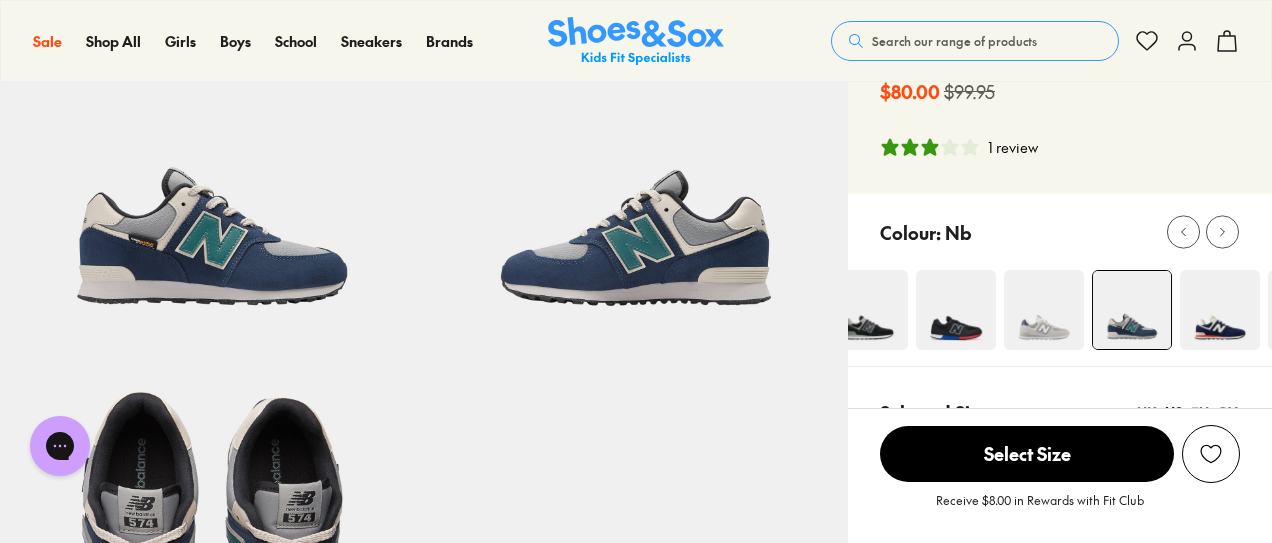 click at bounding box center (1220, 310) 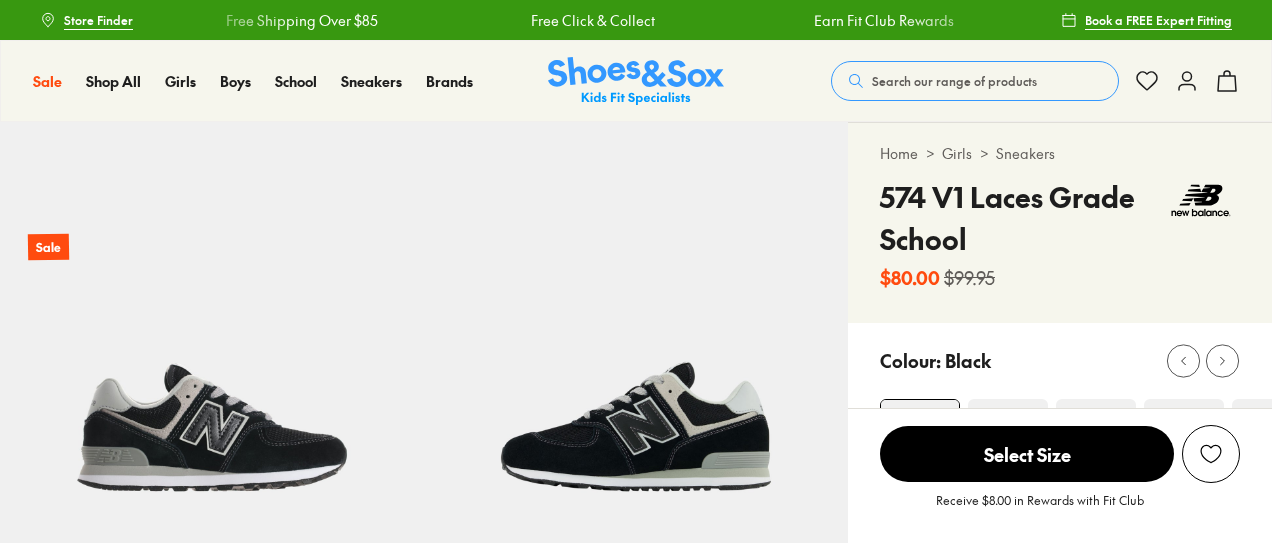 select on "*" 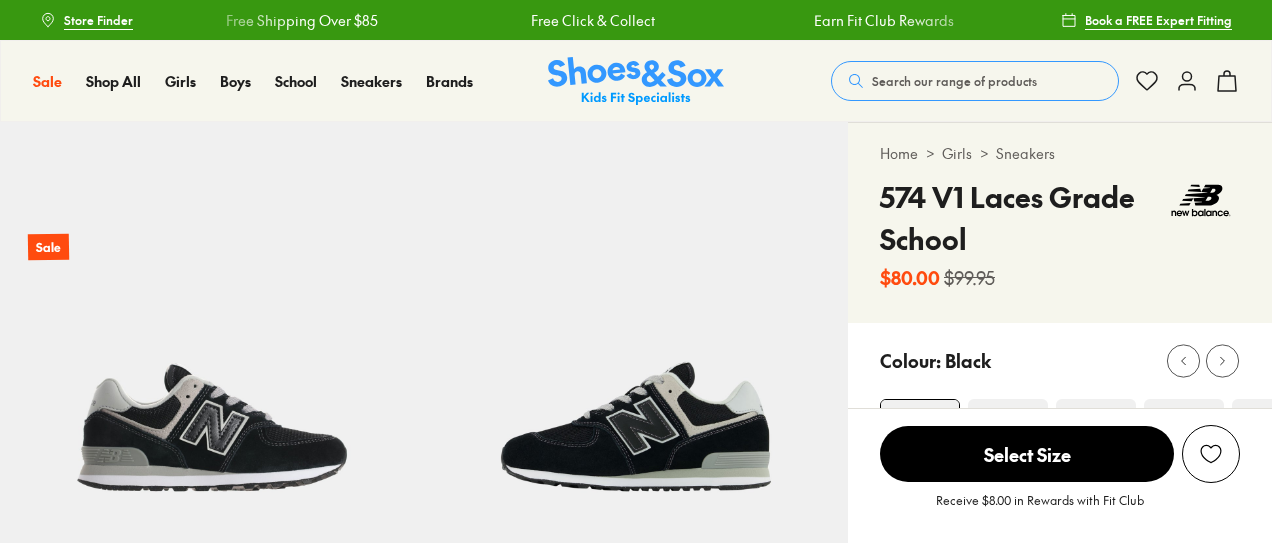 scroll, scrollTop: 0, scrollLeft: 0, axis: both 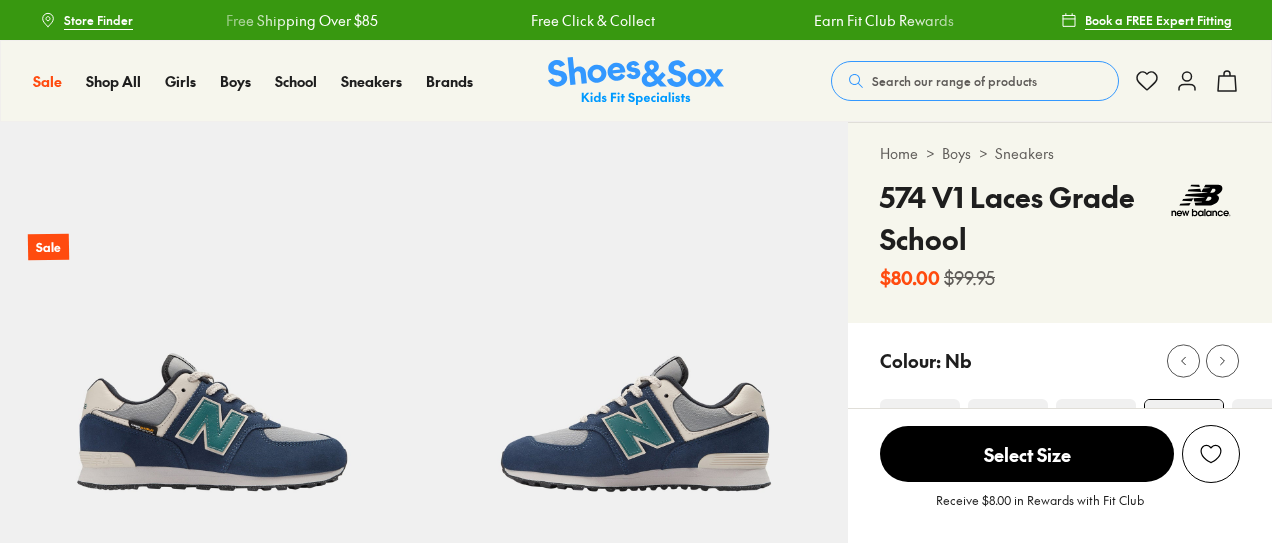 select on "*" 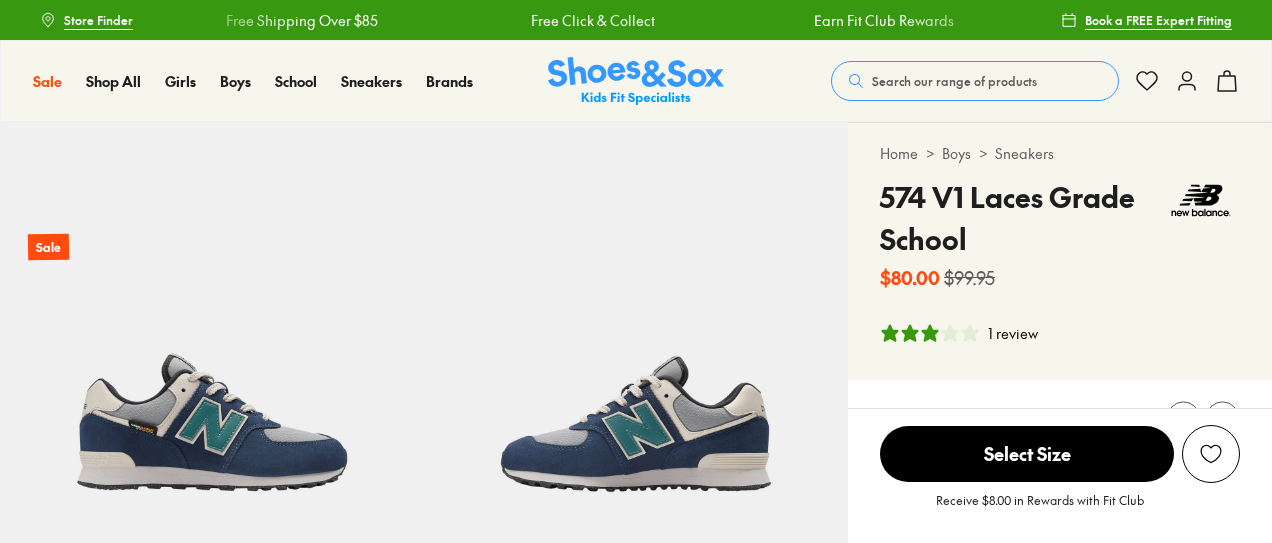 scroll, scrollTop: 0, scrollLeft: 0, axis: both 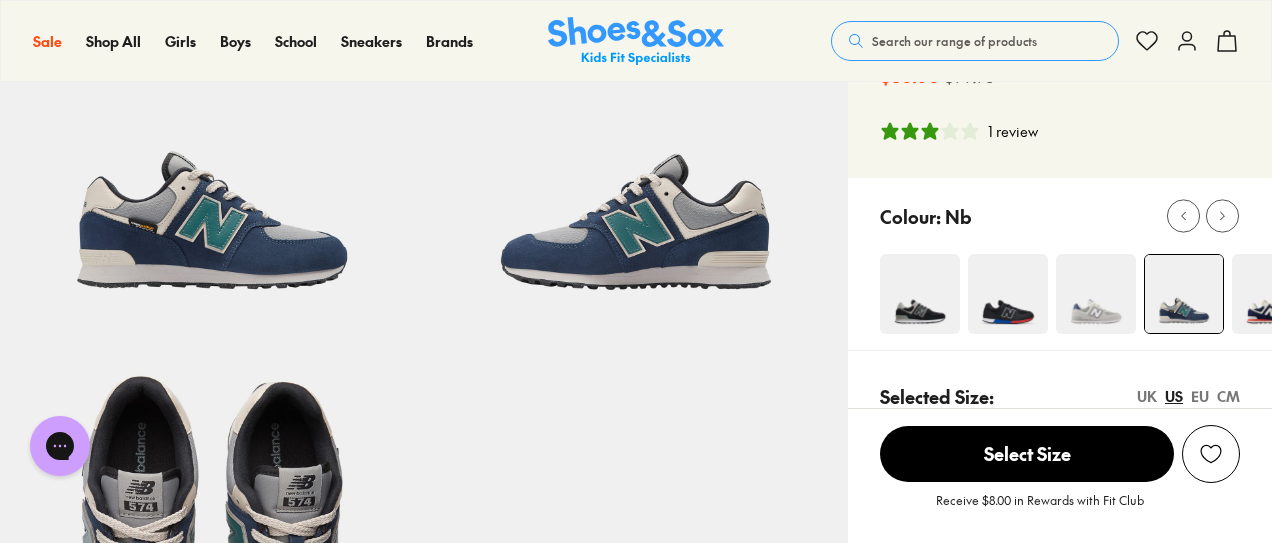 click at bounding box center [920, 294] 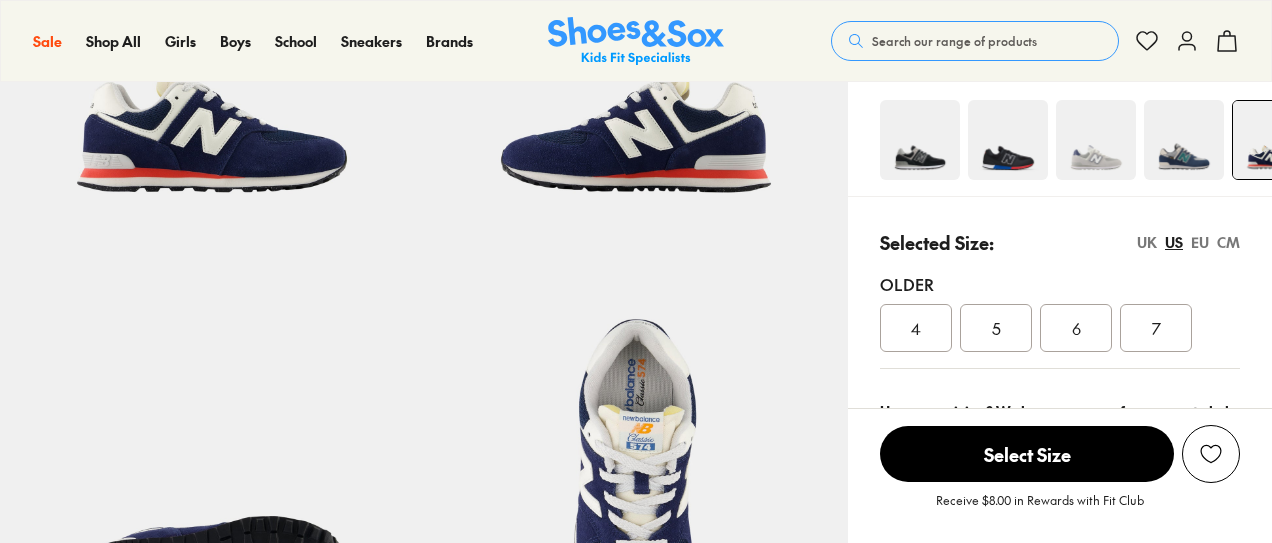 scroll, scrollTop: 0, scrollLeft: 0, axis: both 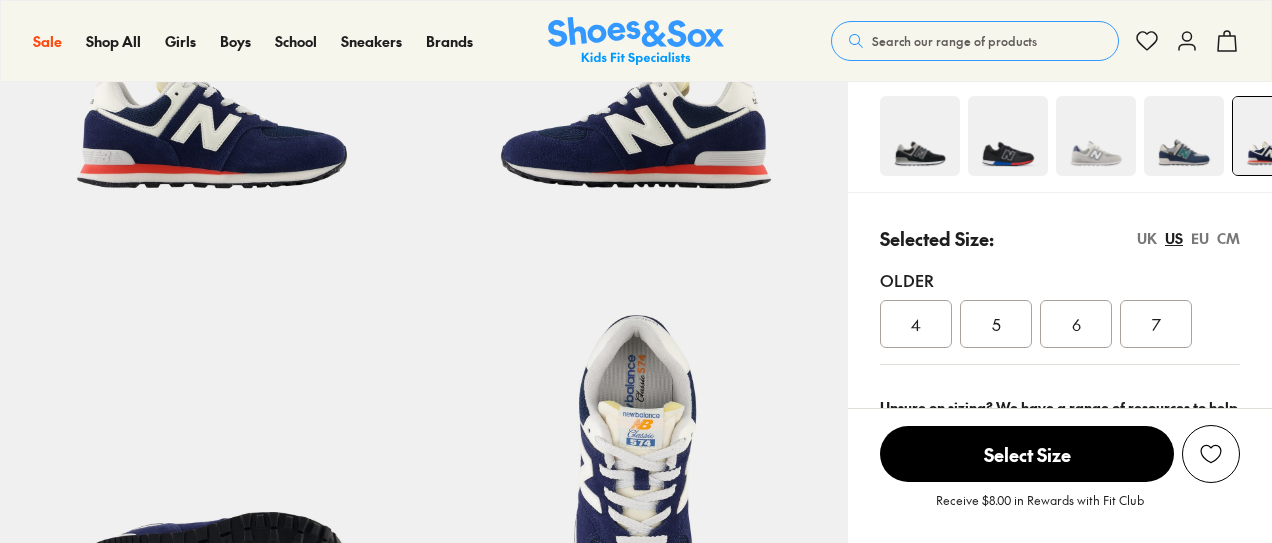 select on "*" 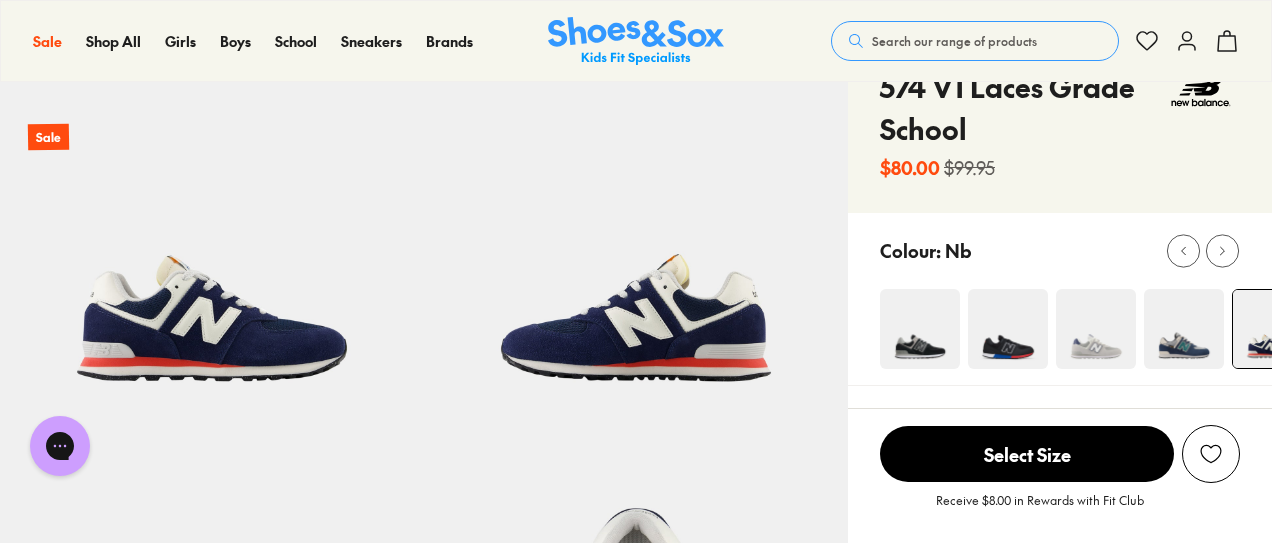 scroll, scrollTop: 0, scrollLeft: 0, axis: both 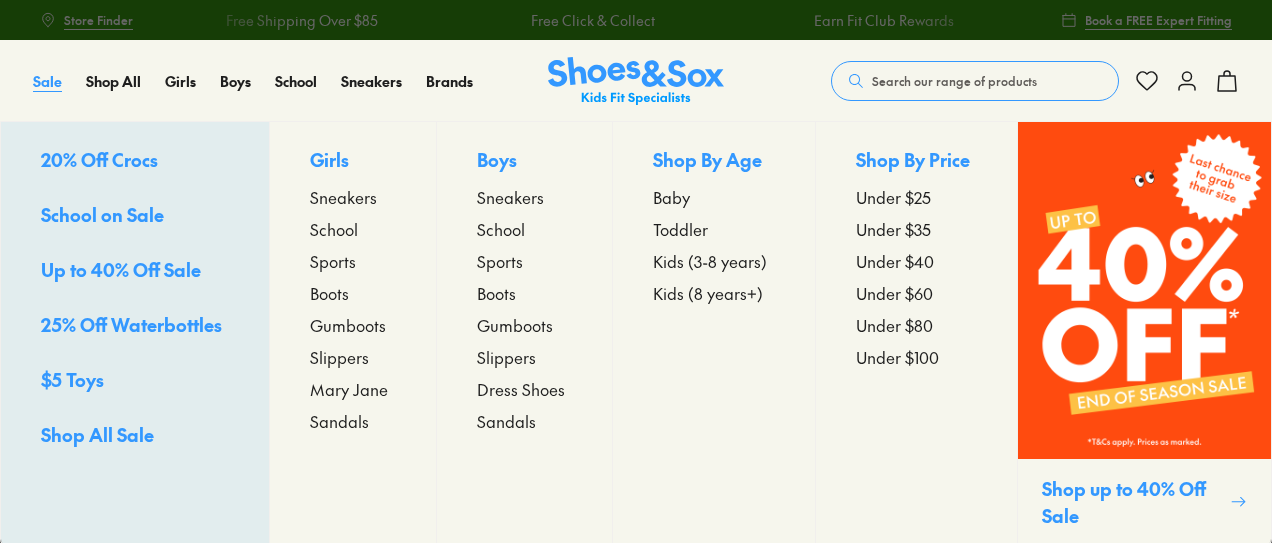 click on "Sale" at bounding box center [47, 81] 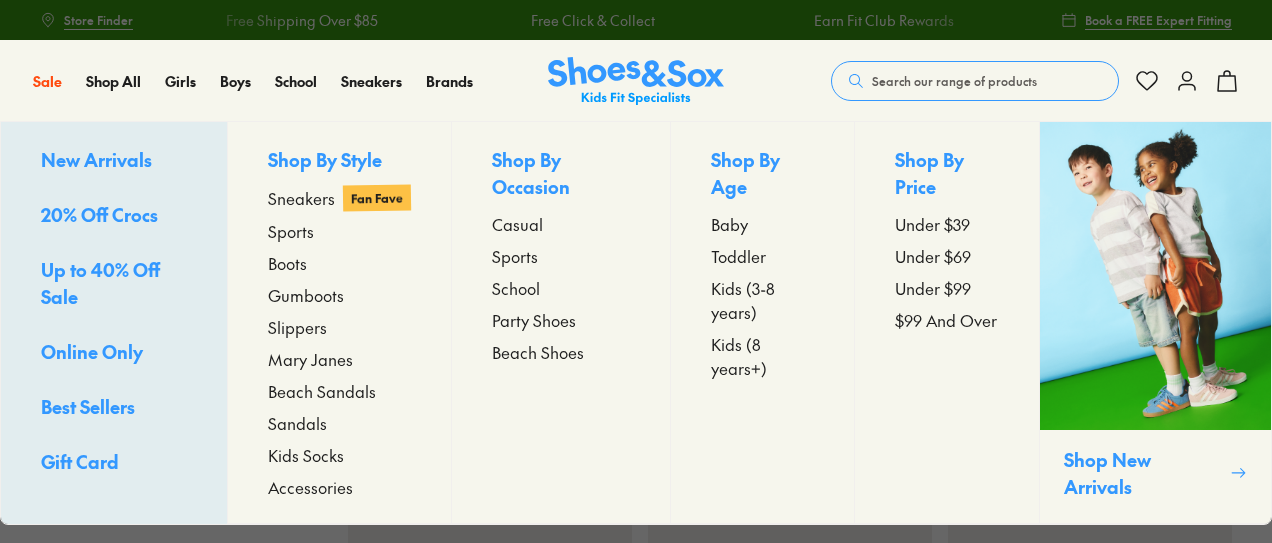 scroll, scrollTop: 0, scrollLeft: 0, axis: both 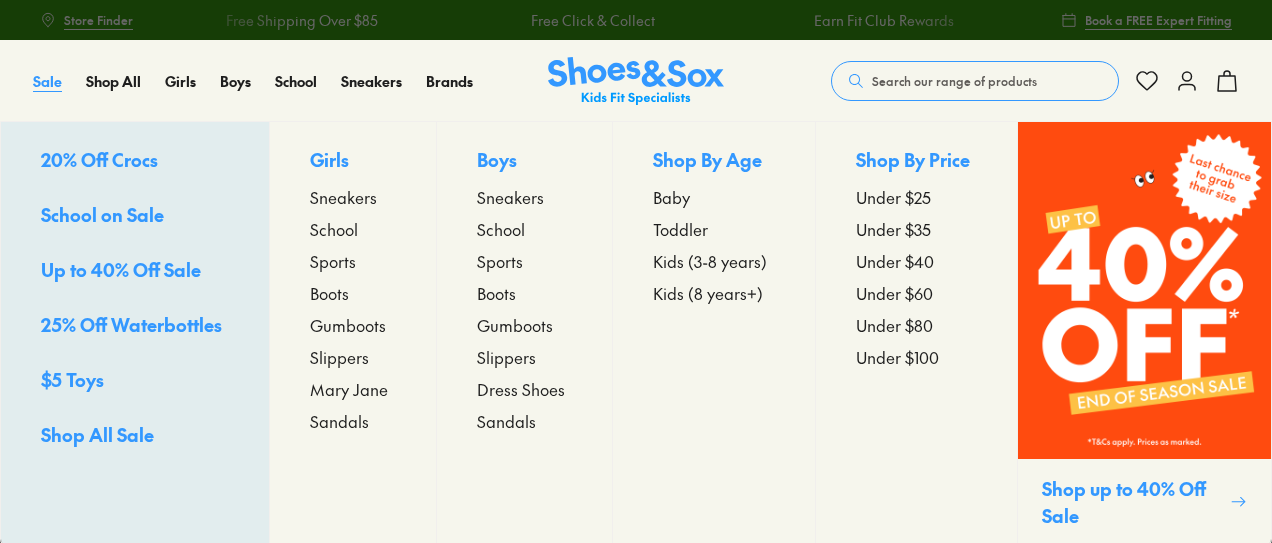 click on "Sale" at bounding box center [47, 81] 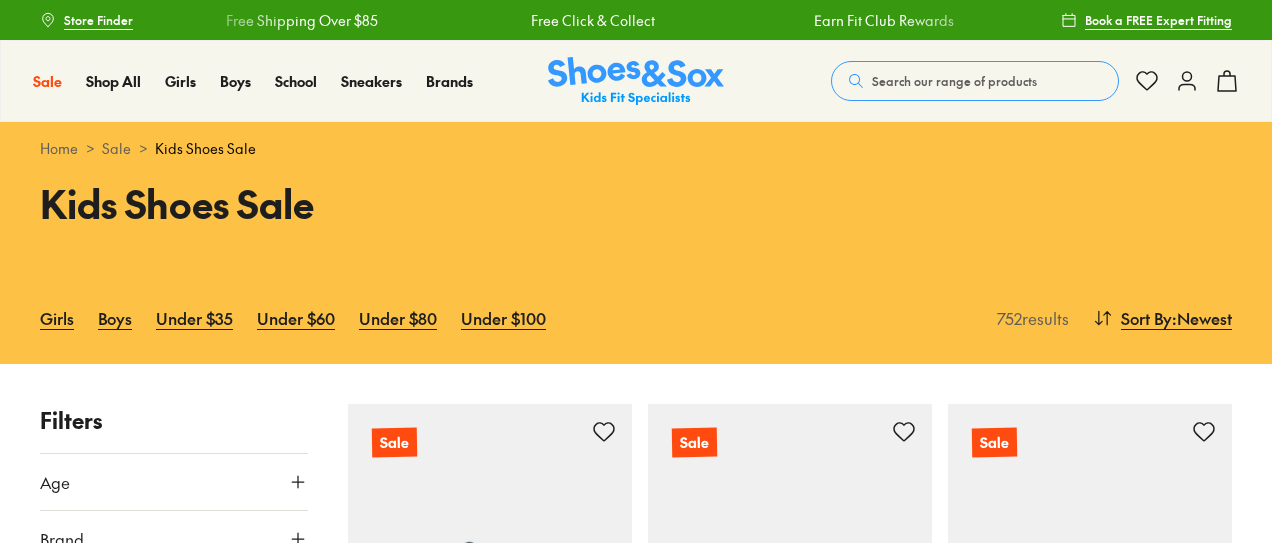 scroll, scrollTop: 0, scrollLeft: 0, axis: both 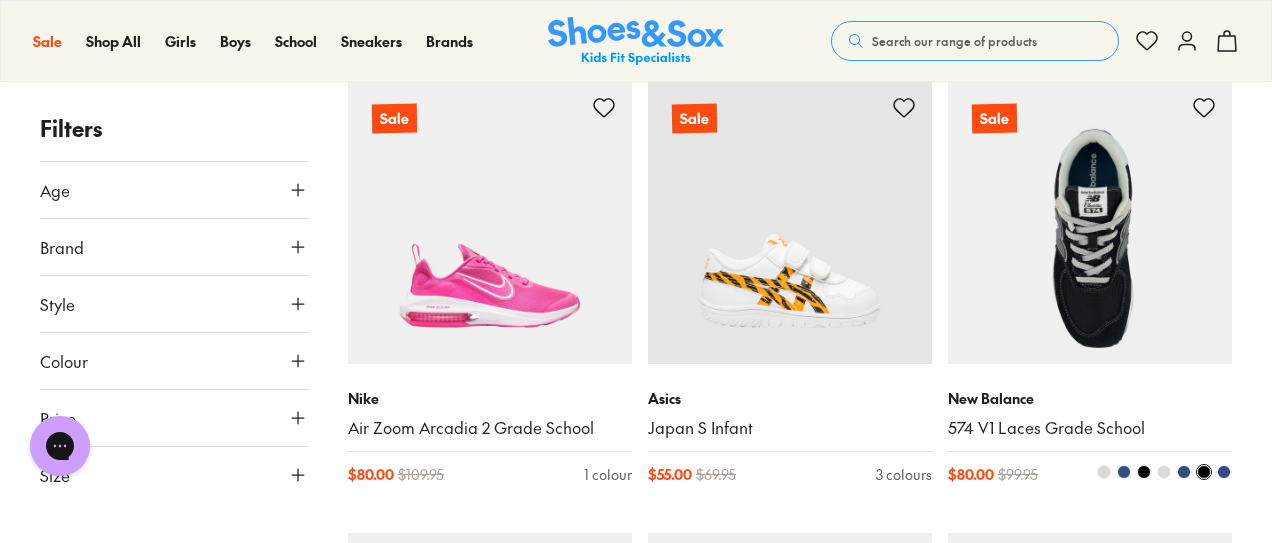 click at bounding box center (1090, 222) 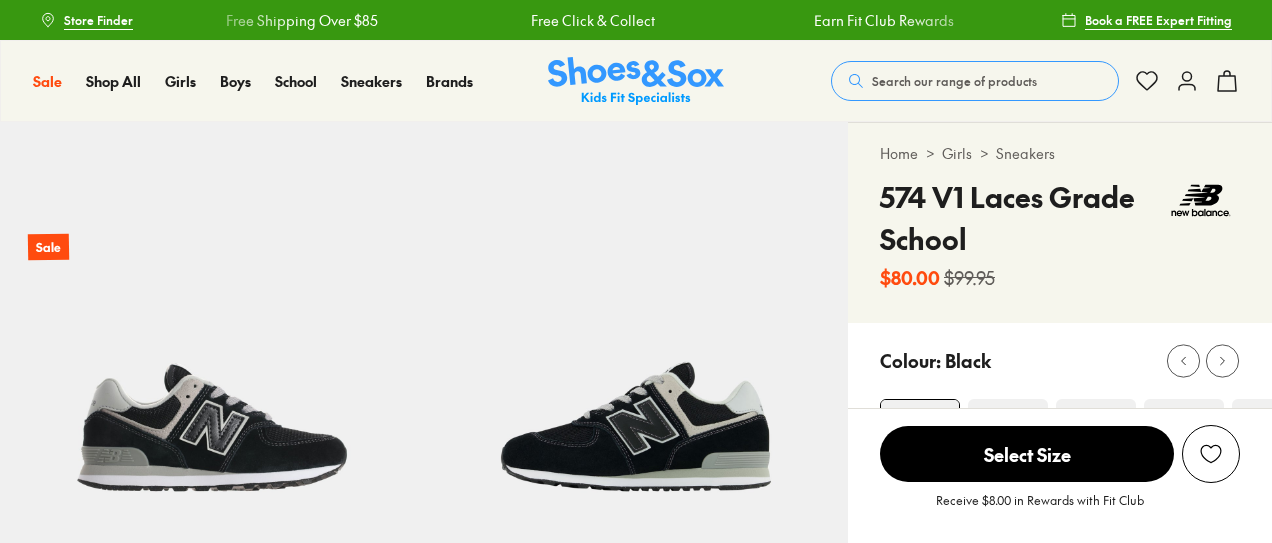 scroll, scrollTop: 299, scrollLeft: 0, axis: vertical 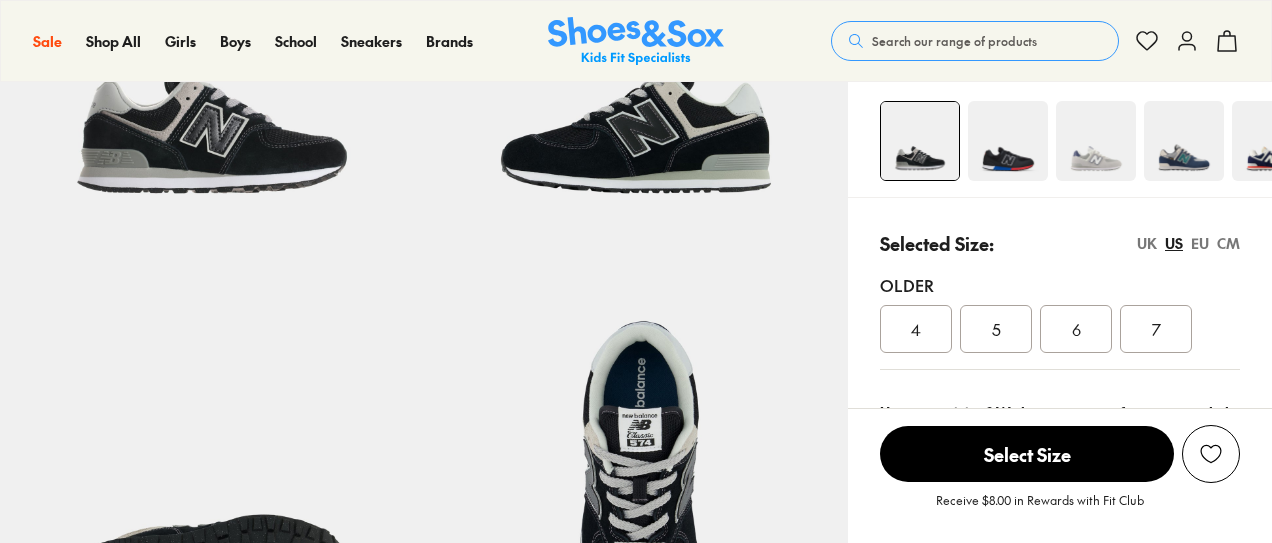select on "*" 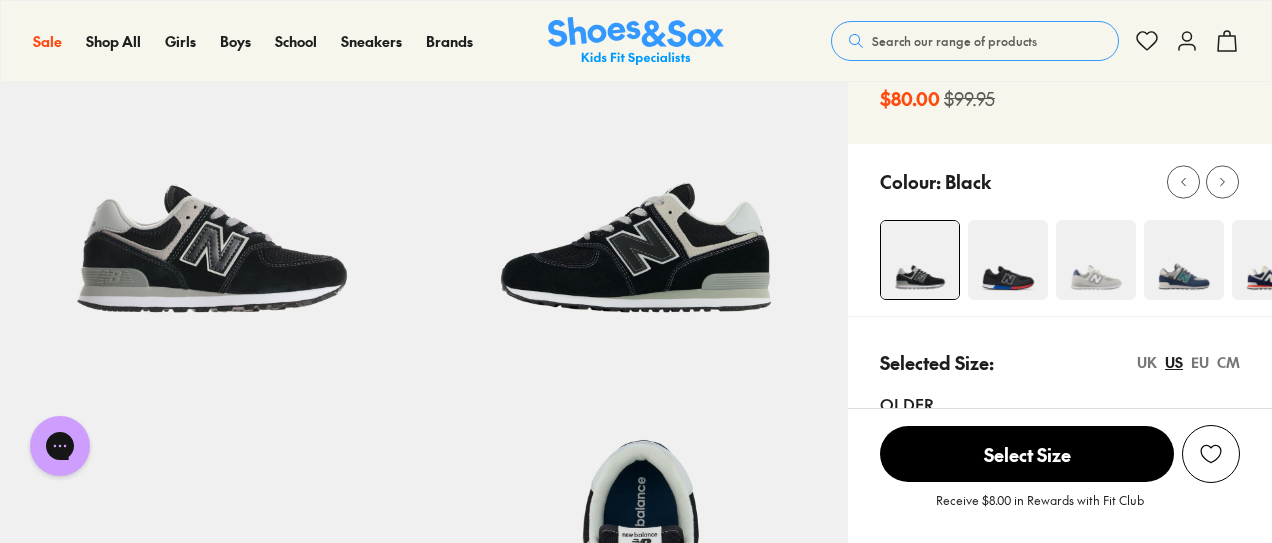 scroll, scrollTop: 0, scrollLeft: 0, axis: both 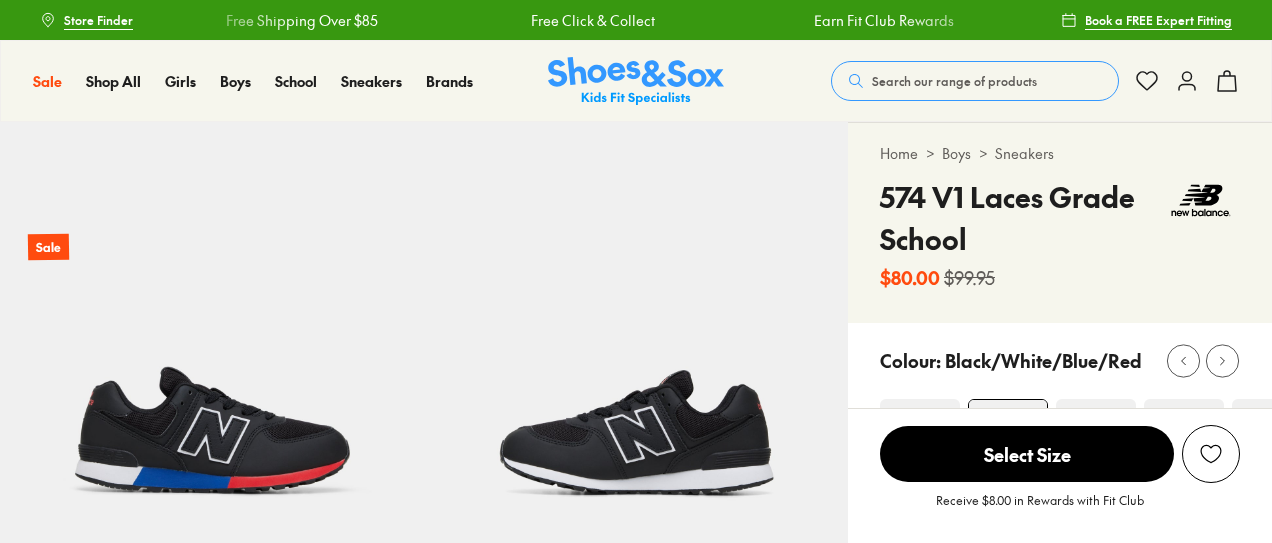select on "*" 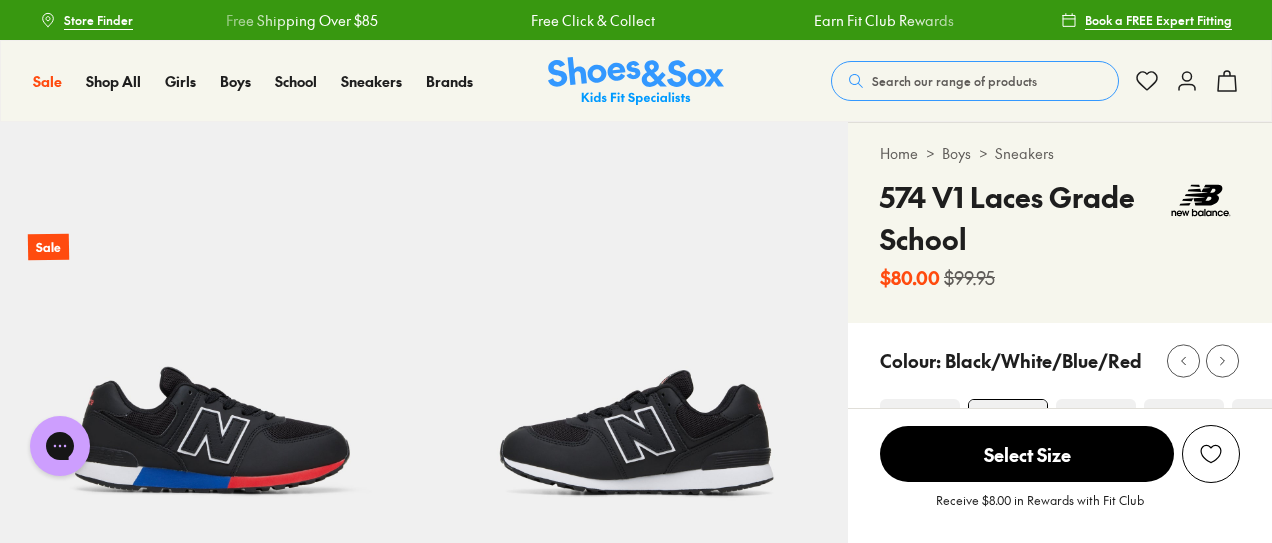 scroll, scrollTop: 0, scrollLeft: 0, axis: both 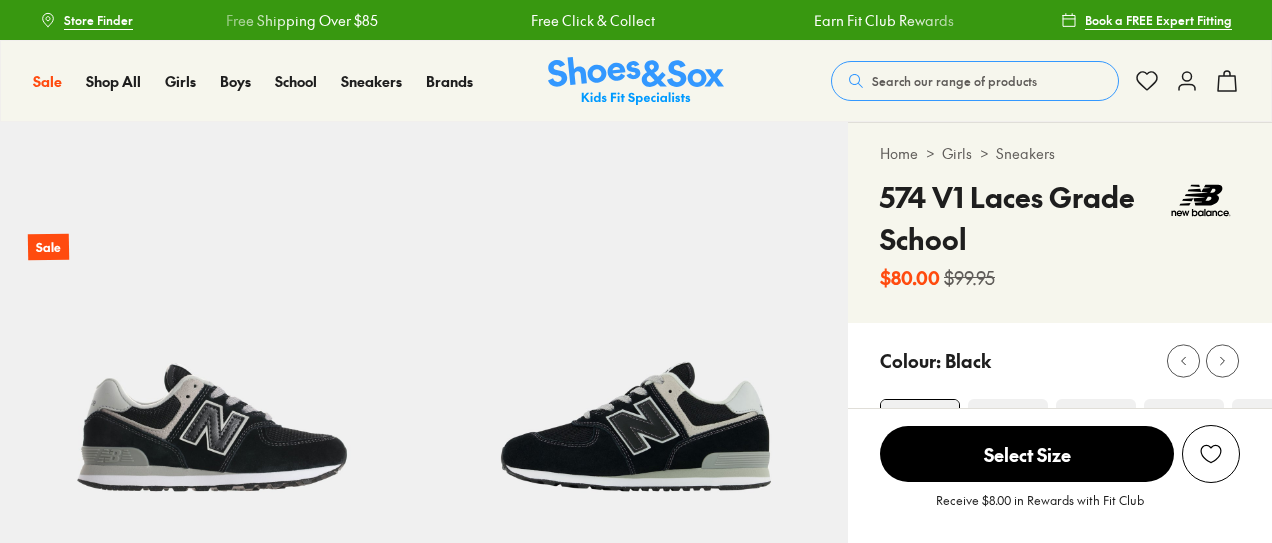 select on "*" 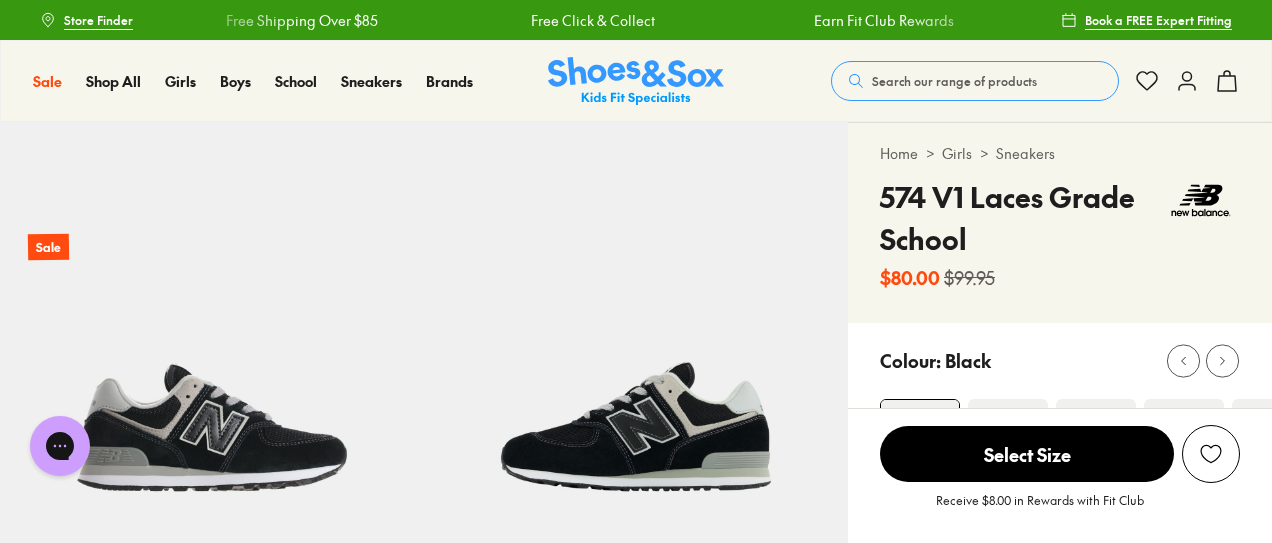 scroll, scrollTop: 0, scrollLeft: 0, axis: both 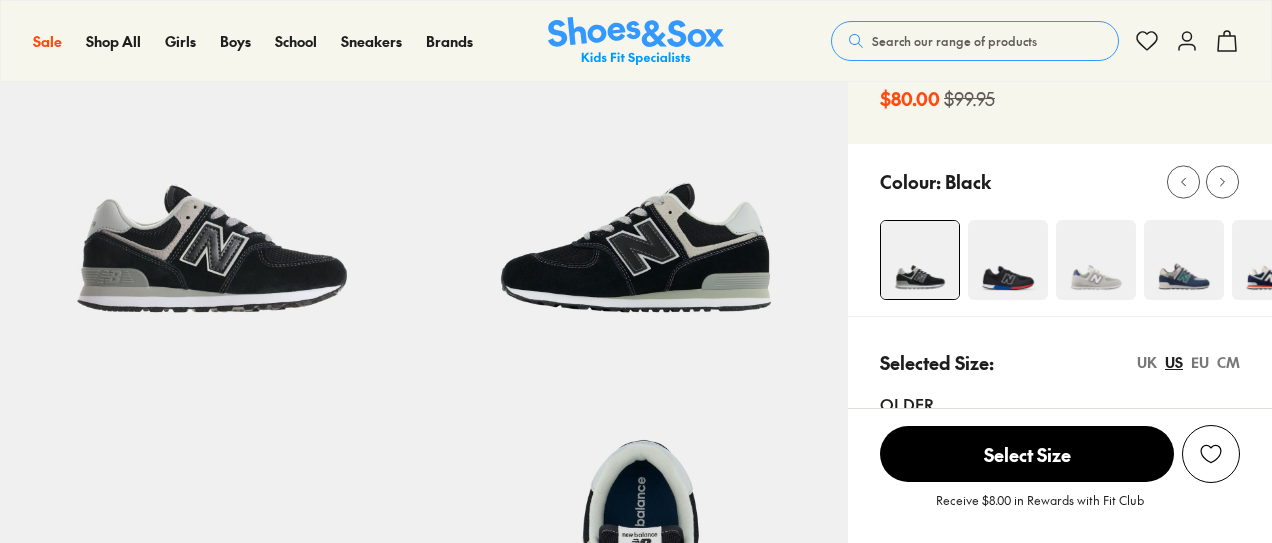 select on "*" 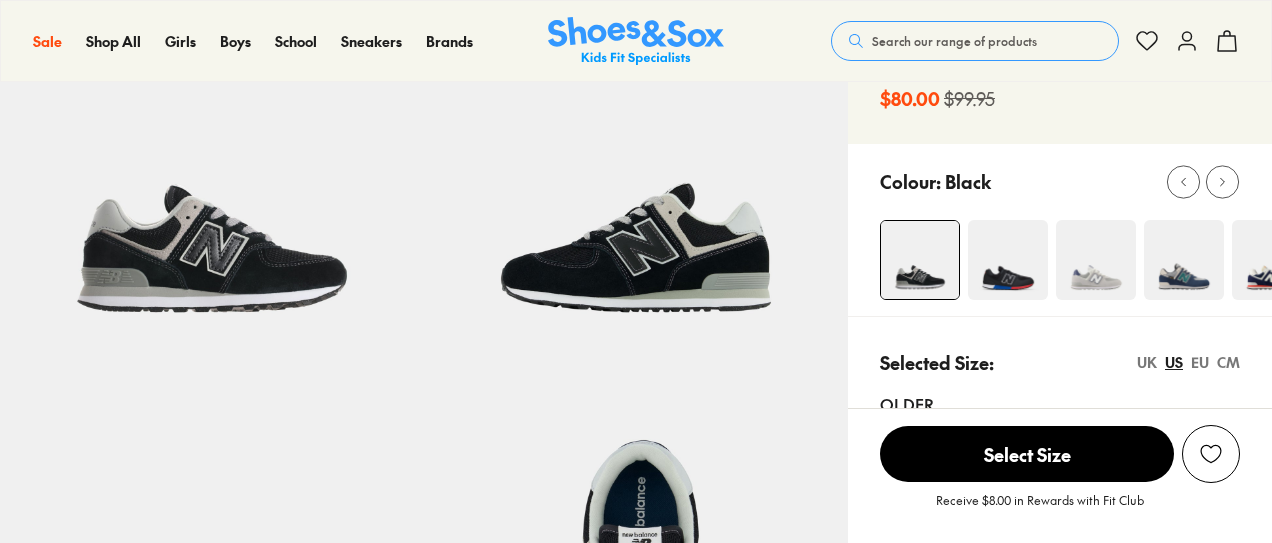 scroll, scrollTop: 0, scrollLeft: 0, axis: both 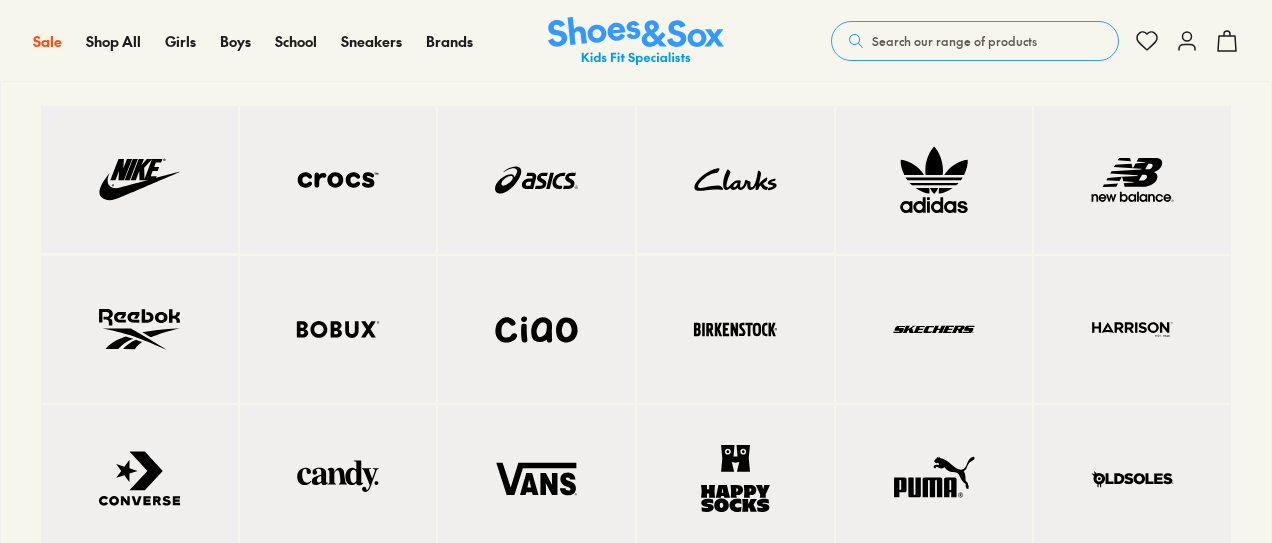 click at bounding box center [139, 478] 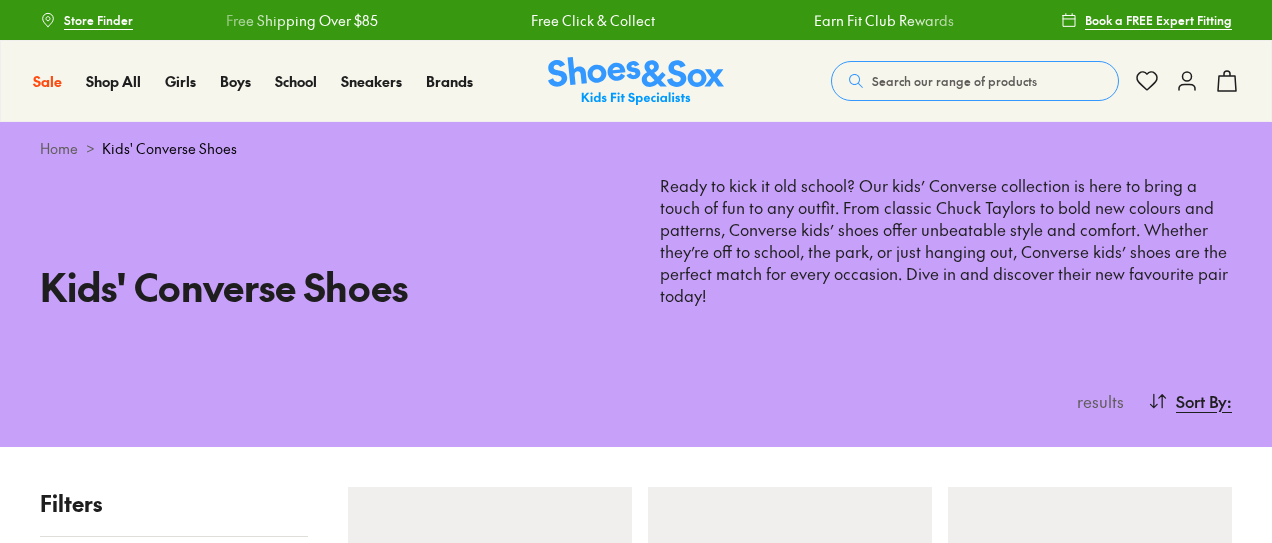 scroll, scrollTop: 154, scrollLeft: 0, axis: vertical 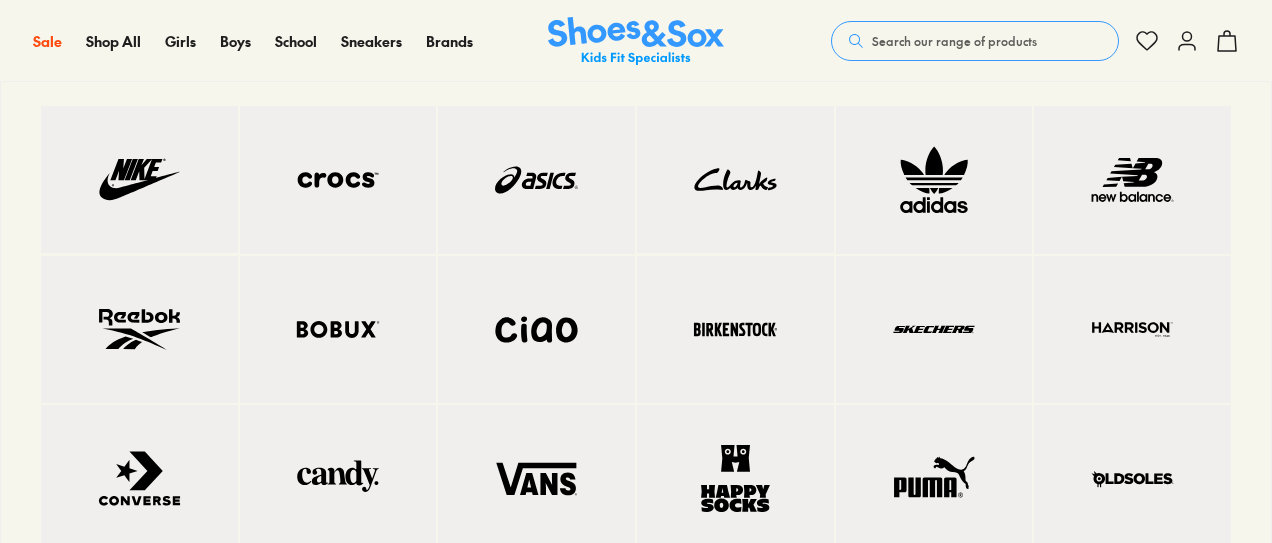click at bounding box center [536, 479] 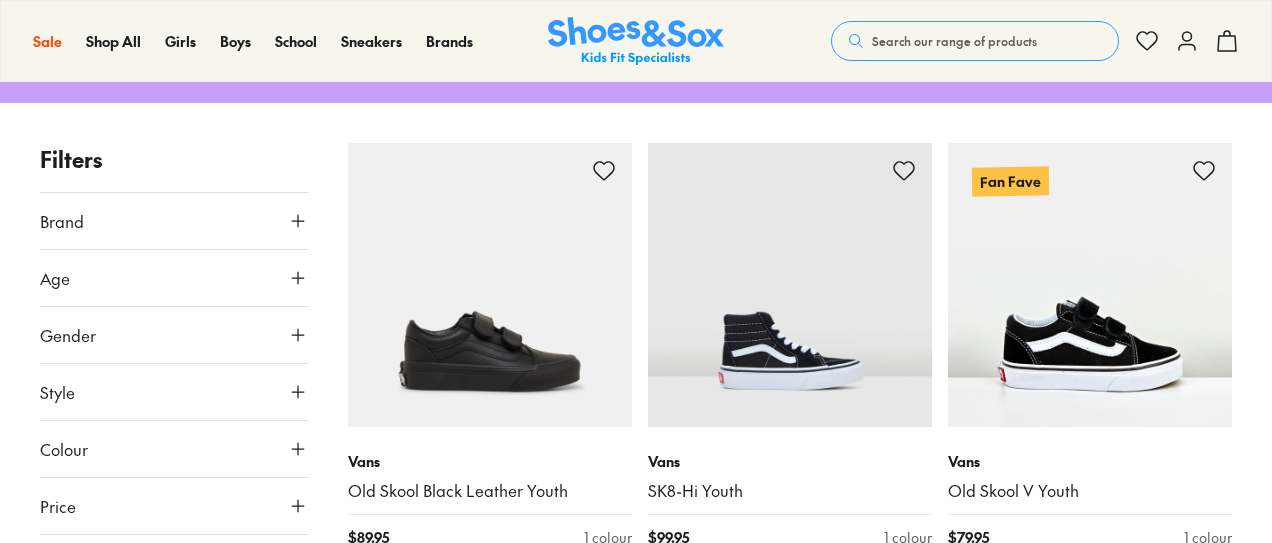 scroll, scrollTop: 267, scrollLeft: 0, axis: vertical 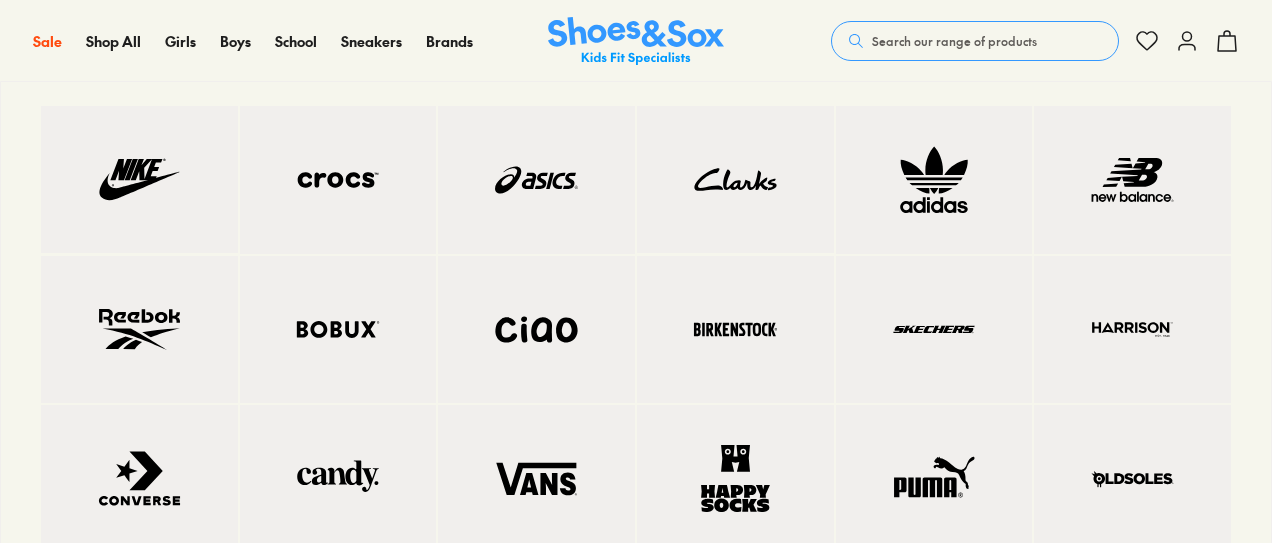 click at bounding box center (735, 329) 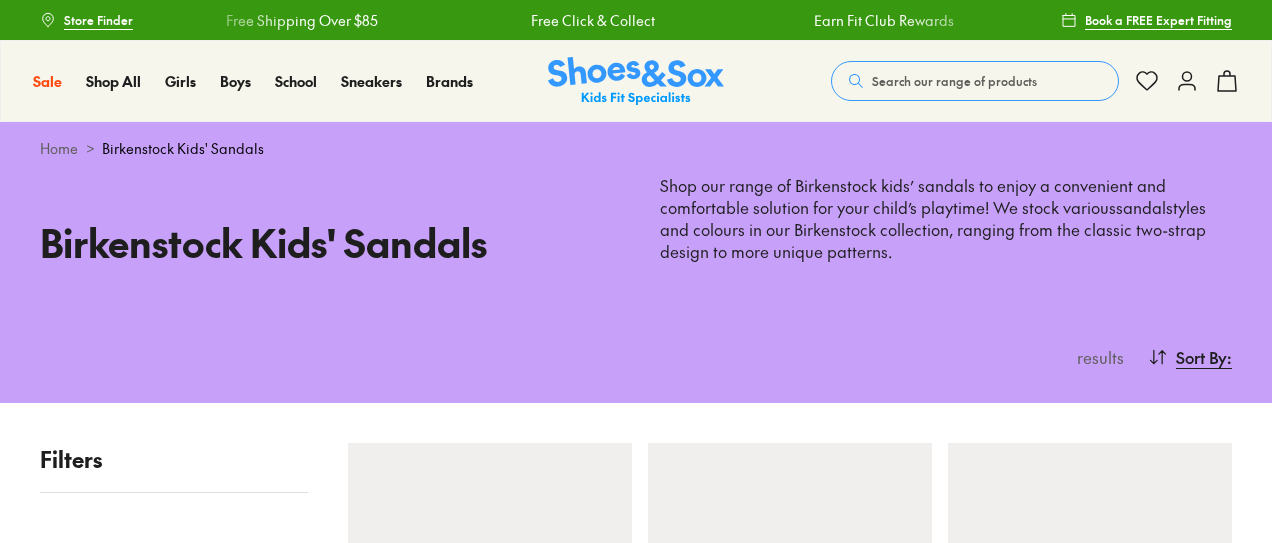 scroll, scrollTop: 0, scrollLeft: 0, axis: both 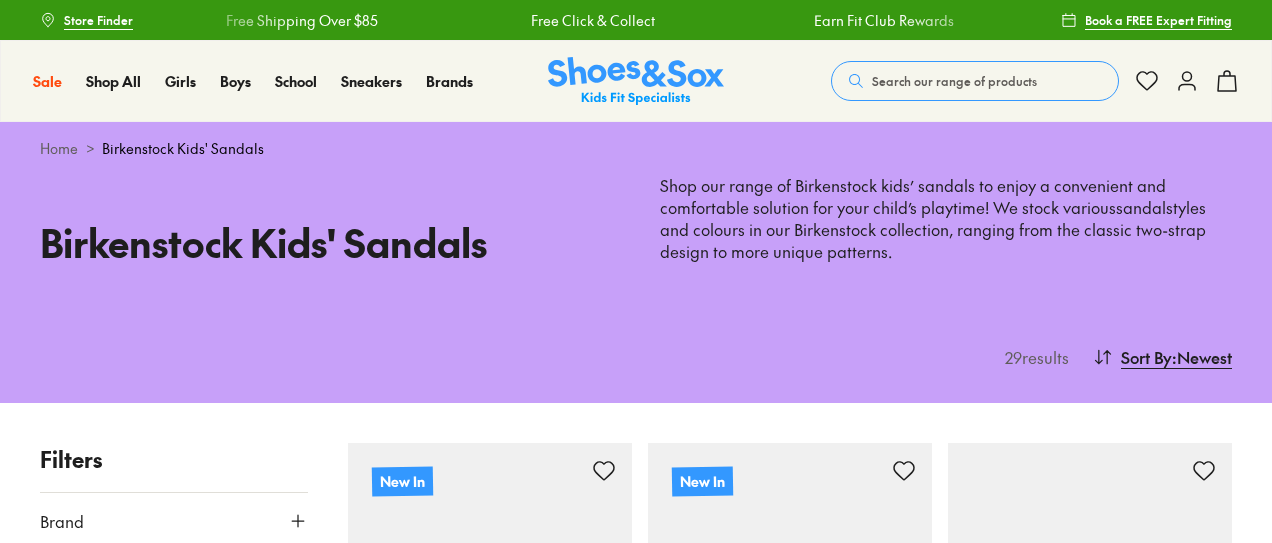 type on "***" 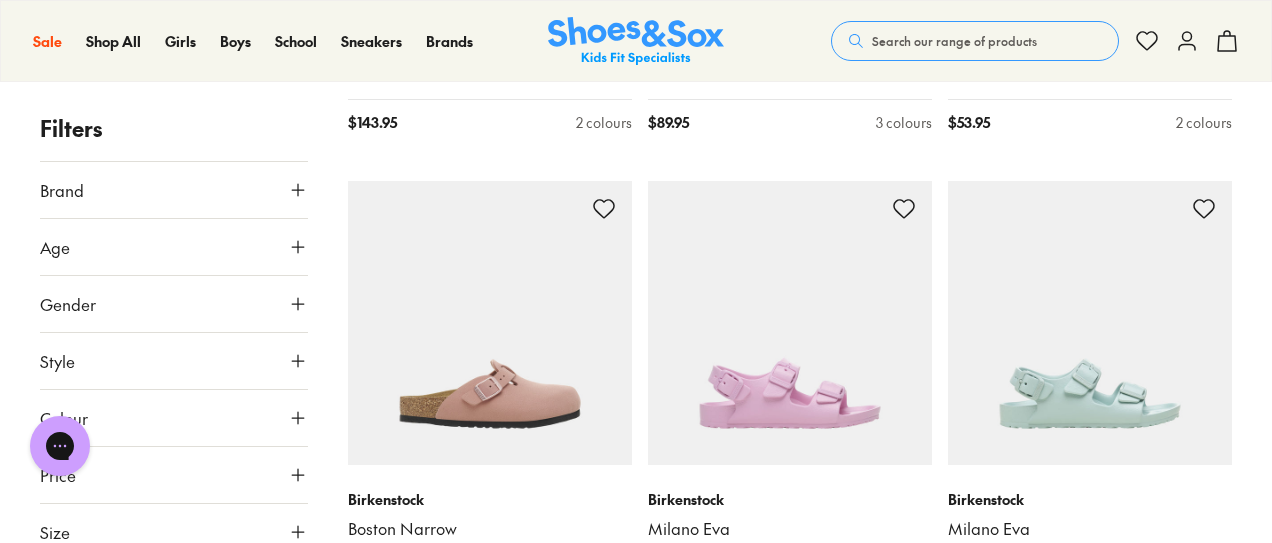 scroll, scrollTop: 2080, scrollLeft: 0, axis: vertical 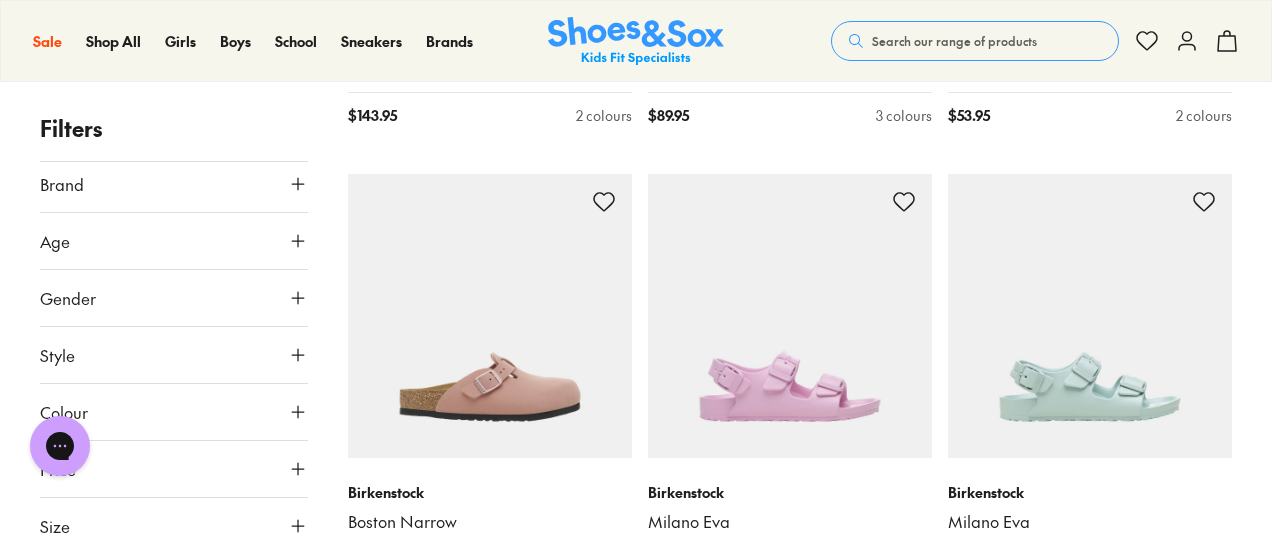 click on "Style" at bounding box center (174, 355) 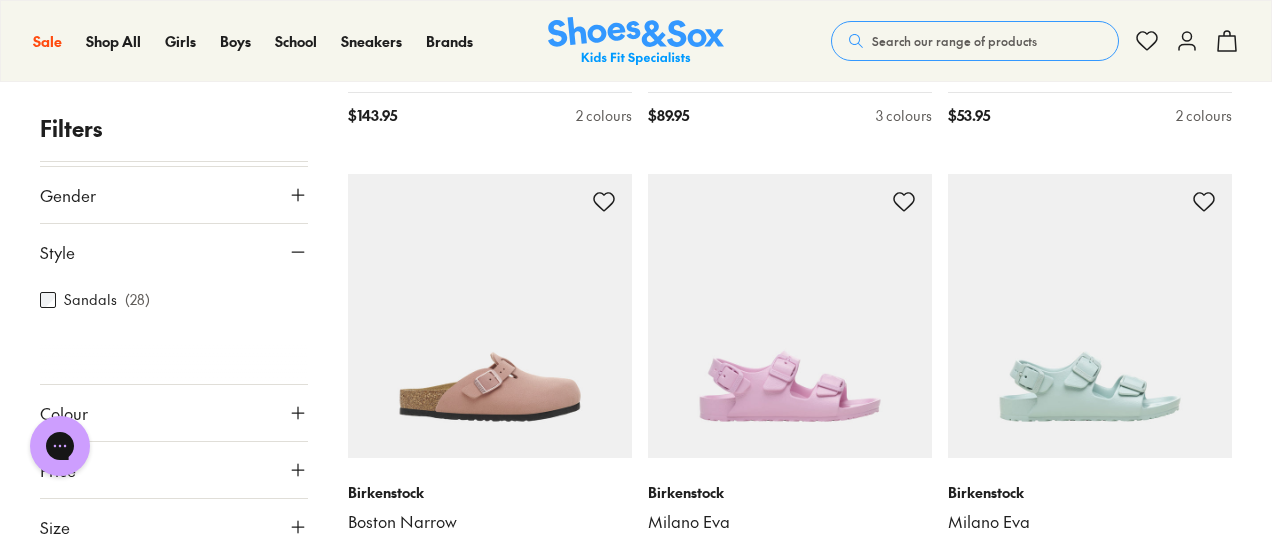 click on "Style" at bounding box center [174, 252] 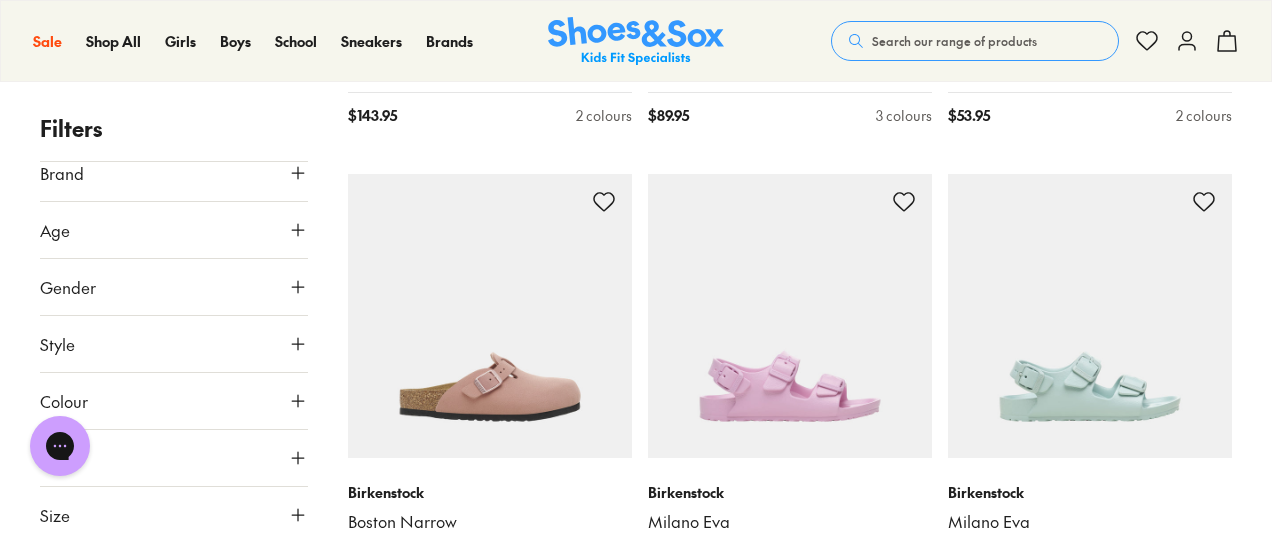 scroll, scrollTop: 6, scrollLeft: 0, axis: vertical 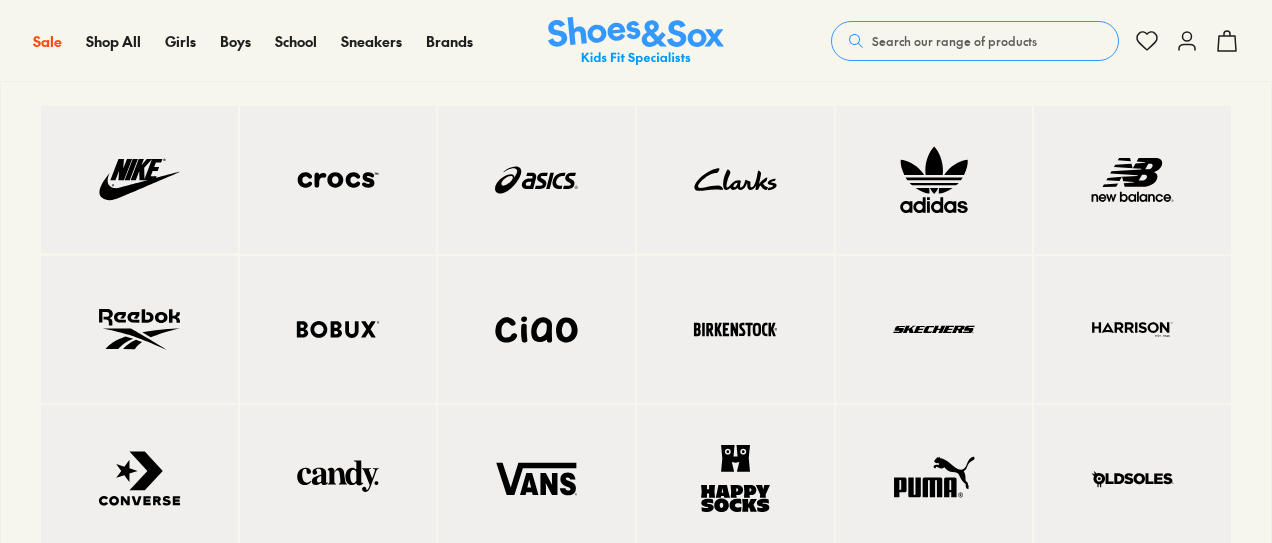 click at bounding box center (934, 330) 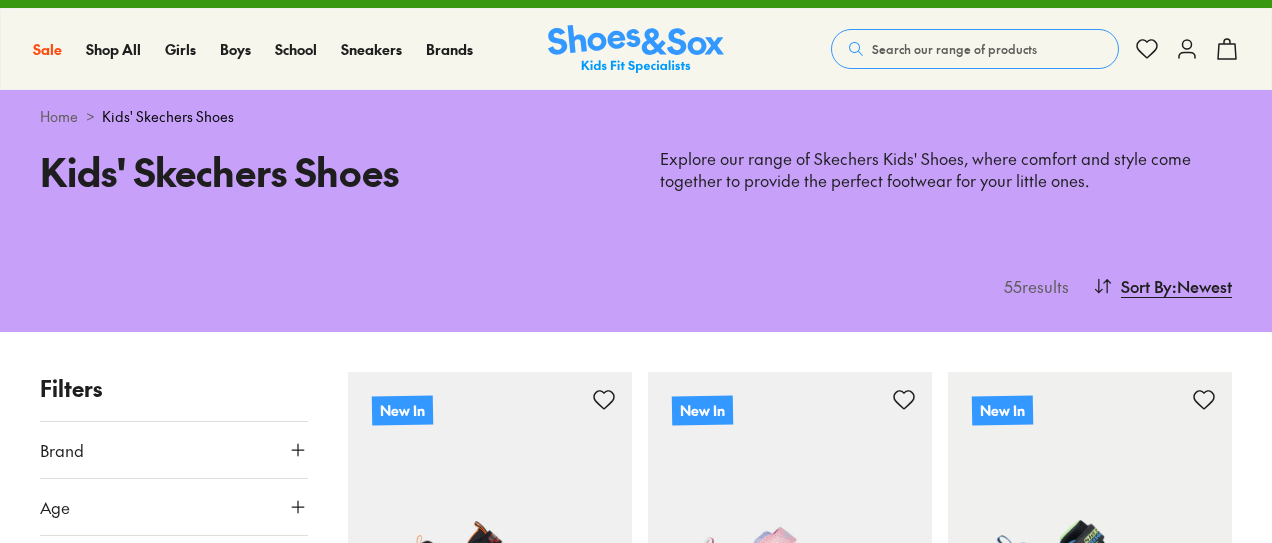 scroll, scrollTop: 194, scrollLeft: 0, axis: vertical 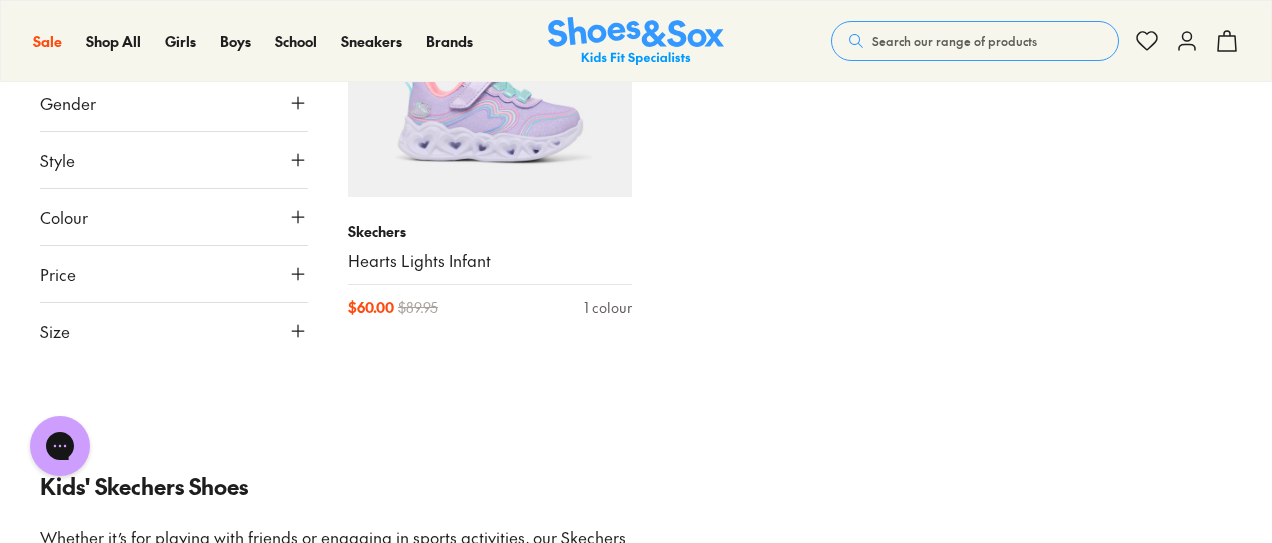 click on "Kids' Skechers Shoes" at bounding box center (636, 486) 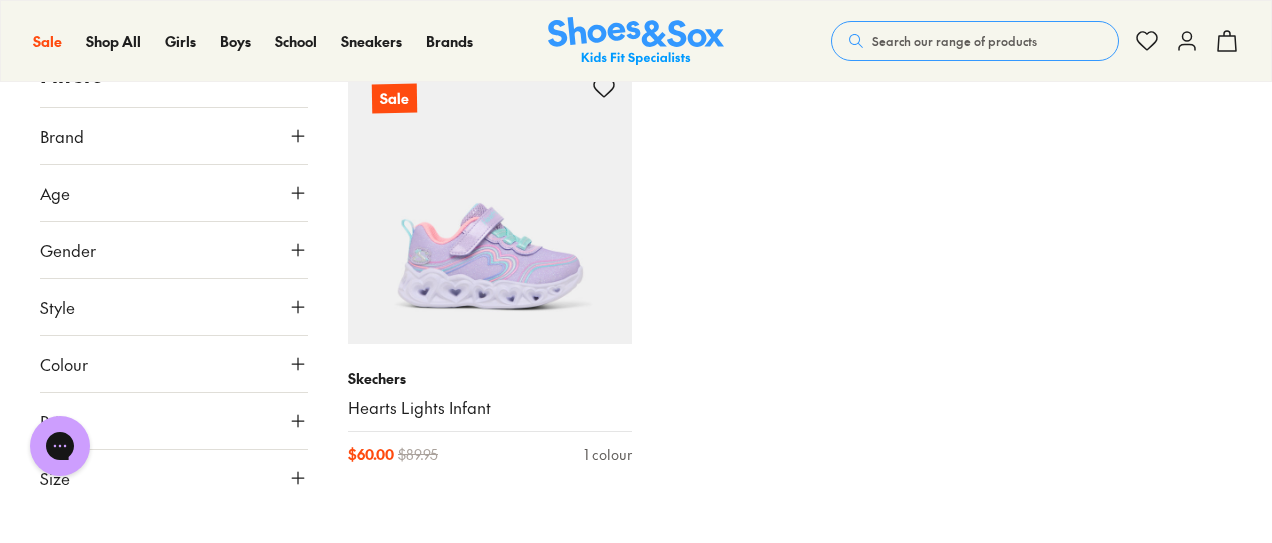 scroll, scrollTop: 8669, scrollLeft: 0, axis: vertical 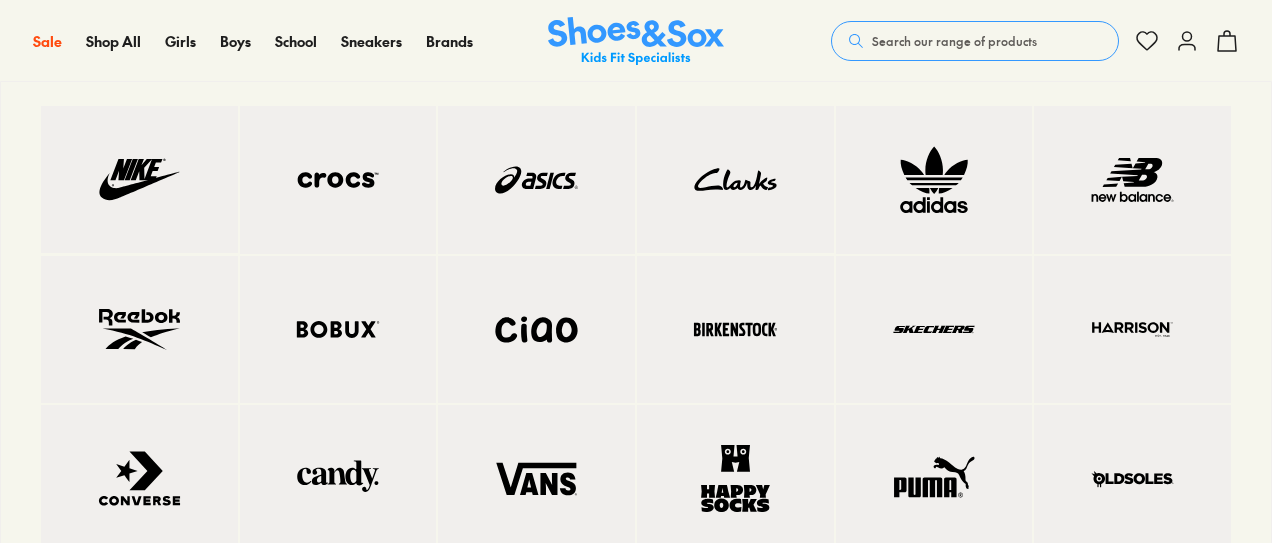 click at bounding box center (1132, 479) 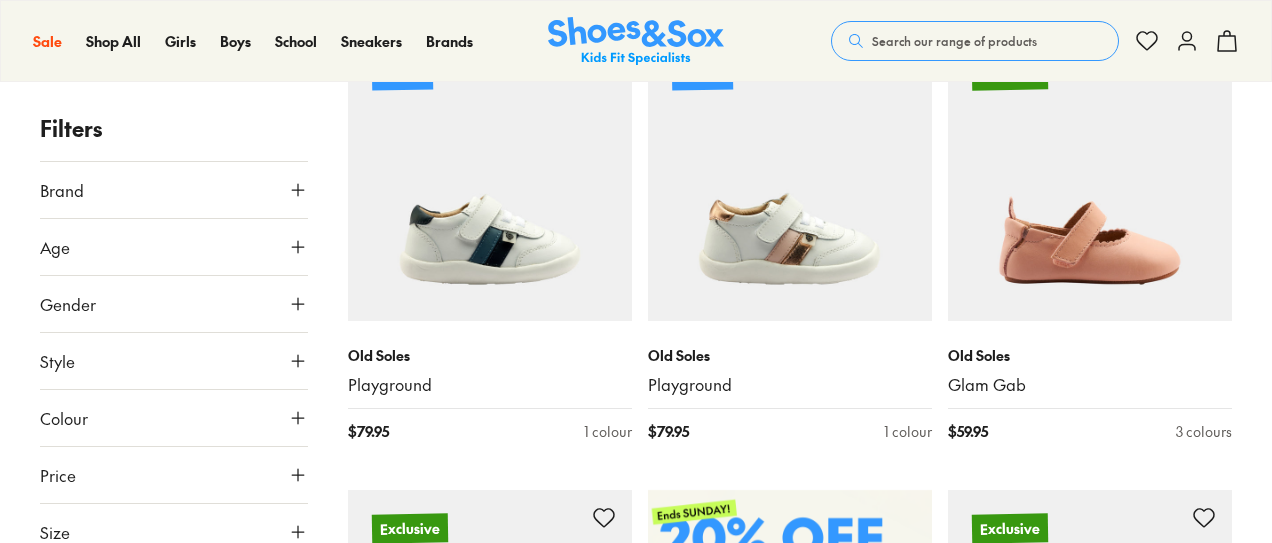 scroll, scrollTop: 0, scrollLeft: 0, axis: both 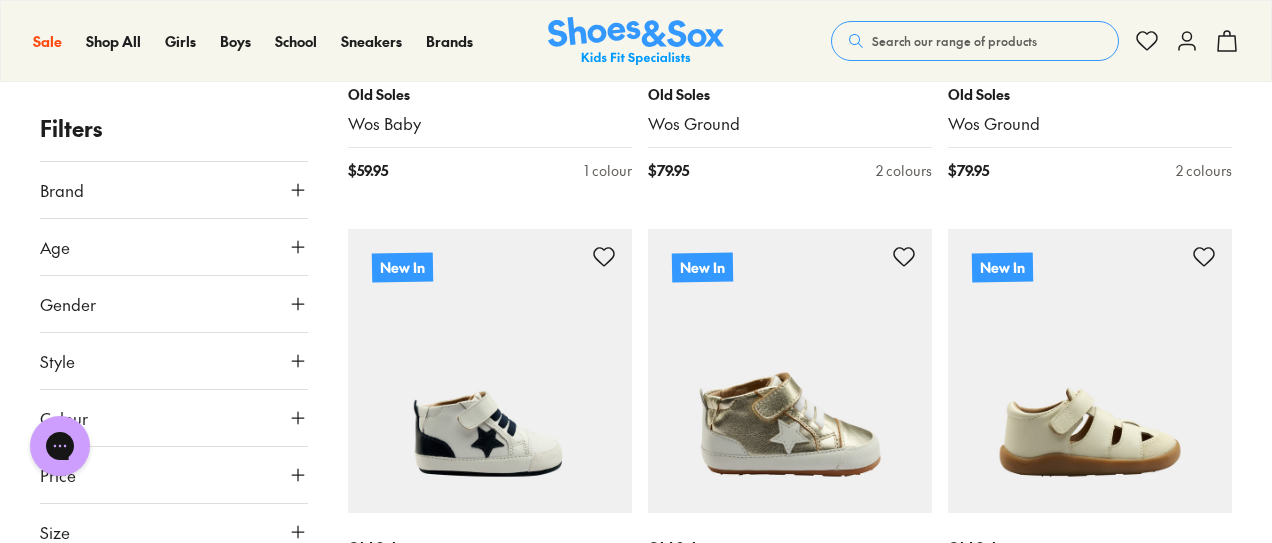 click on "Age" at bounding box center [174, 247] 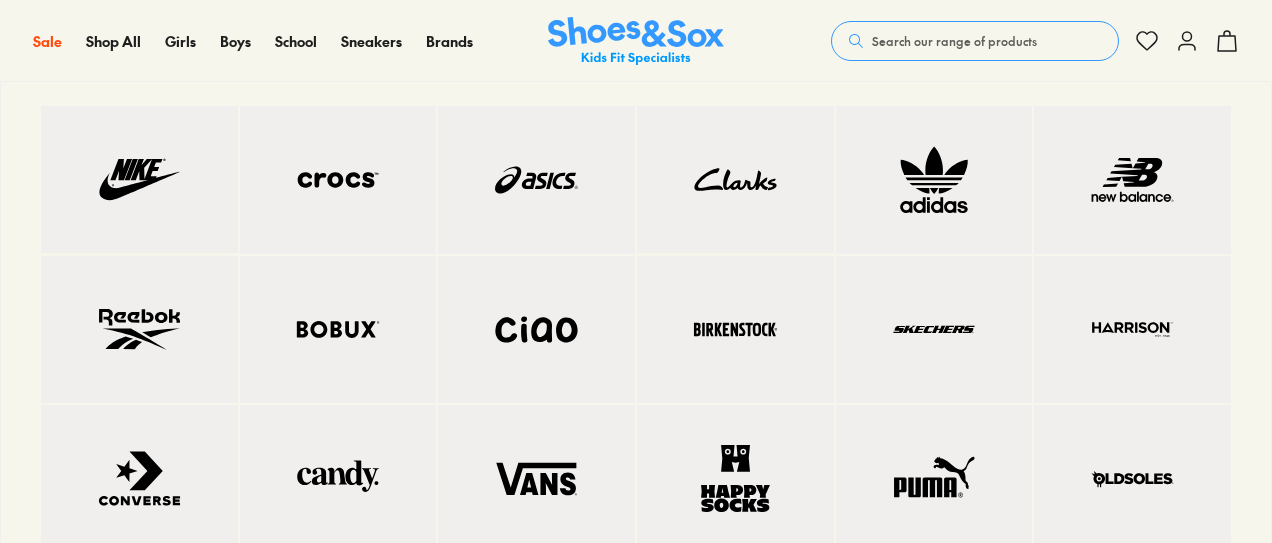 scroll, scrollTop: 784, scrollLeft: 0, axis: vertical 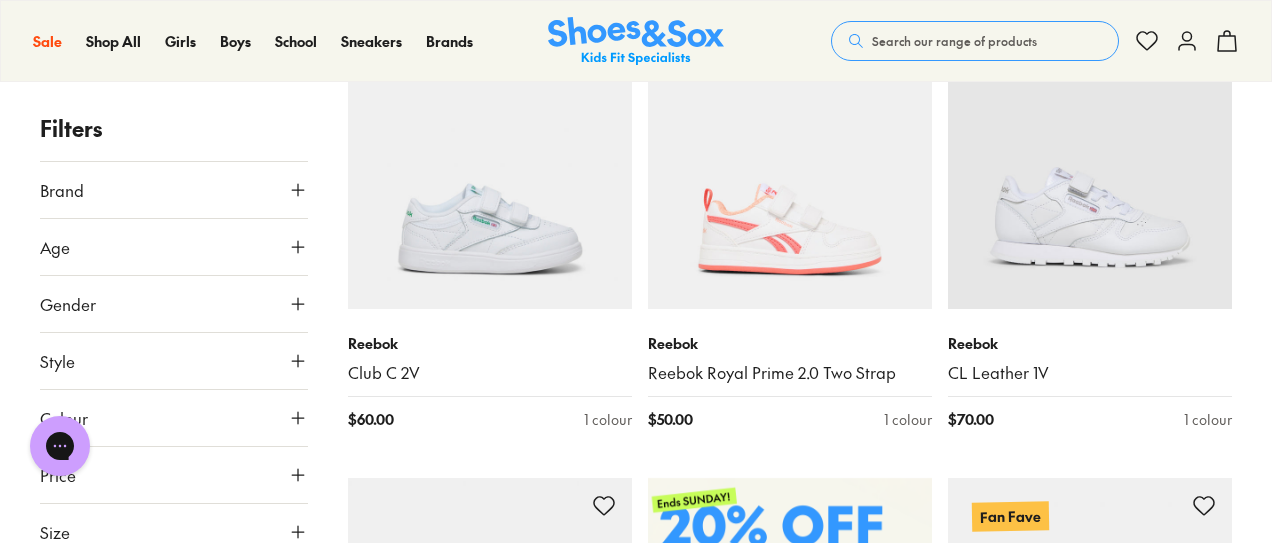 click on "Age" at bounding box center [174, 247] 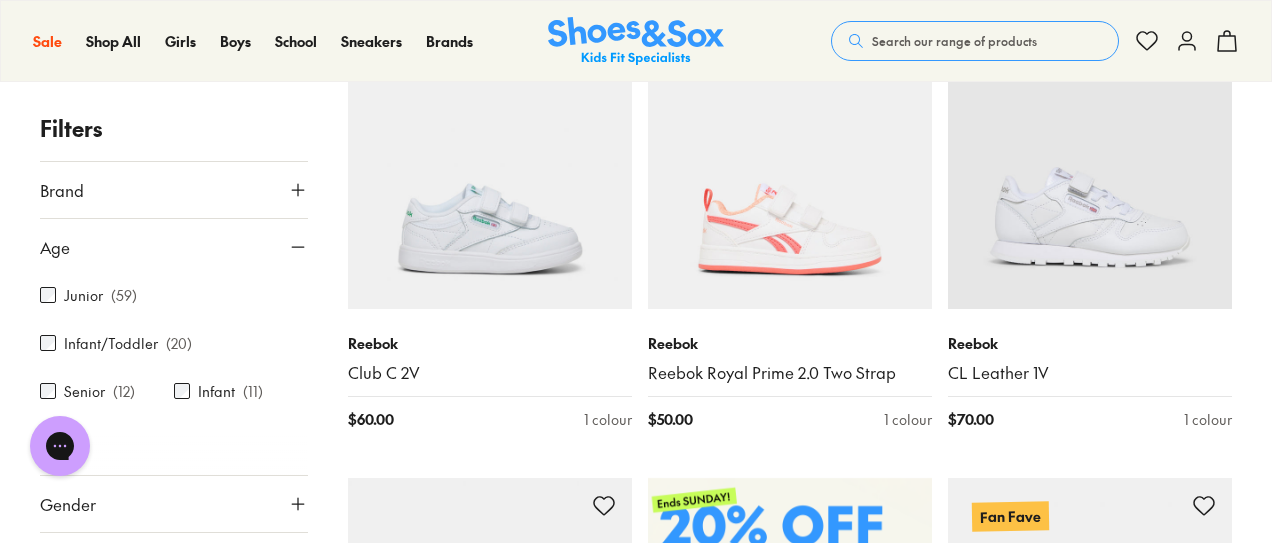 click on "Age" at bounding box center [174, 247] 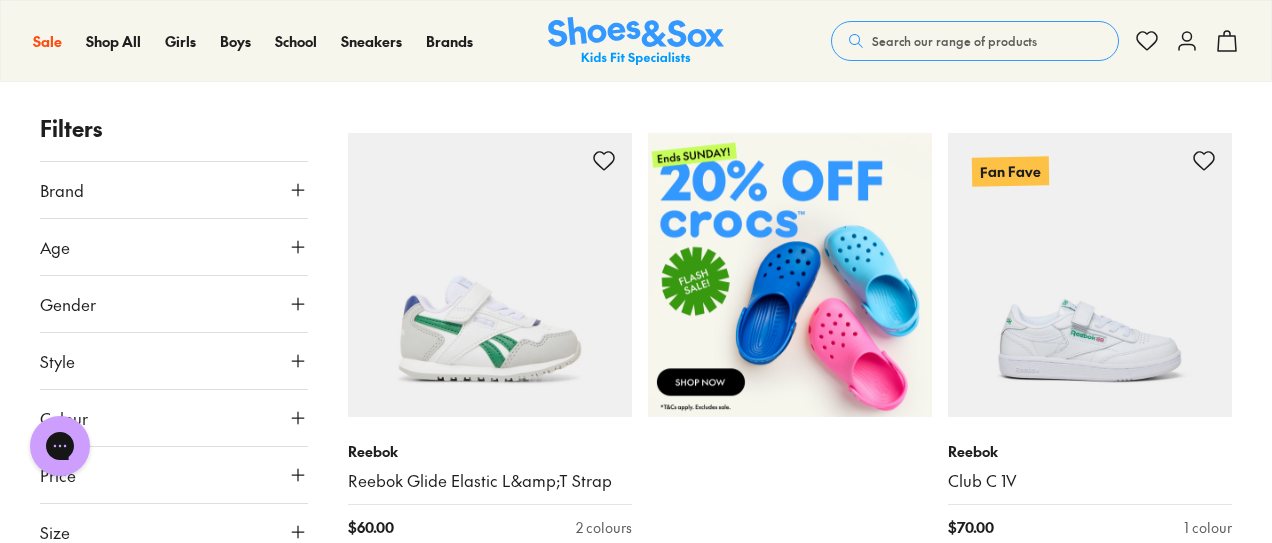 scroll, scrollTop: 726, scrollLeft: 0, axis: vertical 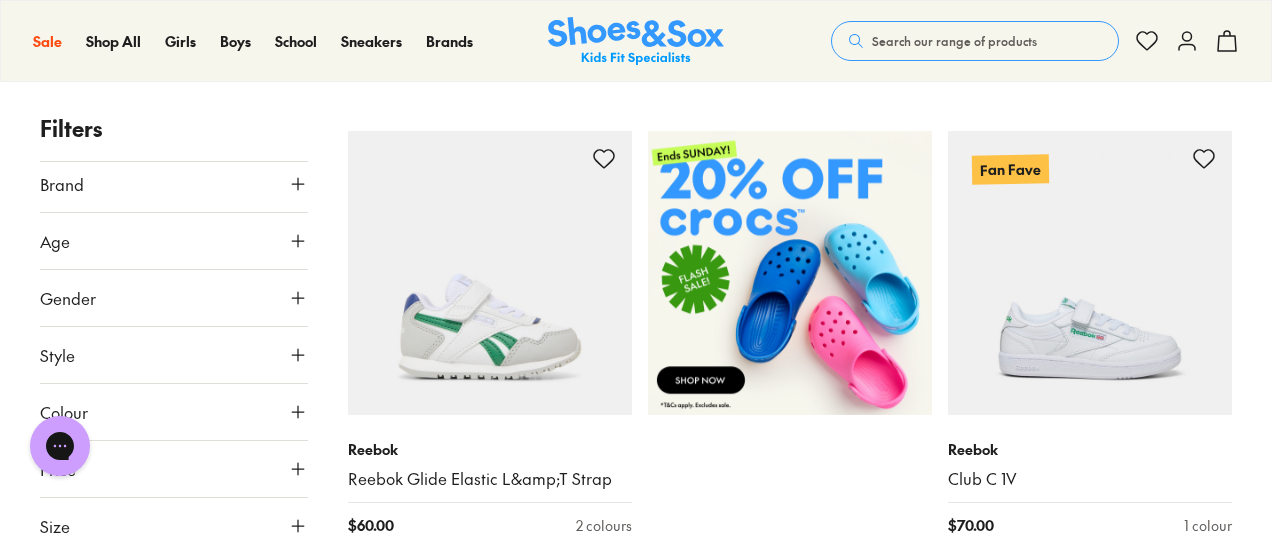 click on "Colour" at bounding box center (174, 412) 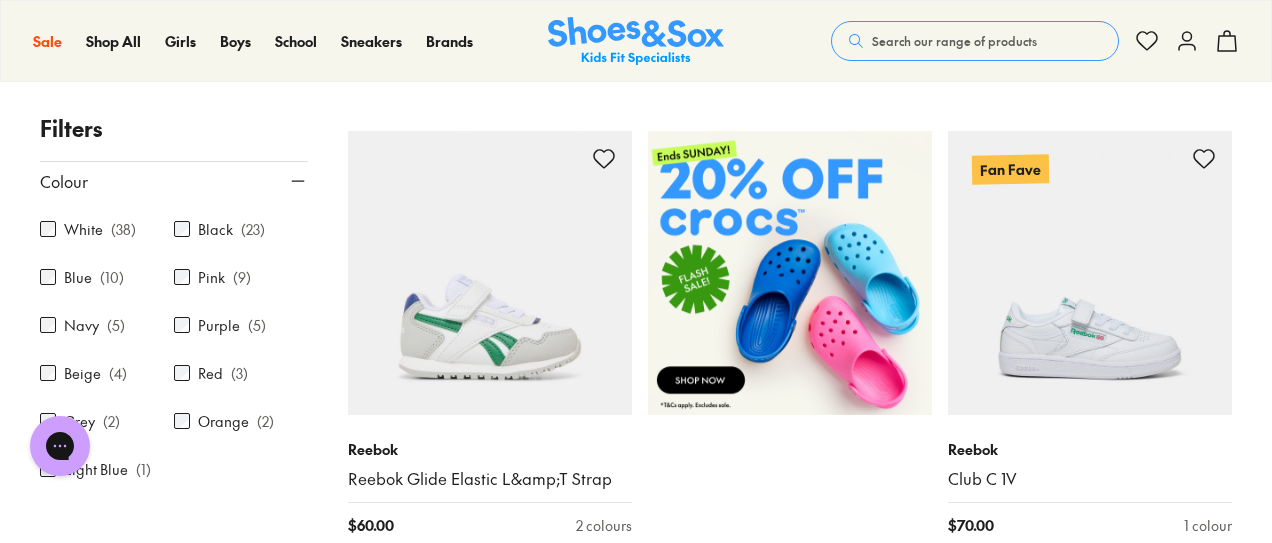 scroll, scrollTop: 239, scrollLeft: 0, axis: vertical 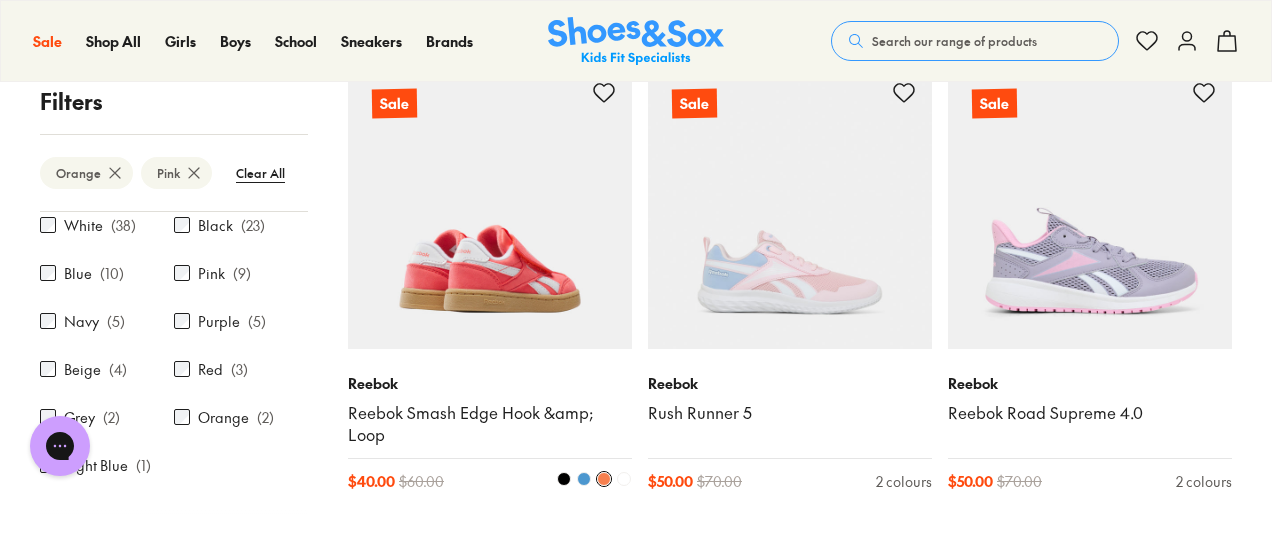 click at bounding box center (584, 479) 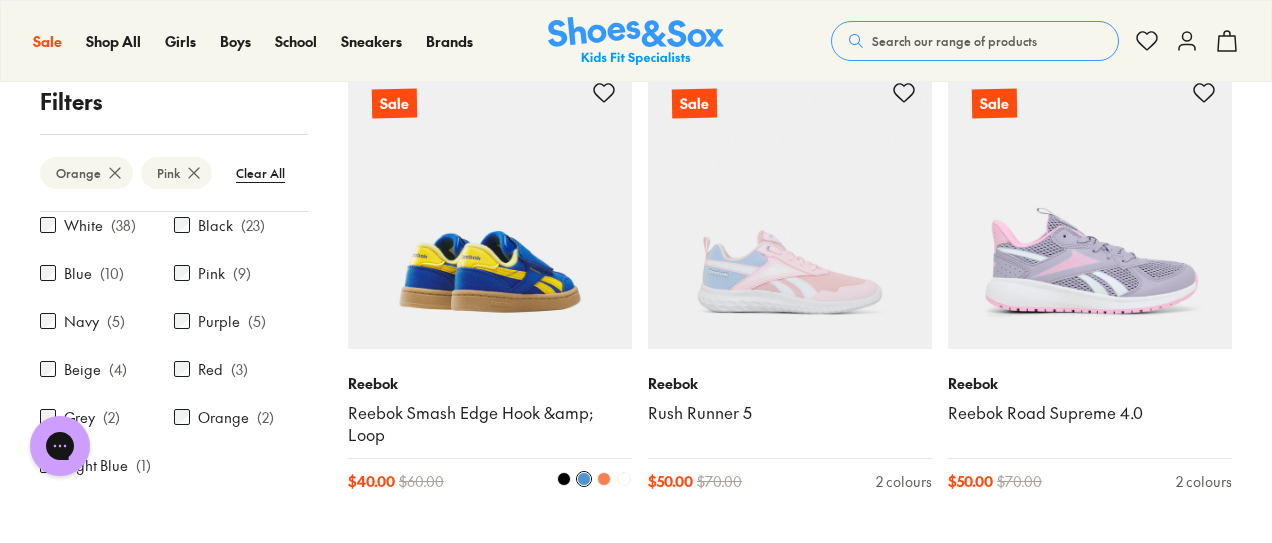 click at bounding box center (564, 479) 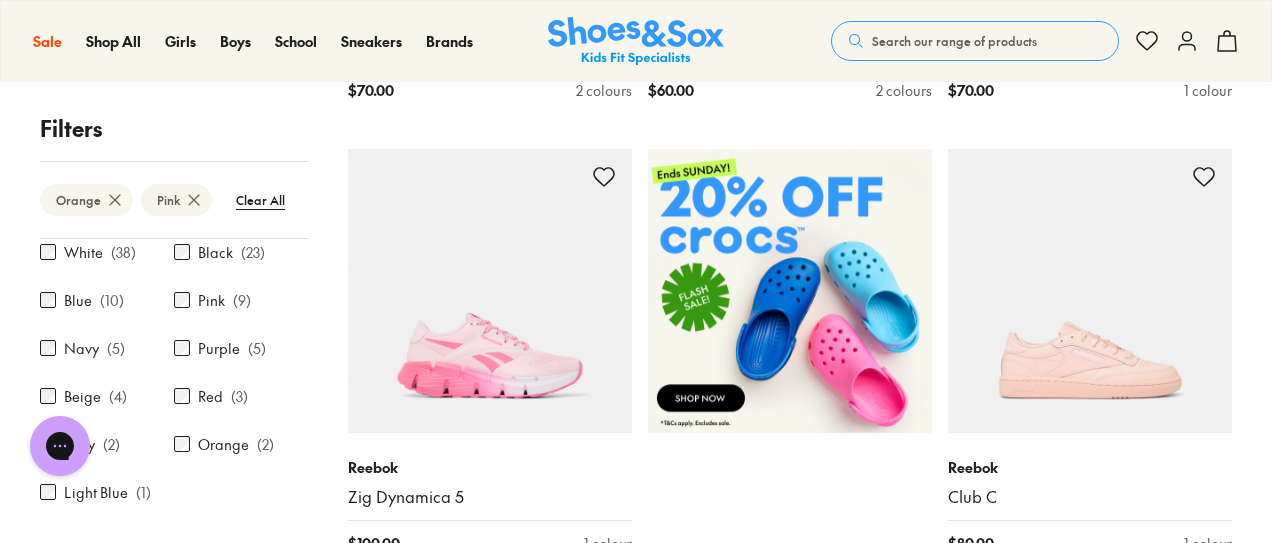 scroll, scrollTop: 708, scrollLeft: 0, axis: vertical 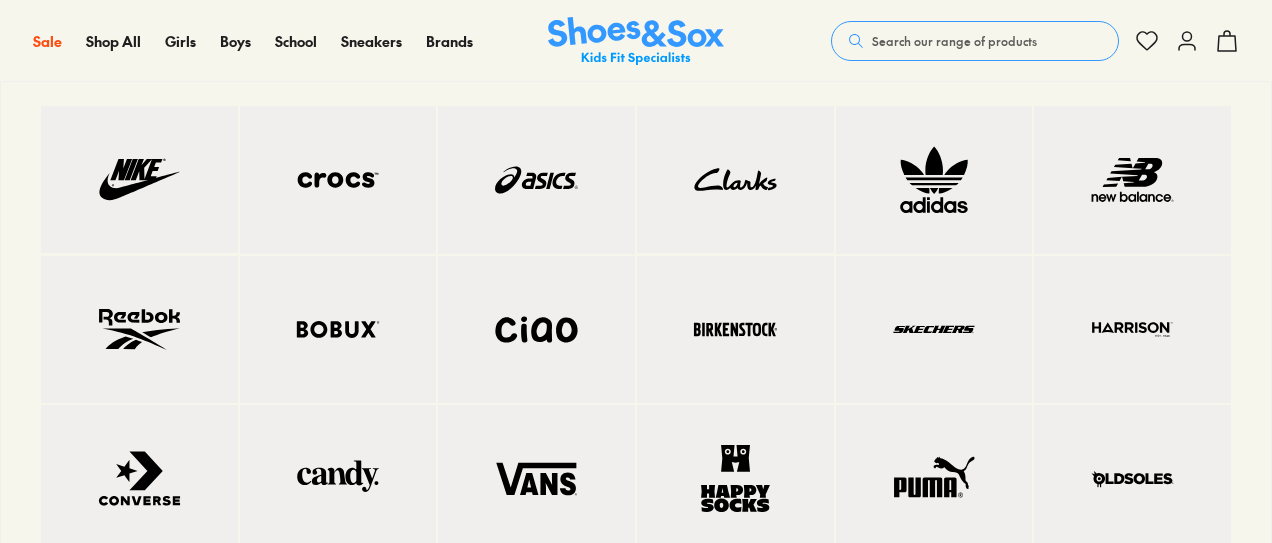 click at bounding box center (934, 479) 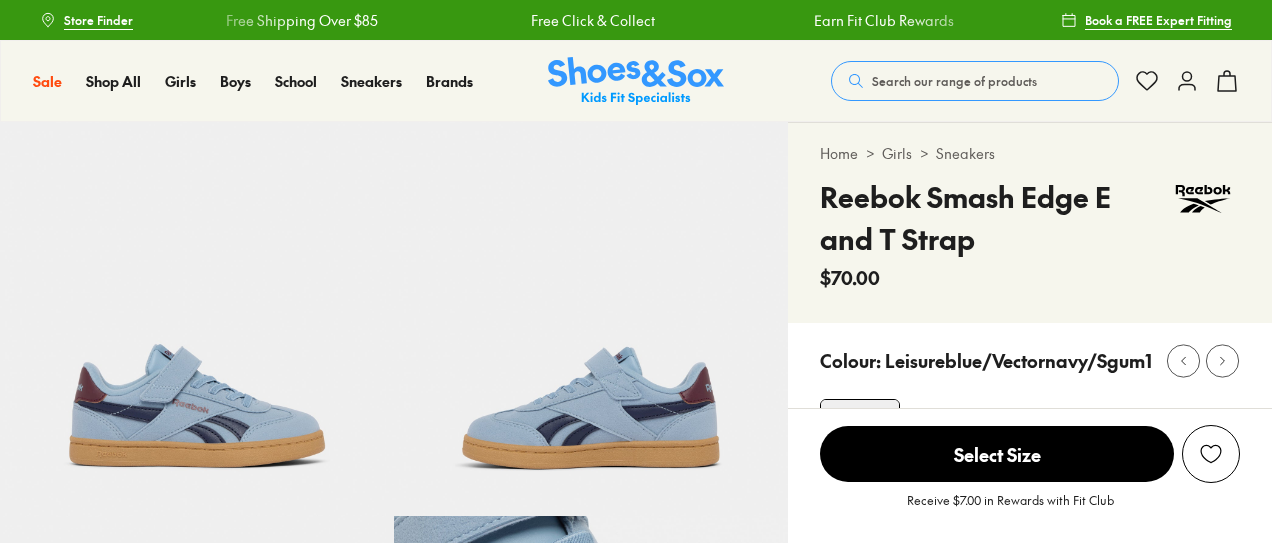 select on "*" 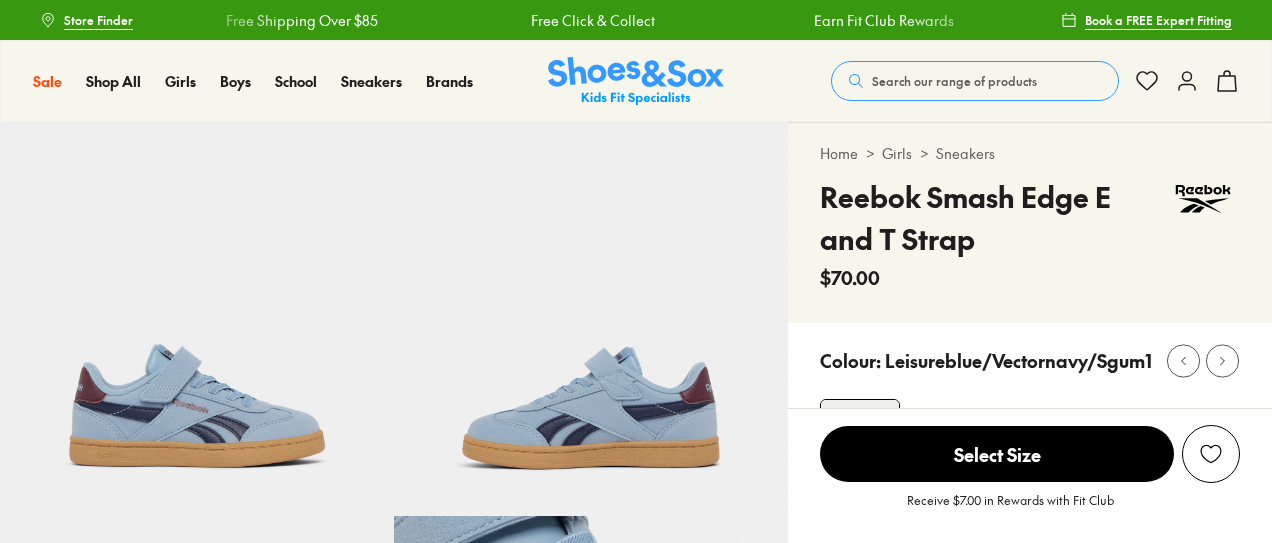 scroll, scrollTop: 0, scrollLeft: 0, axis: both 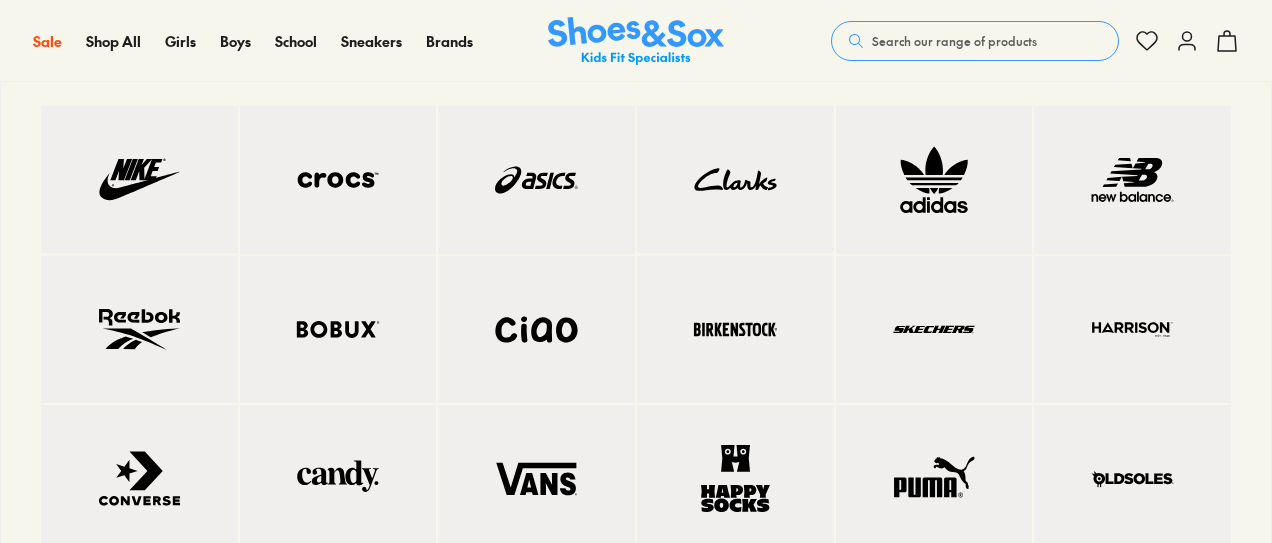 click at bounding box center [139, 329] 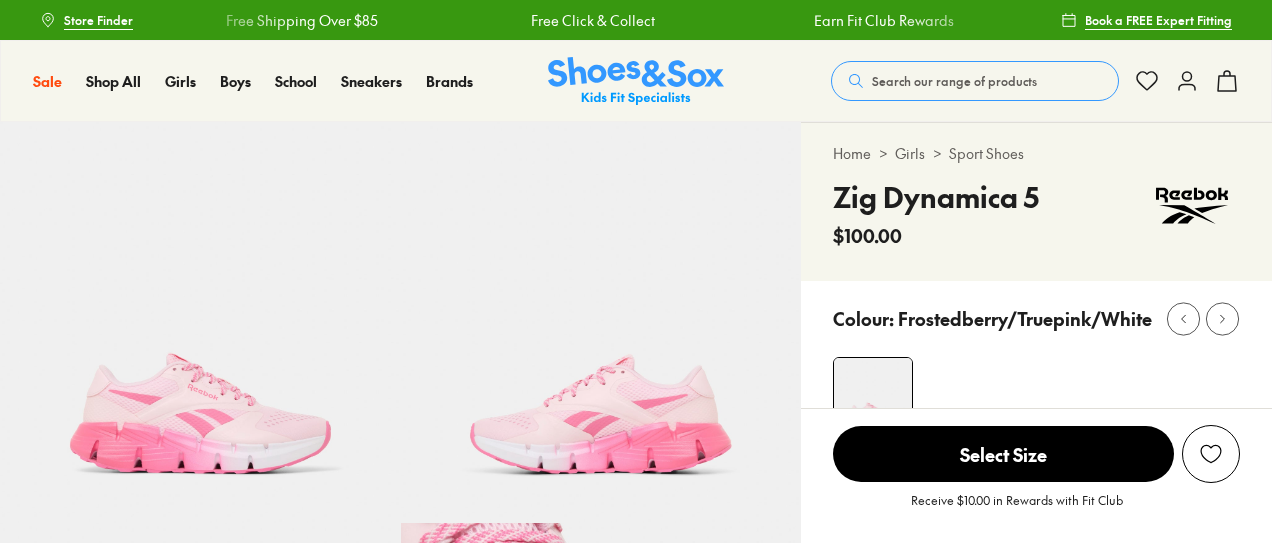 select on "*" 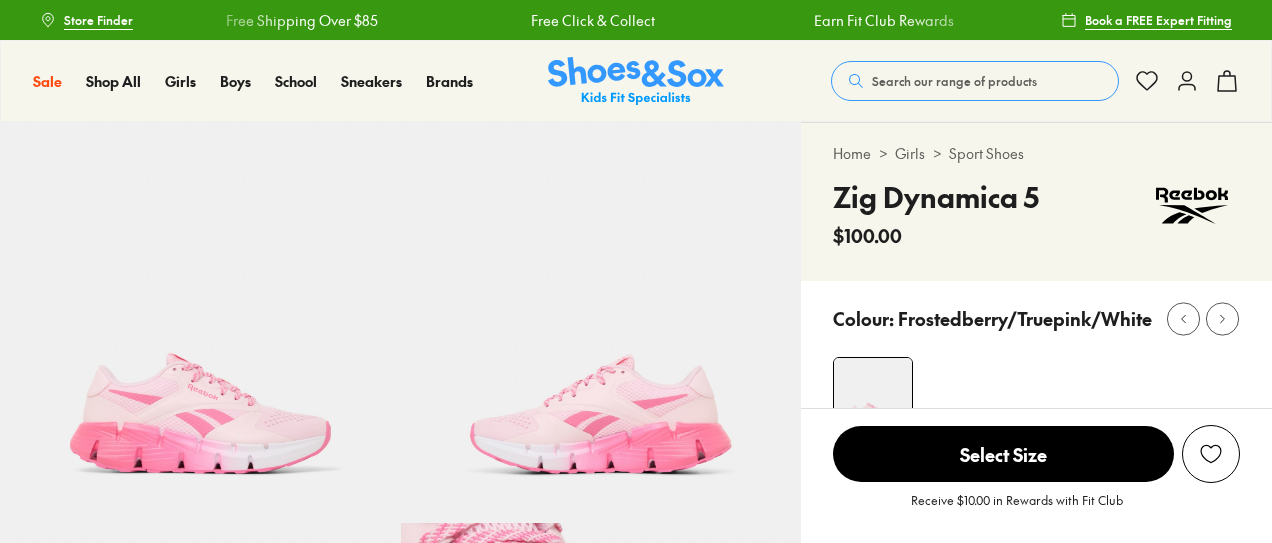 scroll, scrollTop: 0, scrollLeft: 0, axis: both 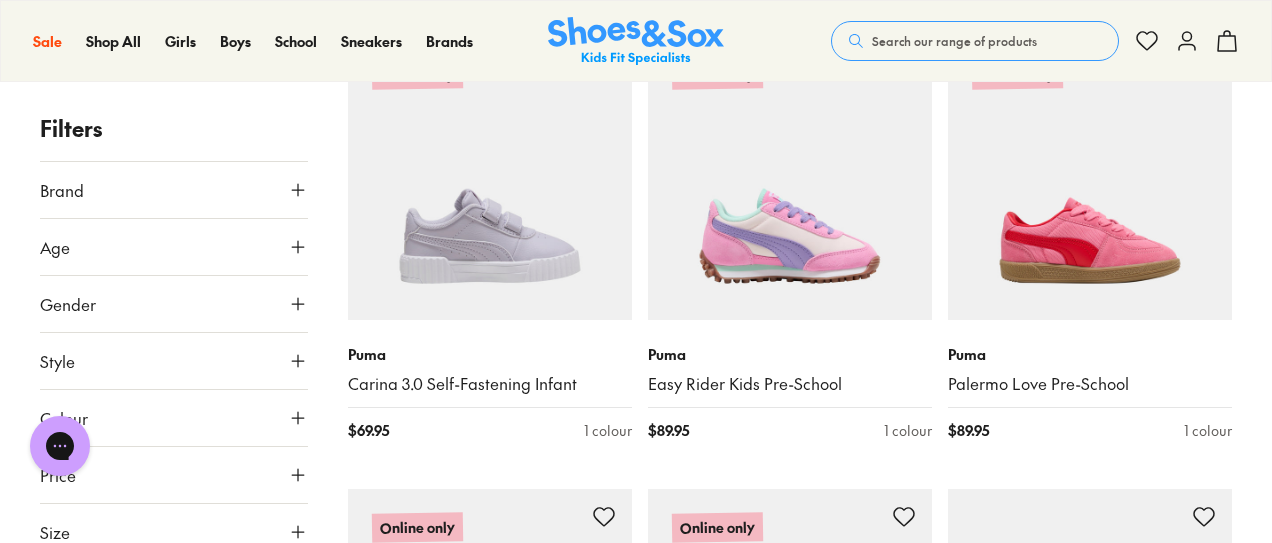 click on "Age" at bounding box center [174, 247] 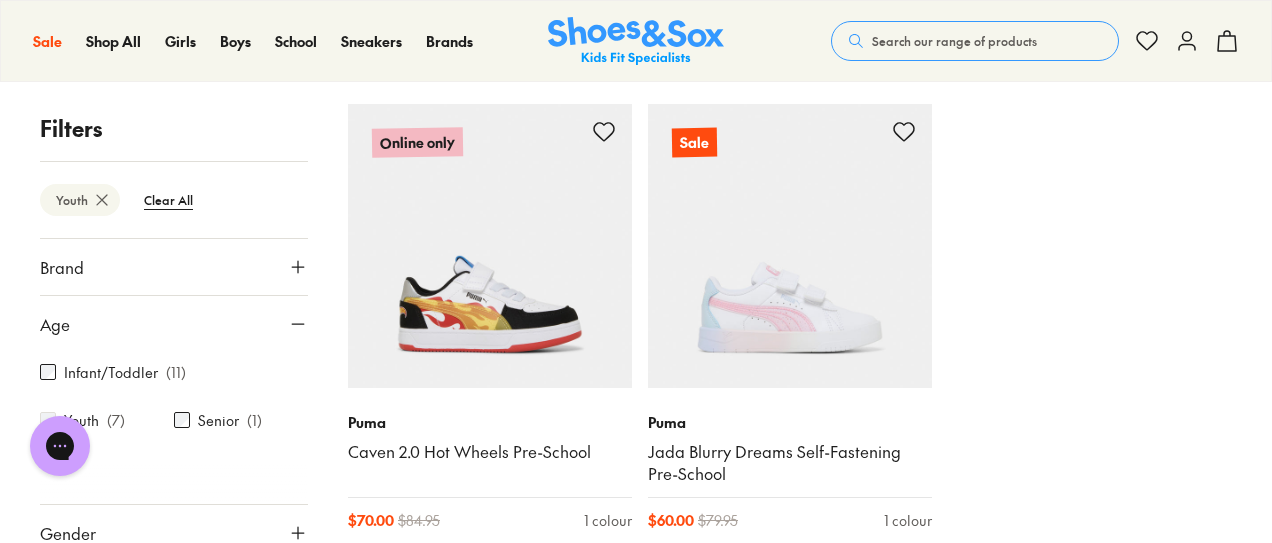 scroll, scrollTop: 1208, scrollLeft: 0, axis: vertical 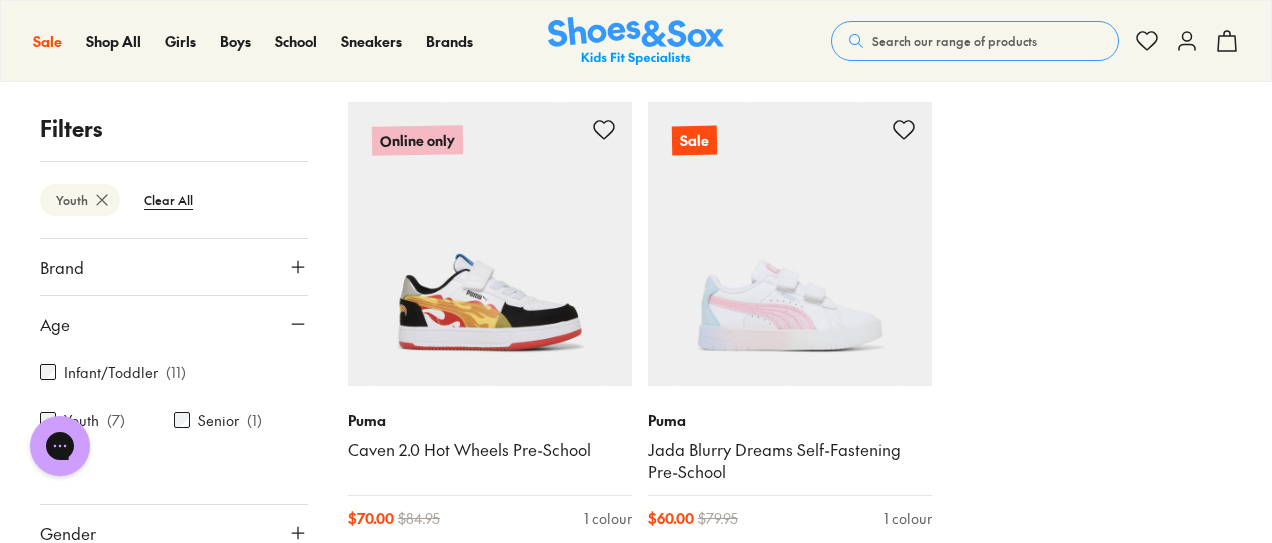 click on "Chat with us" at bounding box center [60, 446] 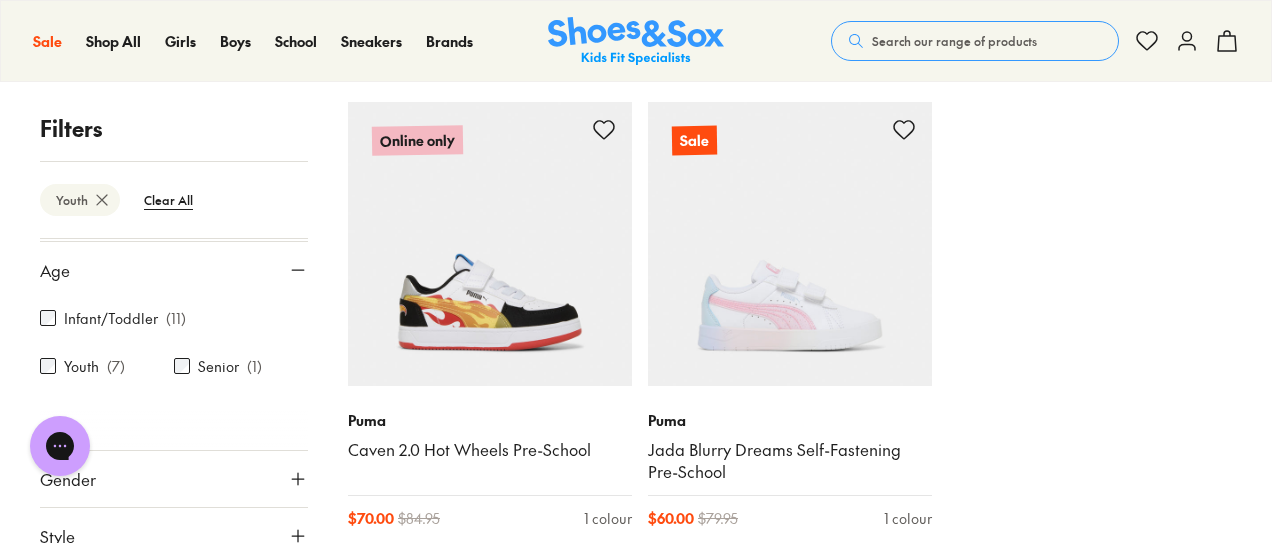 scroll, scrollTop: 56, scrollLeft: 0, axis: vertical 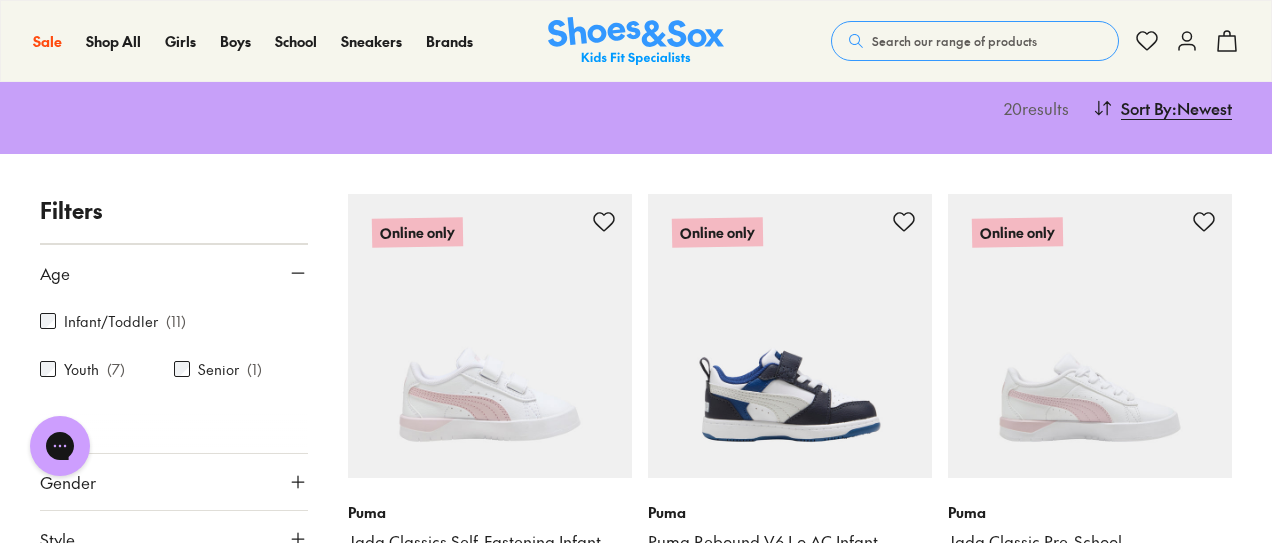 click on "Age" at bounding box center [174, 273] 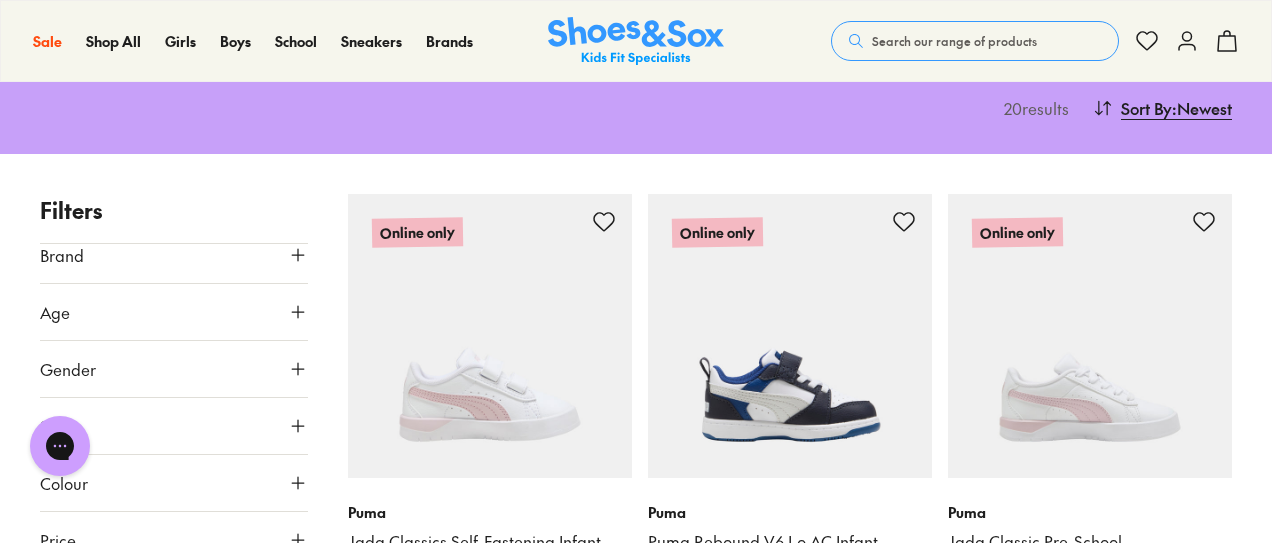 scroll, scrollTop: 6, scrollLeft: 0, axis: vertical 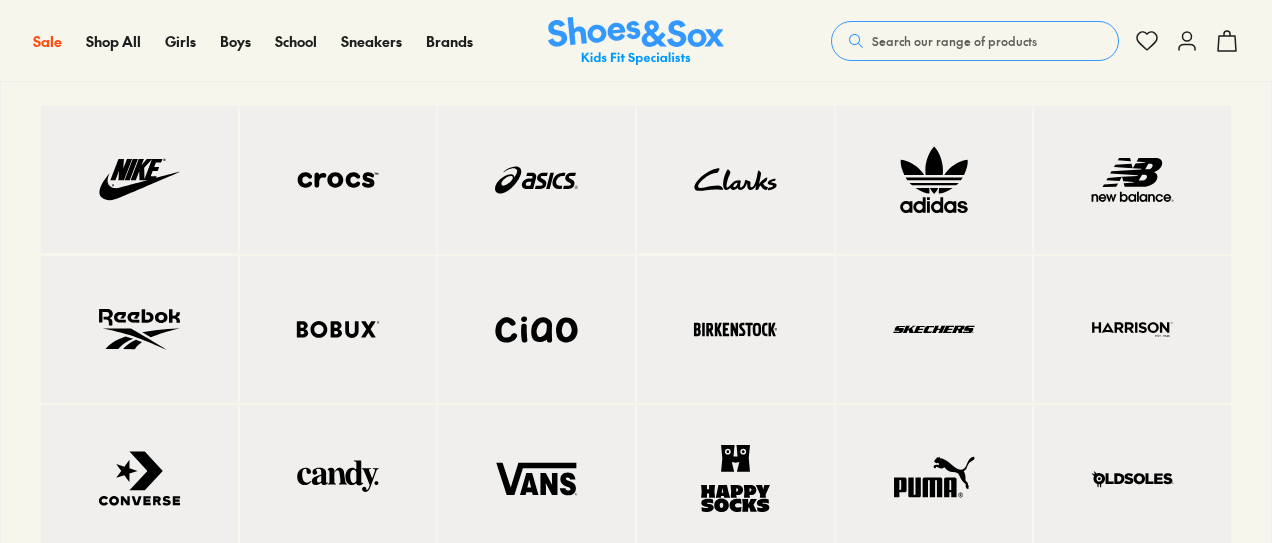 click at bounding box center [139, 179] 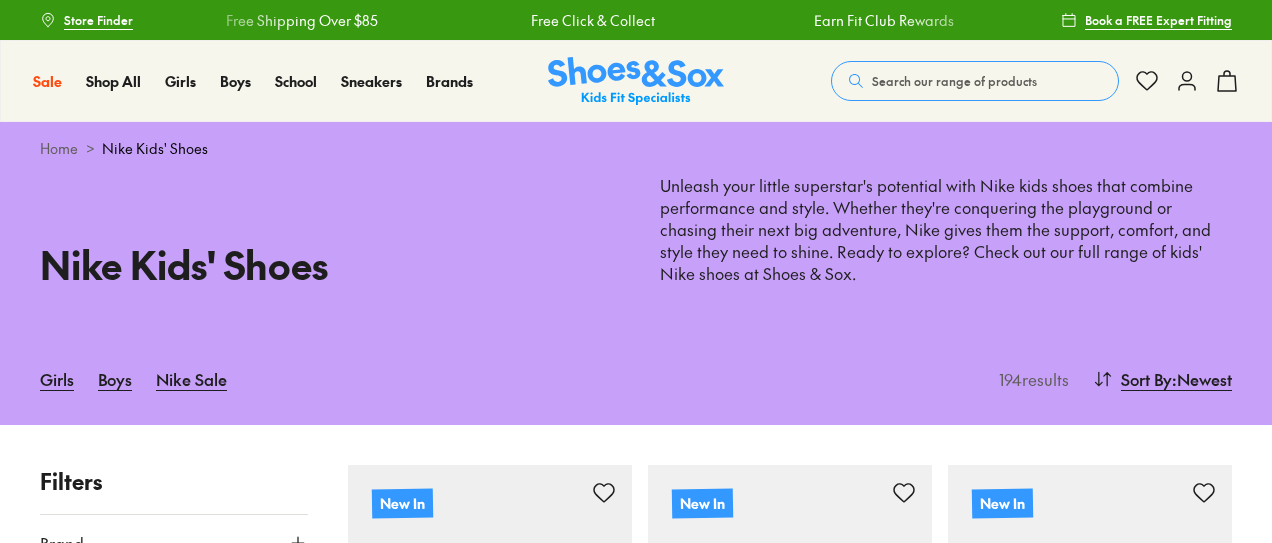 scroll, scrollTop: 260, scrollLeft: 0, axis: vertical 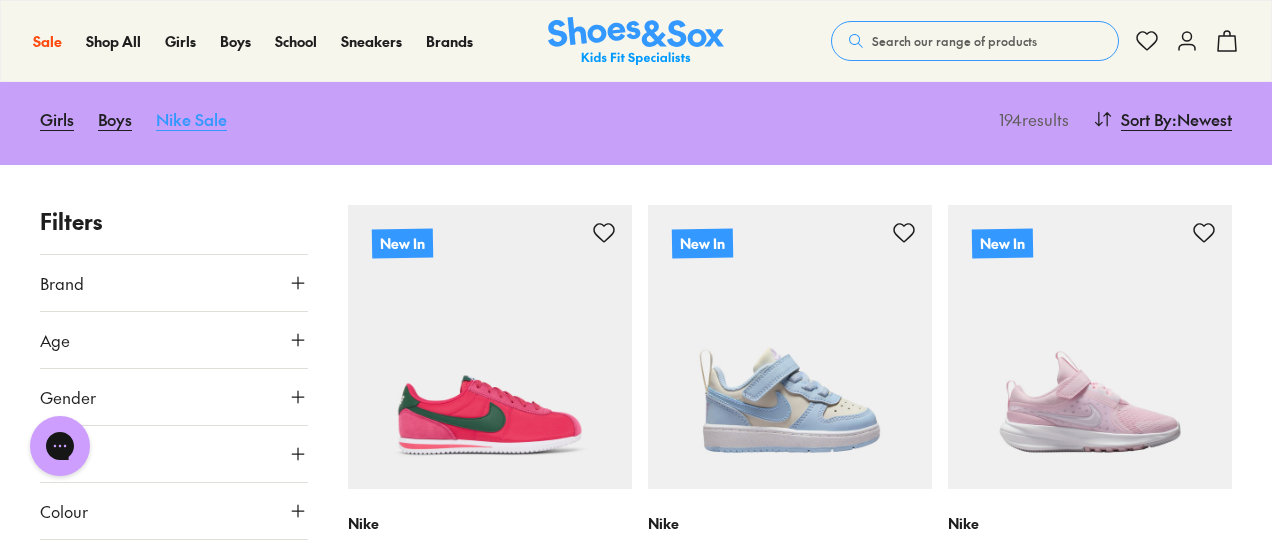 click on "Nike Sale" at bounding box center (191, 119) 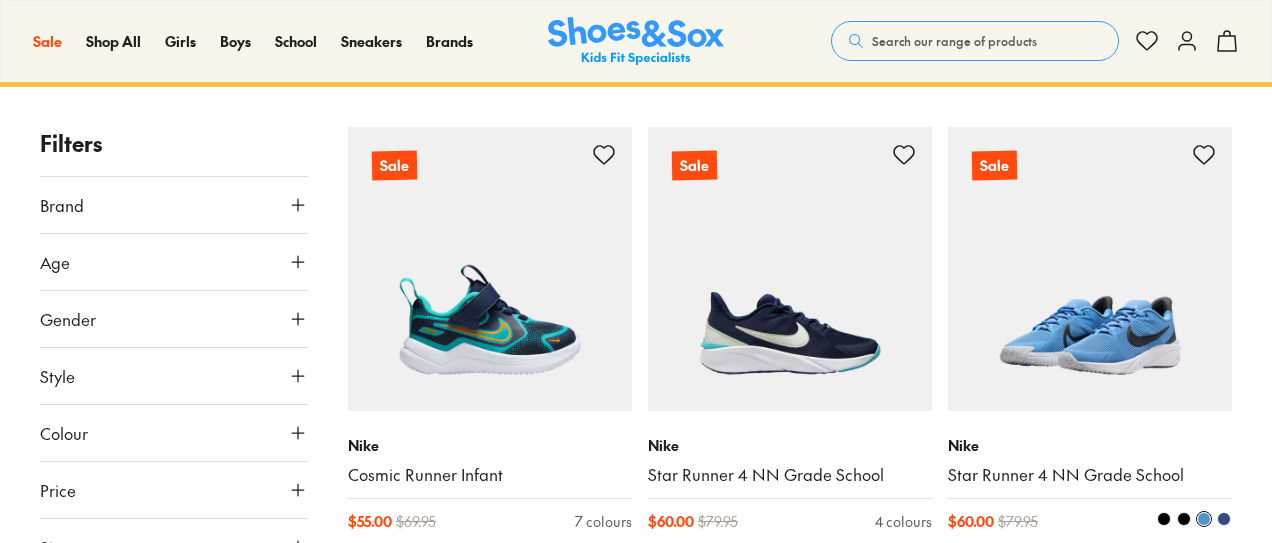 scroll, scrollTop: 278, scrollLeft: 0, axis: vertical 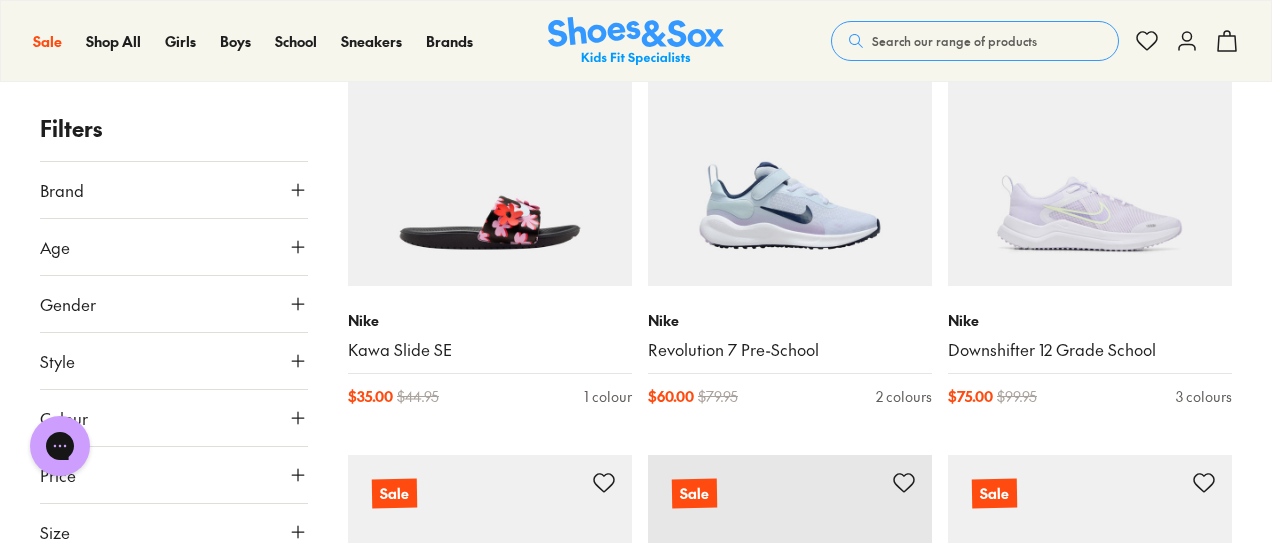 click on "Age" at bounding box center (174, 247) 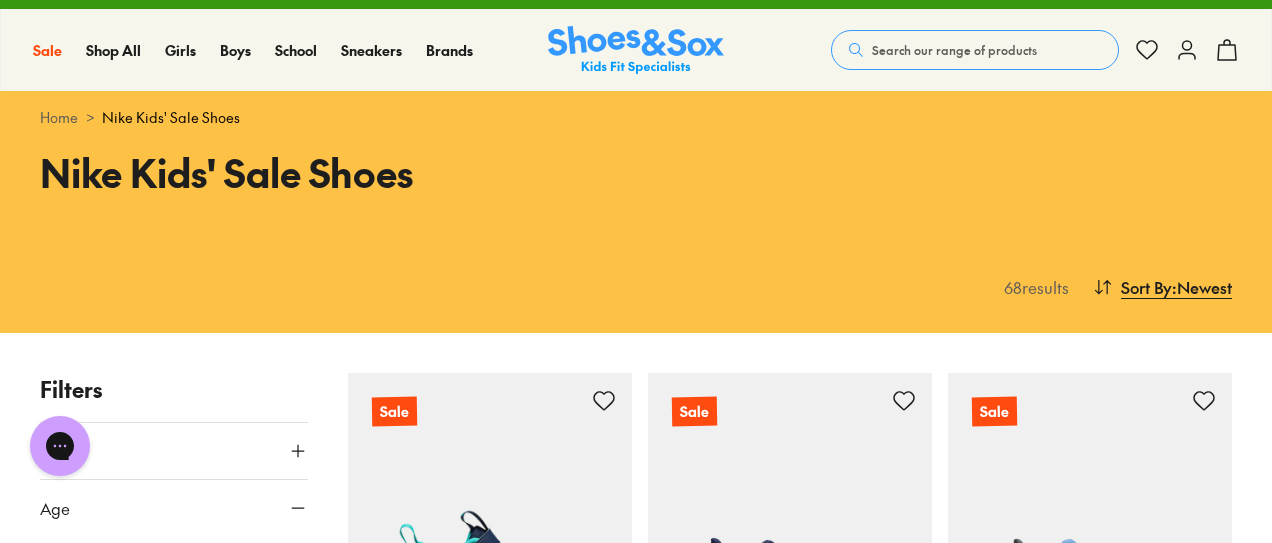 scroll, scrollTop: 0, scrollLeft: 0, axis: both 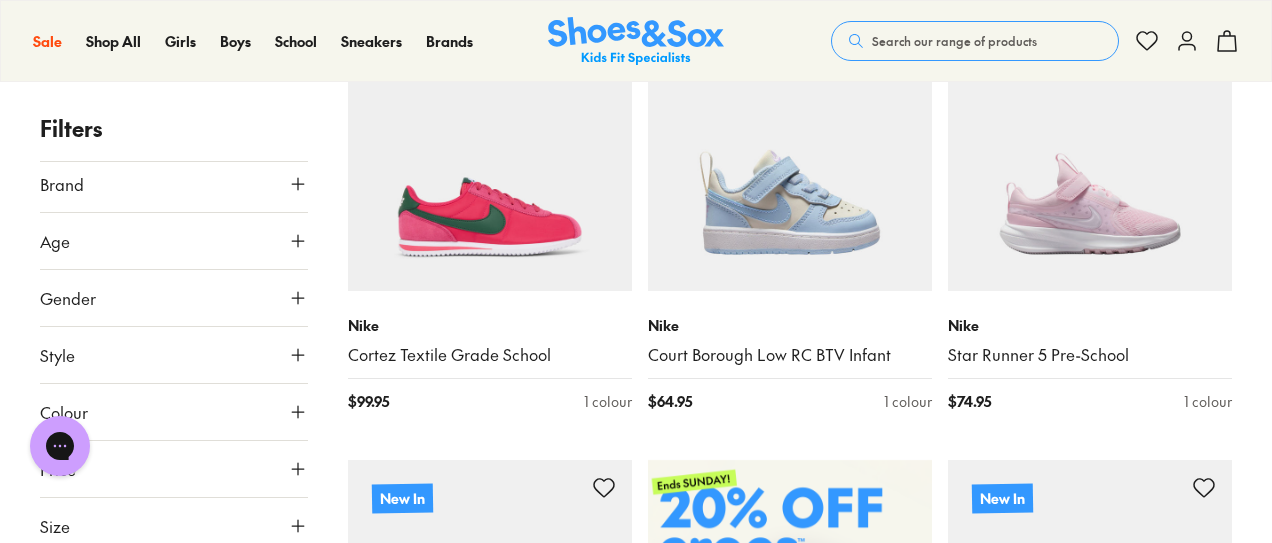 click on "Age" at bounding box center (174, 241) 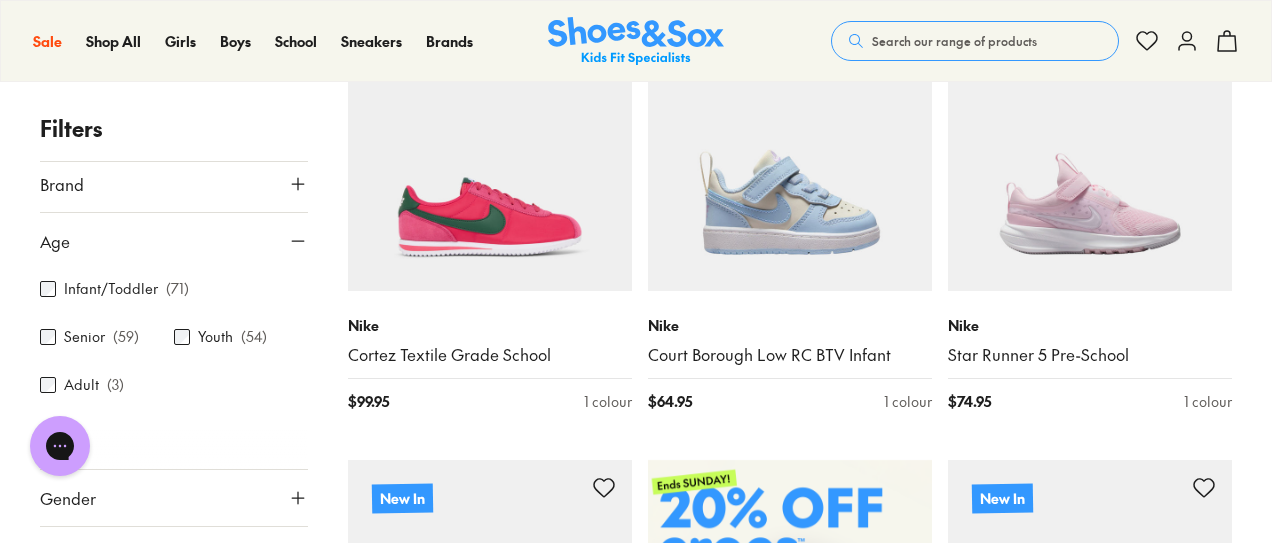 click on "Youth ( 54 )" at bounding box center [241, 337] 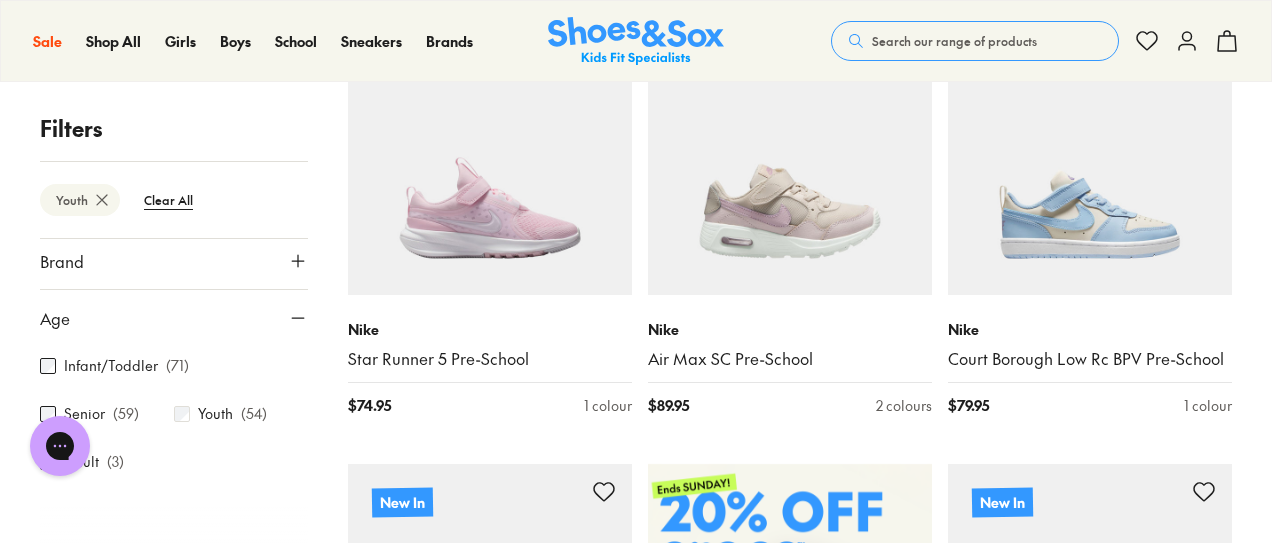 scroll, scrollTop: 456, scrollLeft: 0, axis: vertical 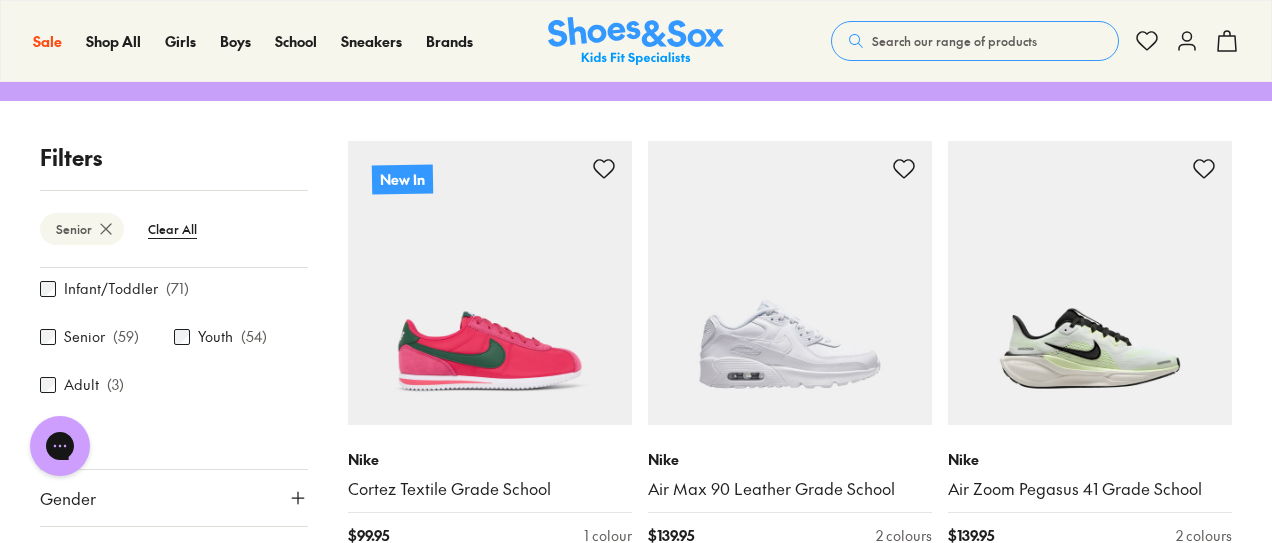 click on "Youth ( 54 )" at bounding box center [241, 337] 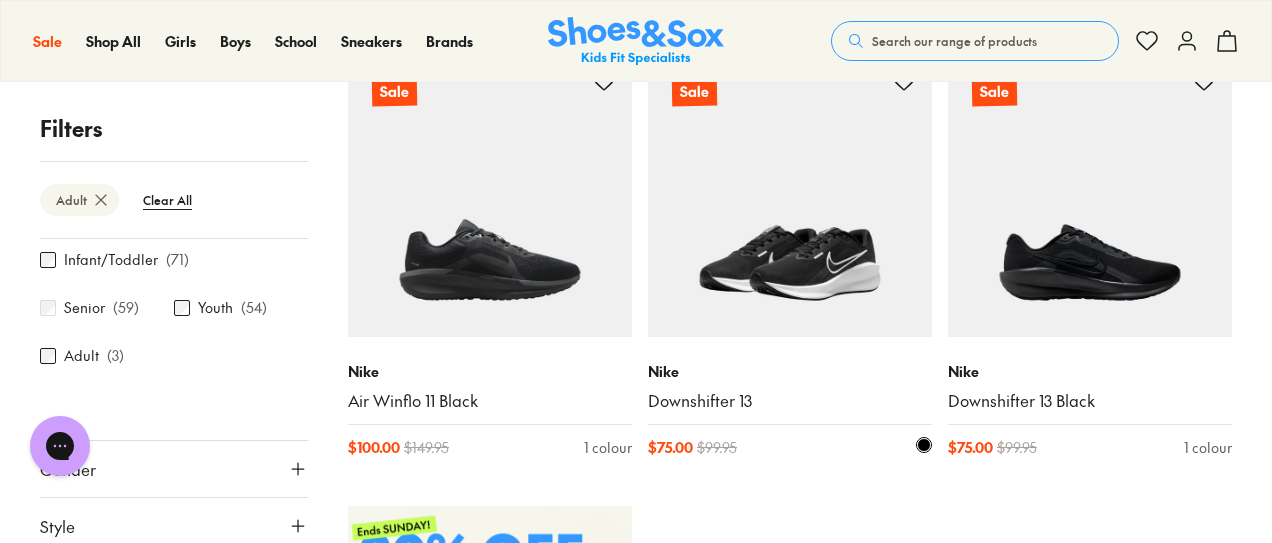 scroll, scrollTop: 432, scrollLeft: 0, axis: vertical 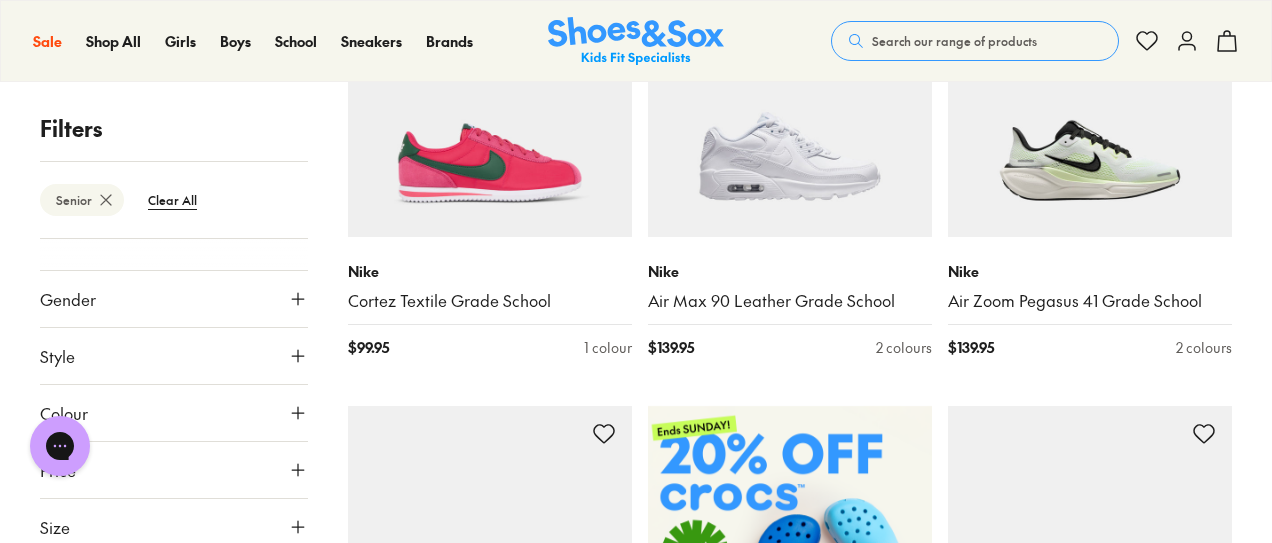 click on "Colour" at bounding box center [174, 413] 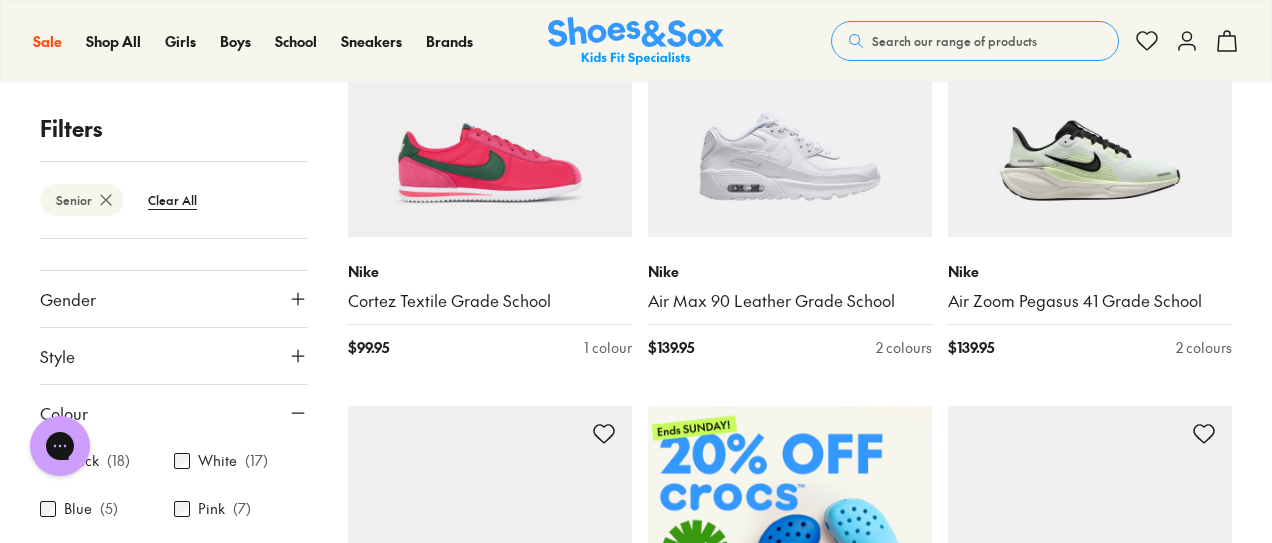 scroll, scrollTop: 464, scrollLeft: 0, axis: vertical 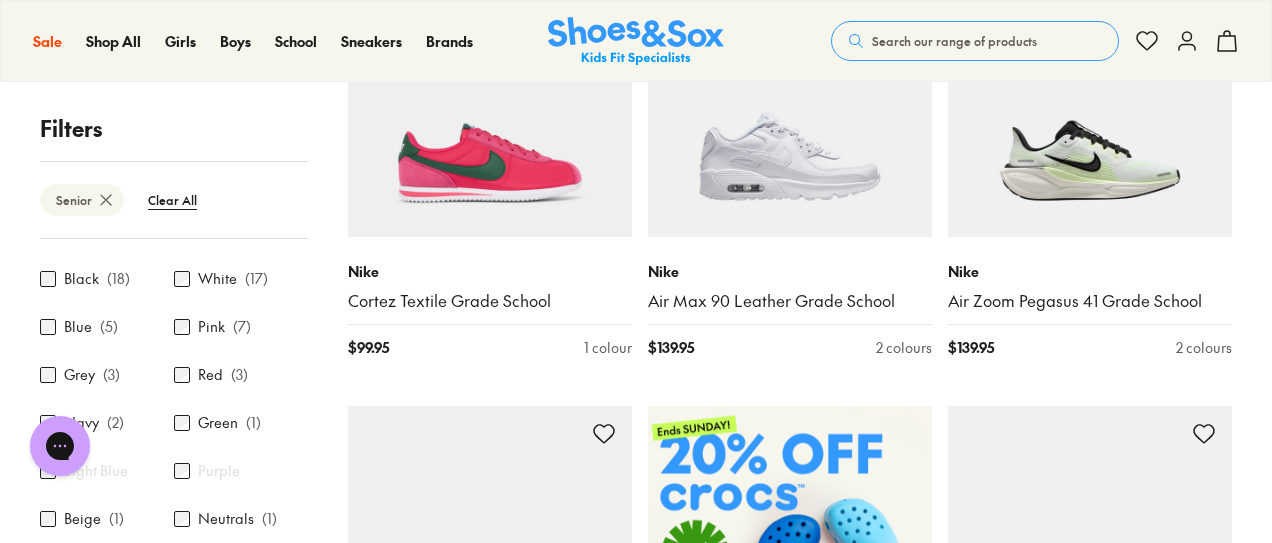 click on "Black ( 18 )" at bounding box center (107, 279) 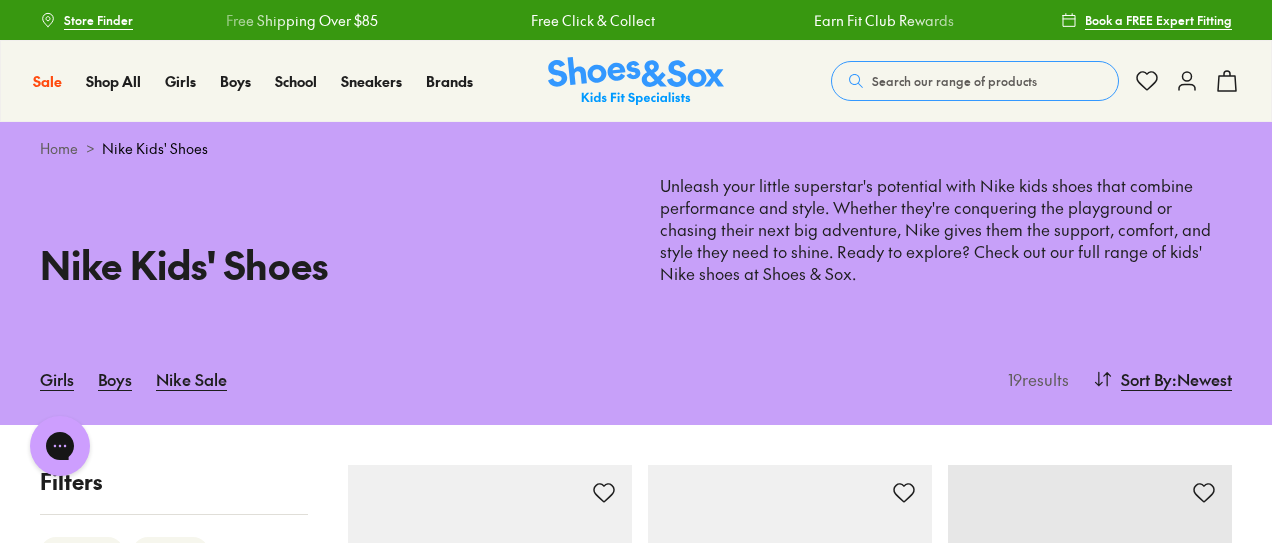 scroll, scrollTop: 484, scrollLeft: 0, axis: vertical 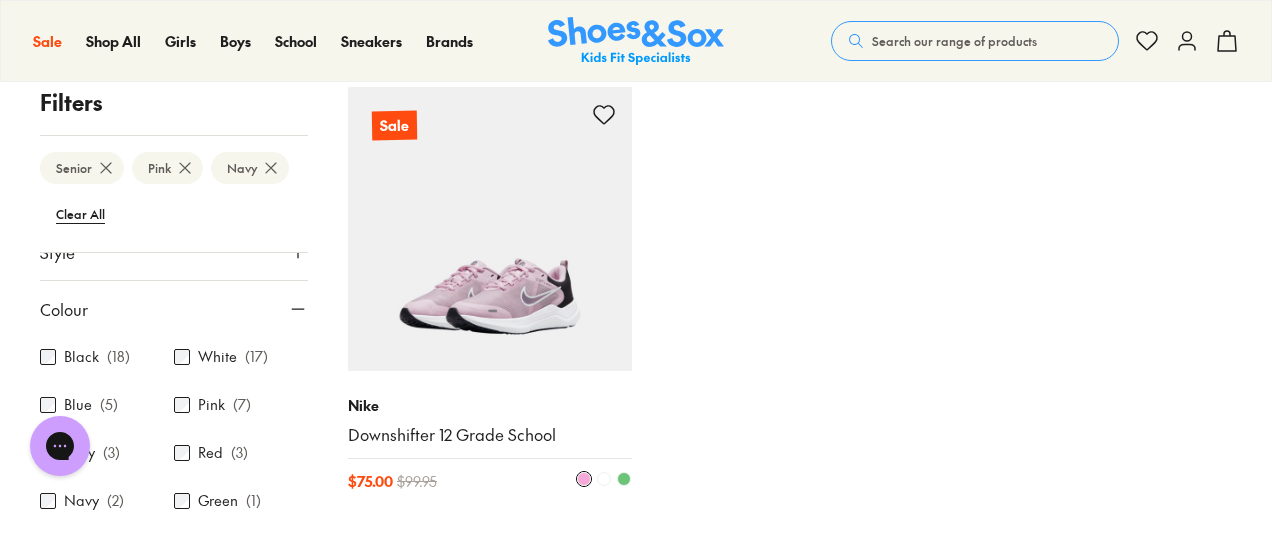 click at bounding box center [624, 479] 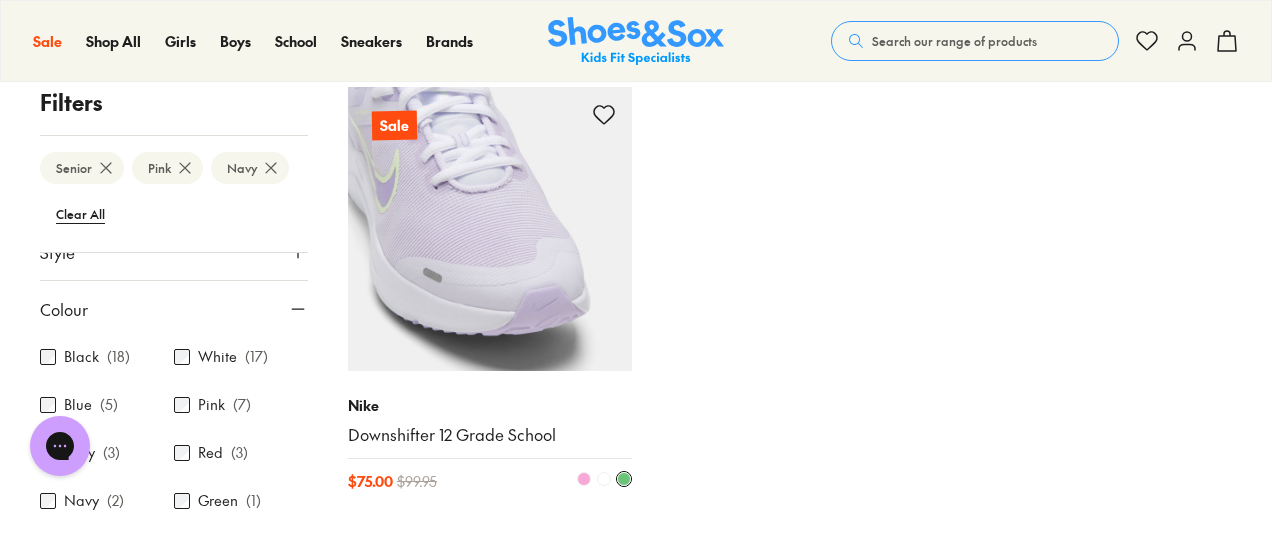 click at bounding box center [604, 479] 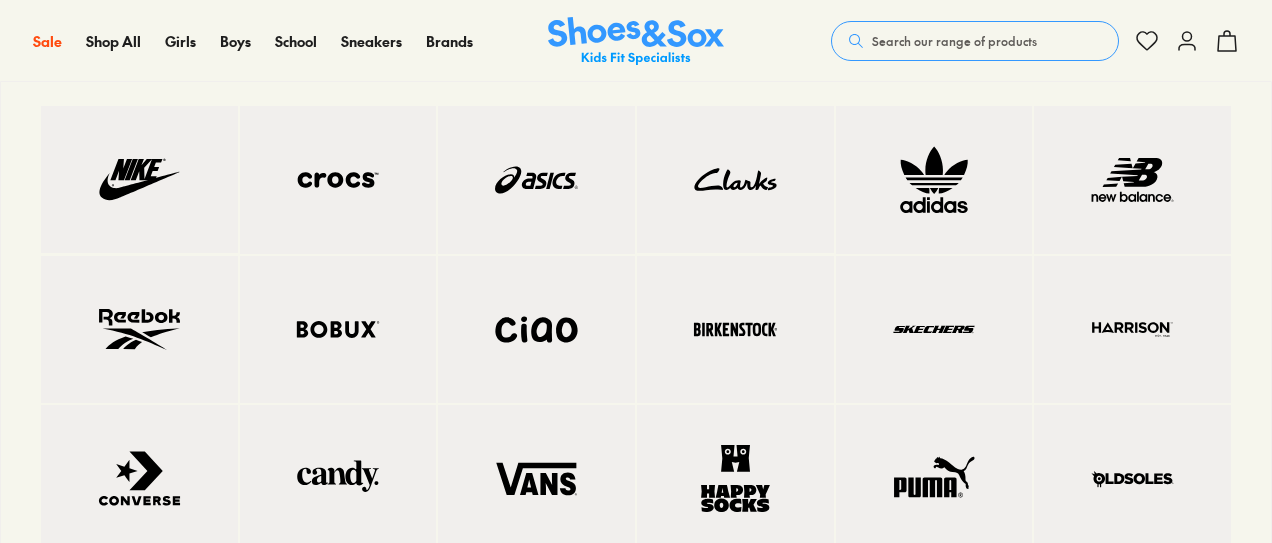 click at bounding box center (536, 180) 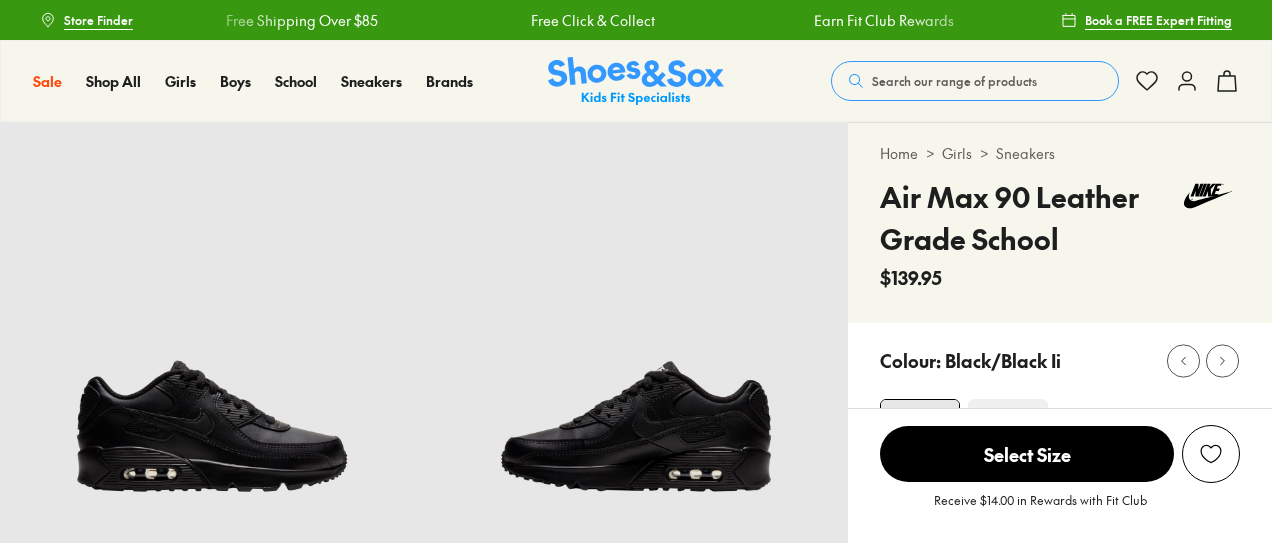 select on "*" 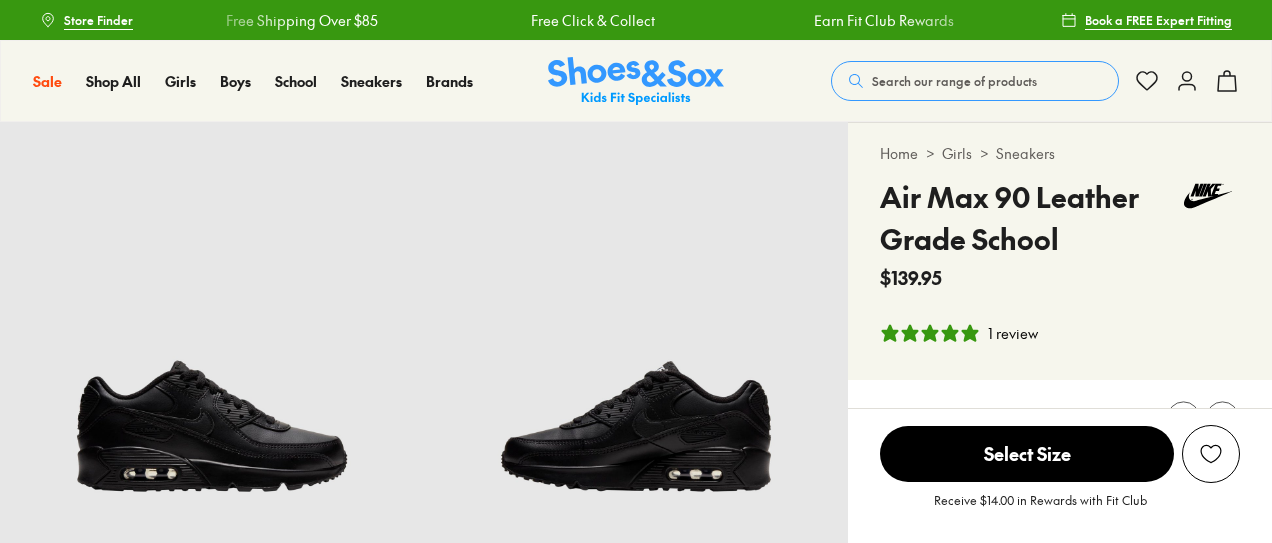 scroll, scrollTop: 0, scrollLeft: 0, axis: both 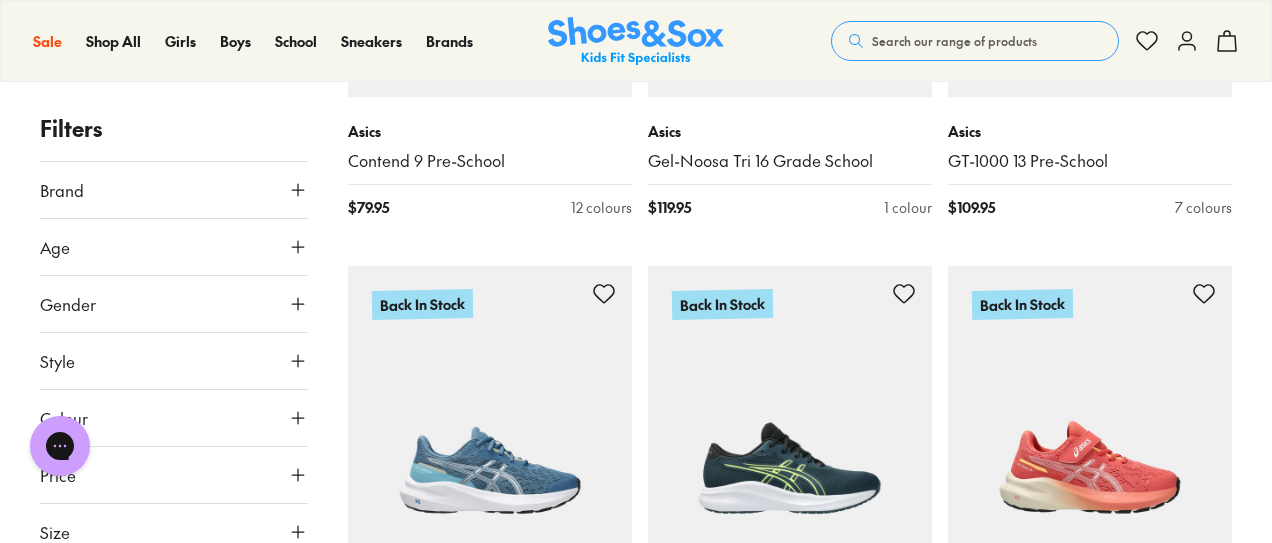 click on "Age" at bounding box center [174, 247] 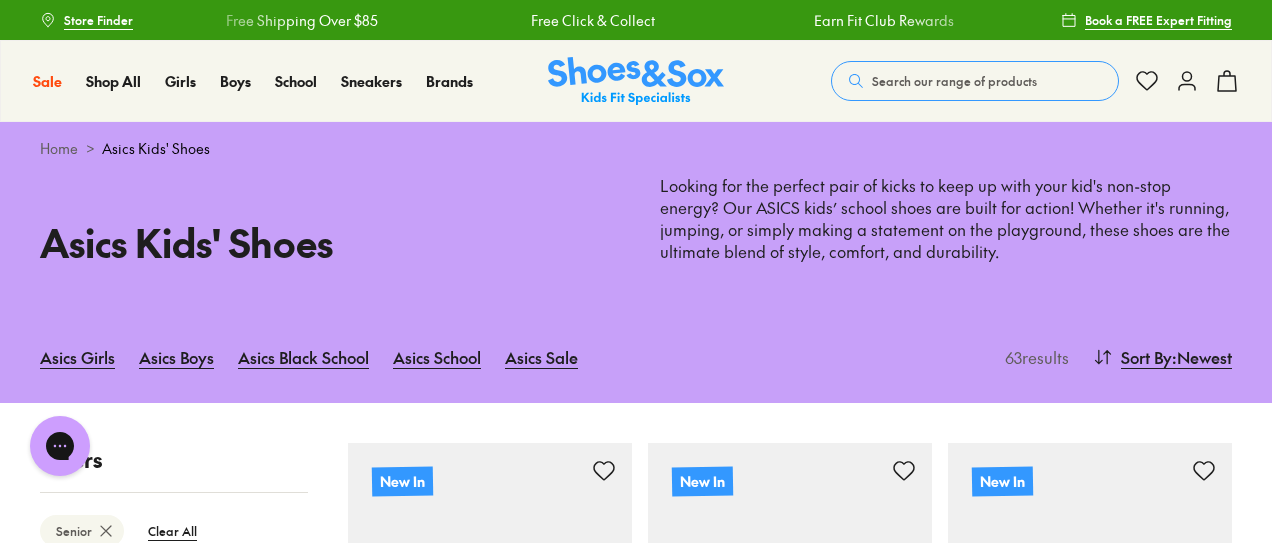 scroll, scrollTop: 290, scrollLeft: 0, axis: vertical 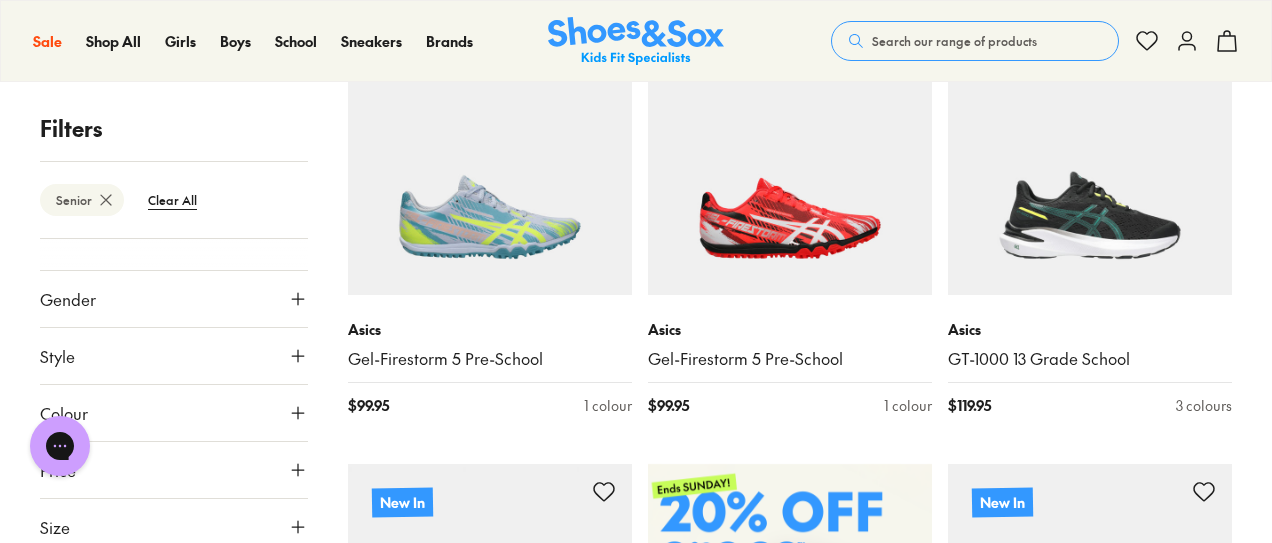 click on "Colour" at bounding box center [174, 413] 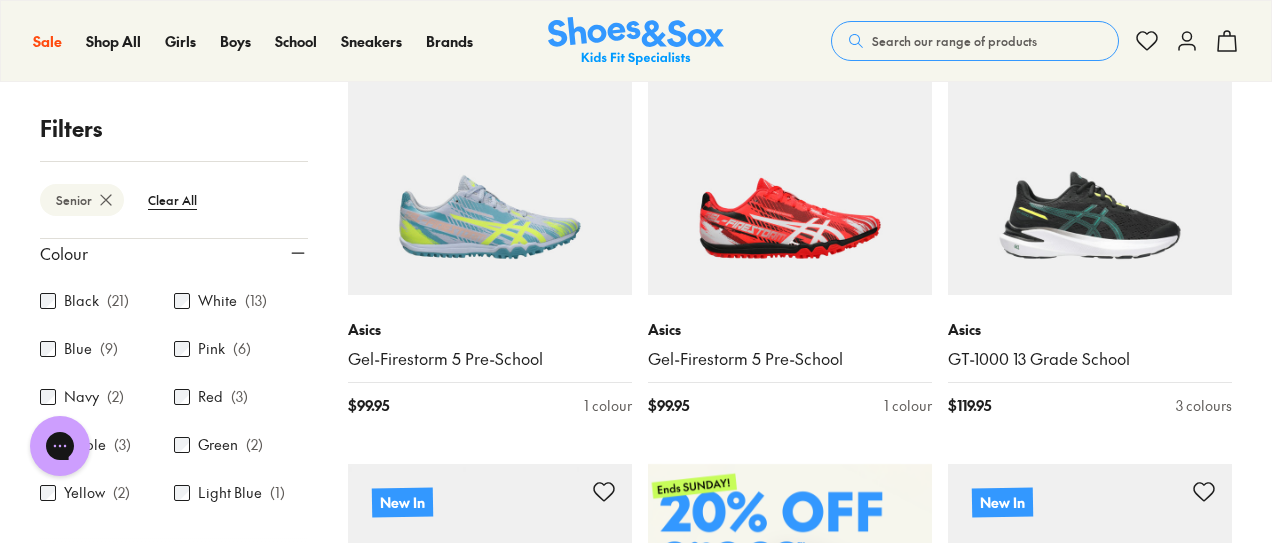 scroll, scrollTop: 448, scrollLeft: 0, axis: vertical 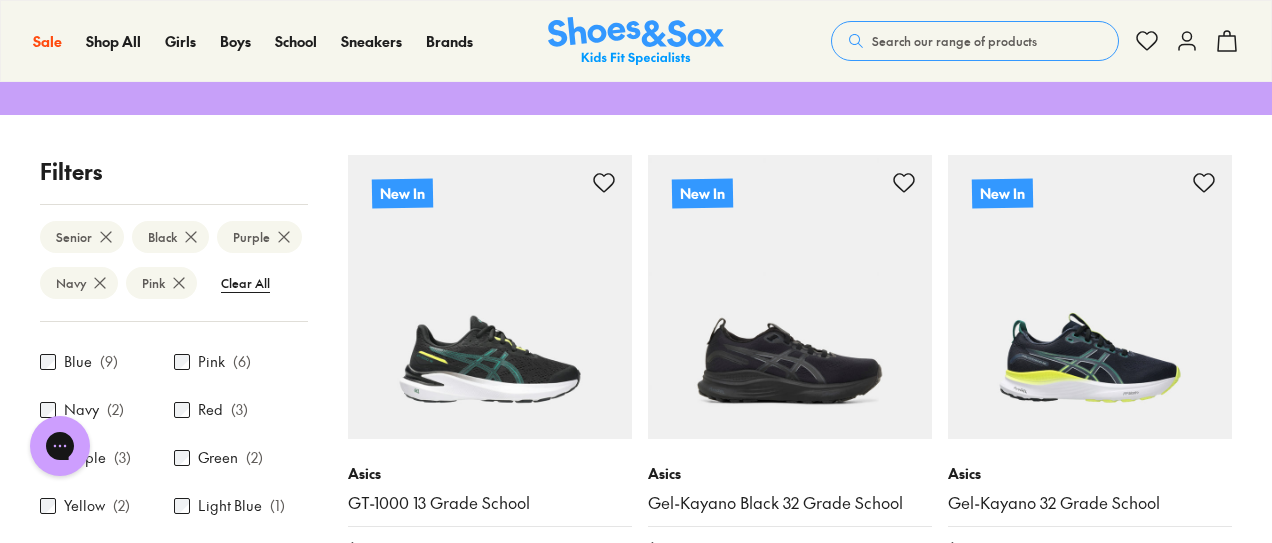 click on "Filters Senior   Black   Purple   Navy   Pink   Clear All Brand Asics ( 32 ) Age Senior ( 32 ) Youth ( 30 ) Infant/Toddler ( 4 ) Adult ( 3 ) Gender All Boys Girls Unisex Style Sport ( 32 ) Sneakers Colour Black ( 21 ) White ( 13 ) Blue ( 9 ) Pink ( 6 ) Navy ( 2 ) Red ( 3 ) Purple ( 3 ) Green ( 2 ) Yellow ( 2 ) Light Blue ( 1 ) Price Min $ 55 Max $ 200 Size EU UK US 1-3 Years 21 25 26 27 3-8 Years 30 8+ Years 35 36 39 40 New In Asics GT-1000 13 Grade School $ 119.95 3 colours New In Asics Gel-Kayano Black 32 Grade School $ 179.95 1 colour New In Asics Gel-Kayano 32 Grade School $ 179.95 1 colour Back In Stock Asics Contend 9 Grade School $ 89.95 11 colours Back In Stock Asics Contend 9 Grade School $ 89.95 7 colours Back In Stock Asics Contend 9 Grade School $ 89.95 11 colours Back In Stock Asics Gel-Noosa Tri 16 Grade School $ 119.95 1 colour Back In Stock Asics GT-1000 13 Grade School $ 119.95 3 colours Back In Stock Asics Contend 9 Grade School $ 89.95 7 colours Back In Stock Asics GT-1000 13 Grade School $" at bounding box center [636, 2634] 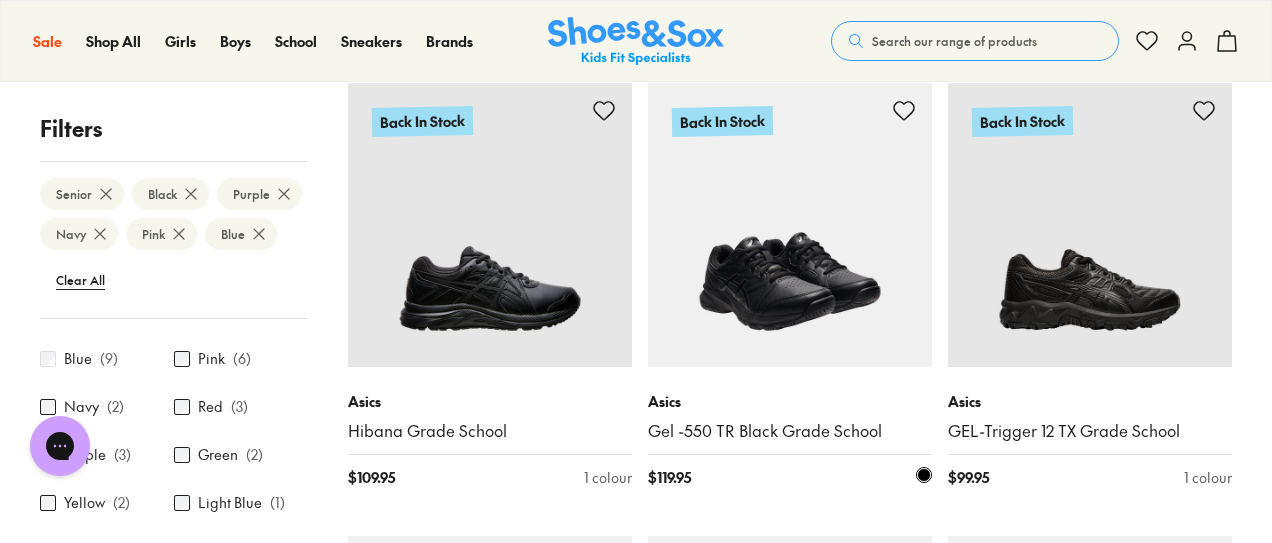 scroll, scrollTop: 2624, scrollLeft: 0, axis: vertical 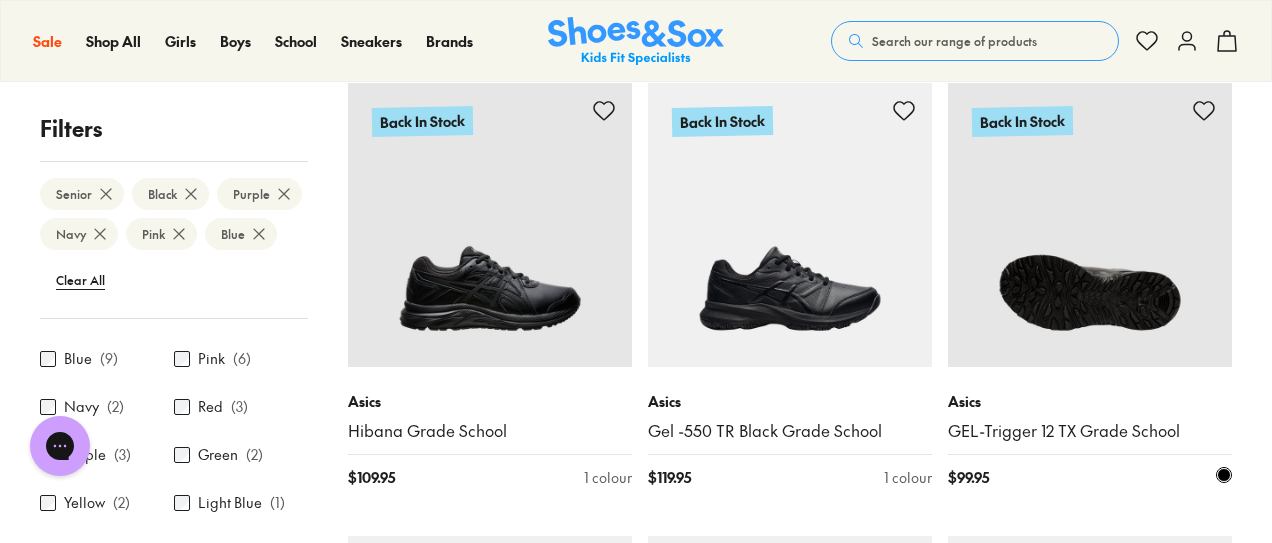drag, startPoint x: 1074, startPoint y: 236, endPoint x: 1070, endPoint y: 221, distance: 15.524175 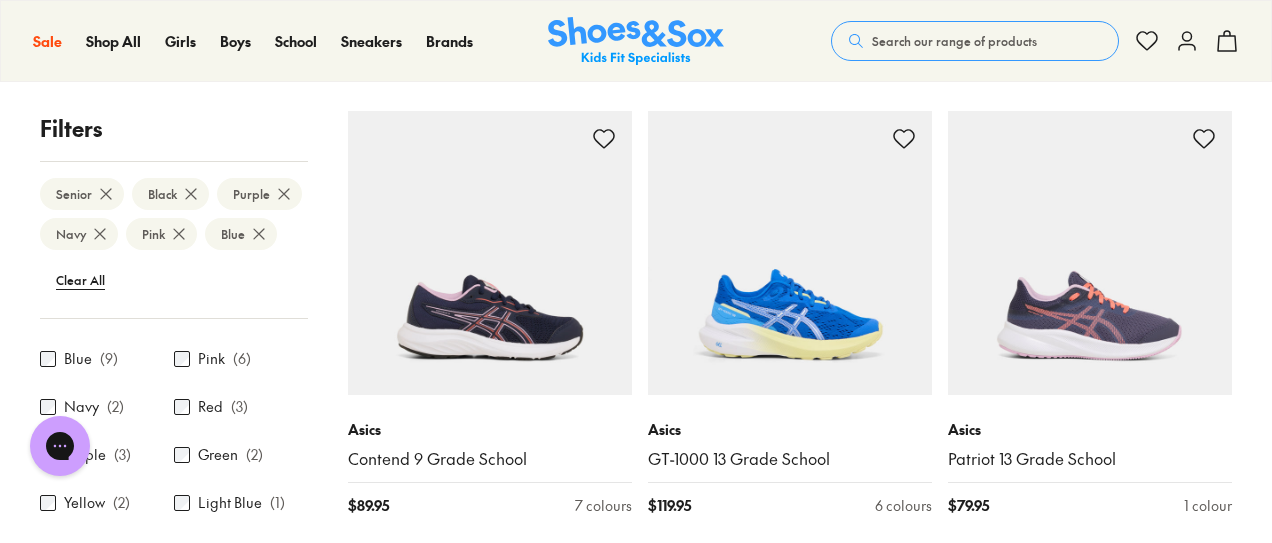 scroll, scrollTop: 3504, scrollLeft: 0, axis: vertical 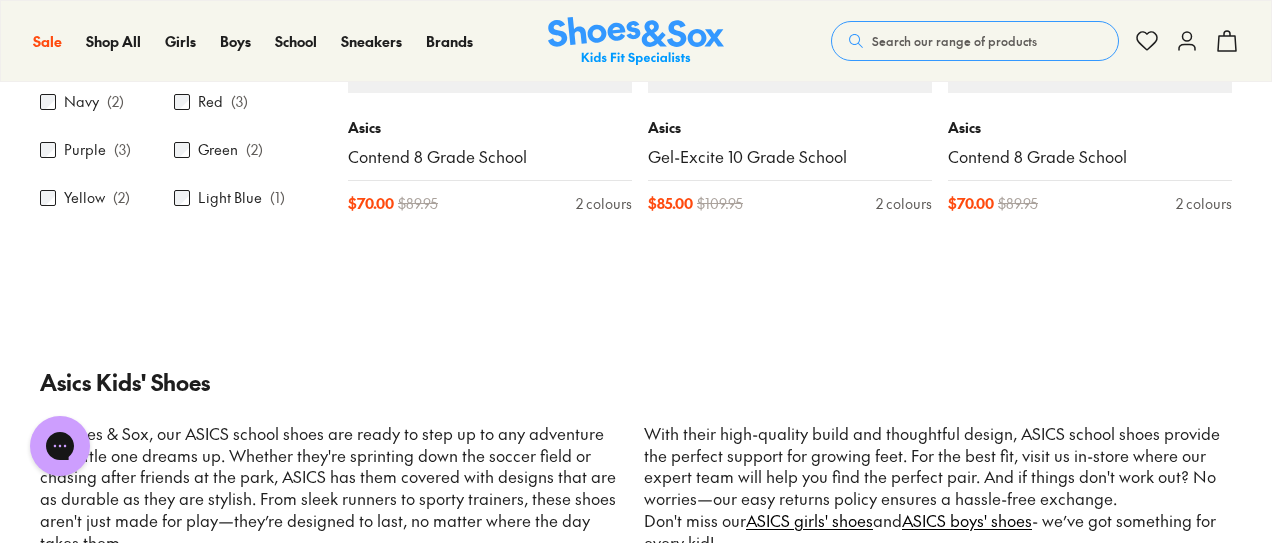click on "With their high-quality build and thoughtful design, ASICS school shoes provide the perfect support for growing feet. For the best fit, visit us in-store where our expert team will help you find the perfect pair. And if things don't work out? No worries—our easy returns policy ensures a hassle-free exchange." at bounding box center [938, 467] 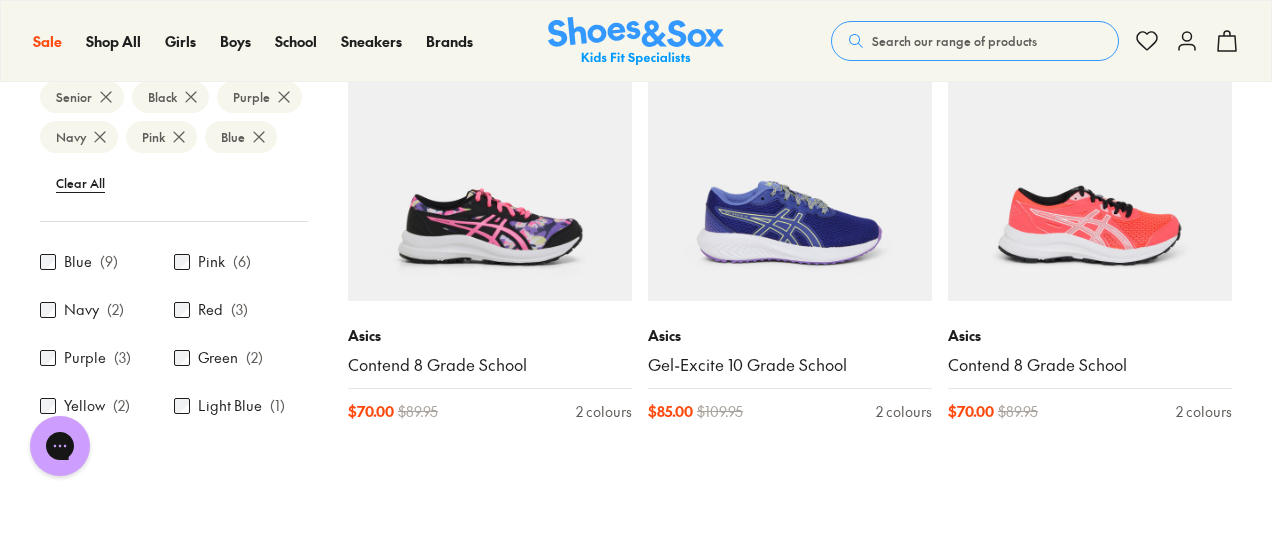 scroll, scrollTop: 6294, scrollLeft: 0, axis: vertical 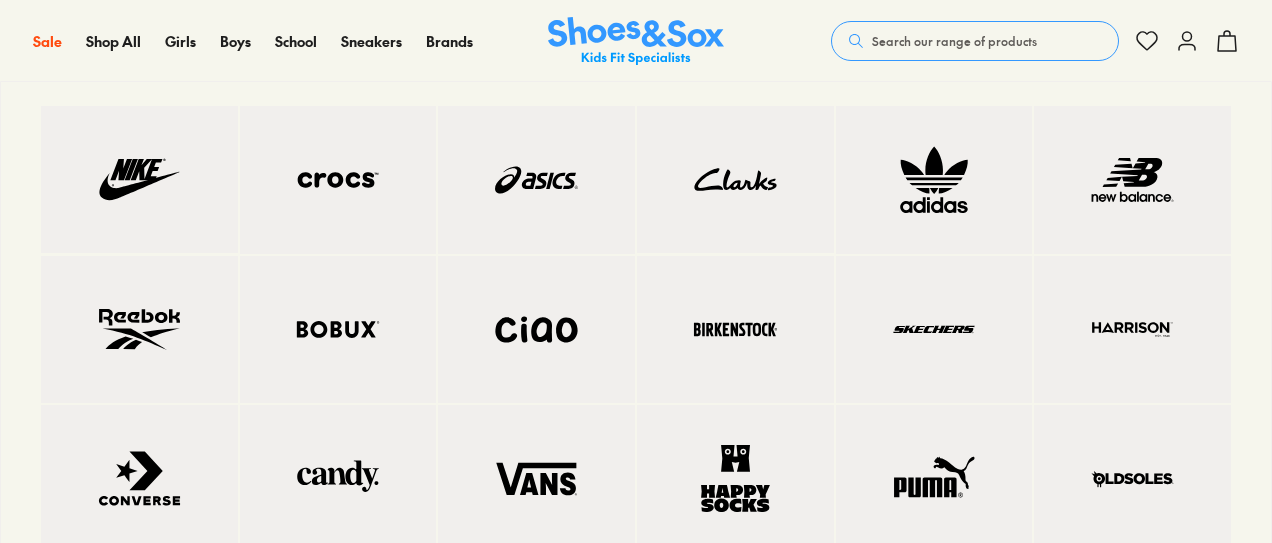 click at bounding box center (934, 180) 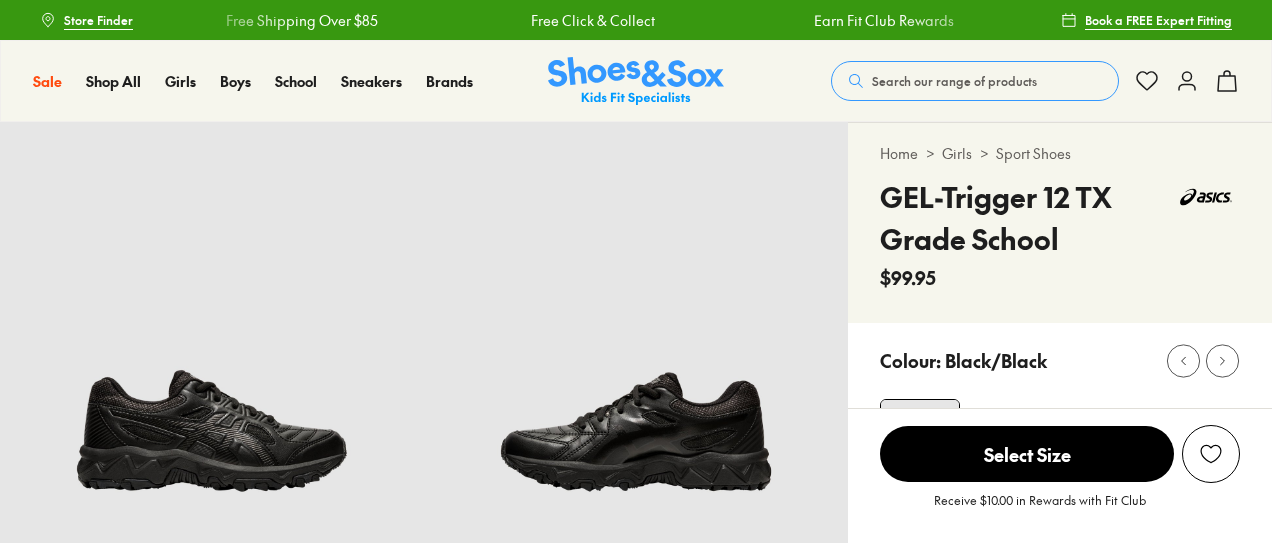 select on "*" 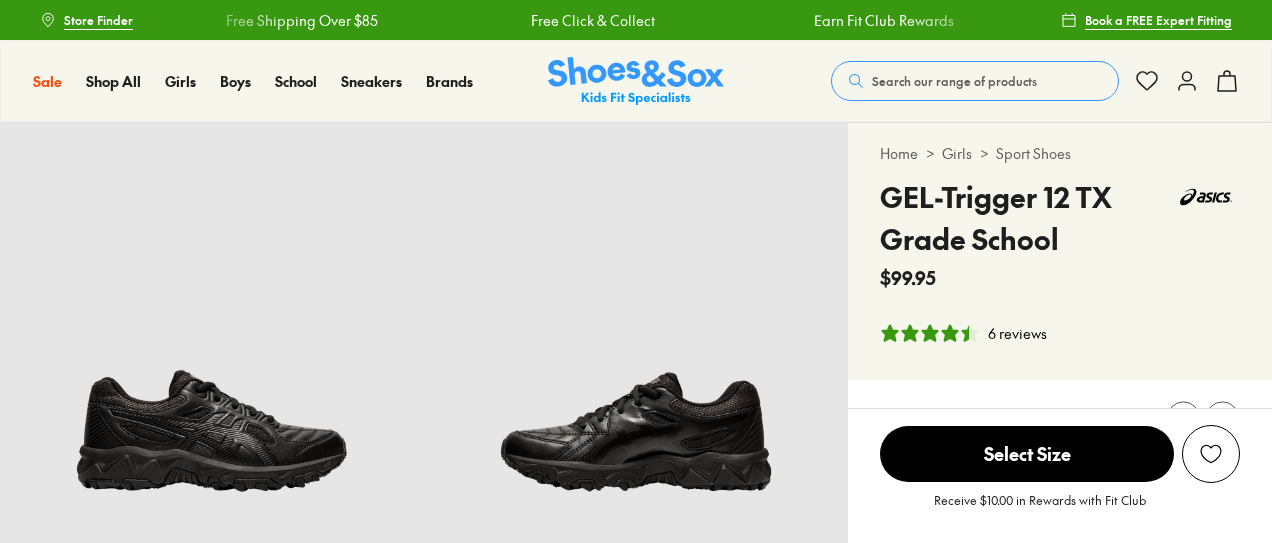 scroll, scrollTop: 0, scrollLeft: 0, axis: both 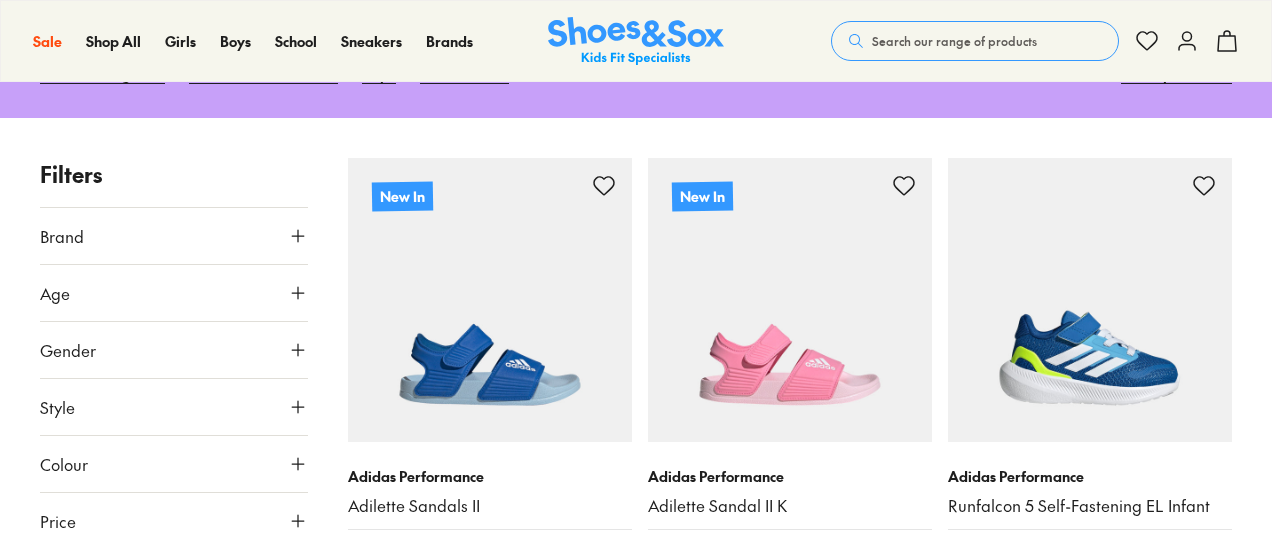 click on "Age" at bounding box center (174, 293) 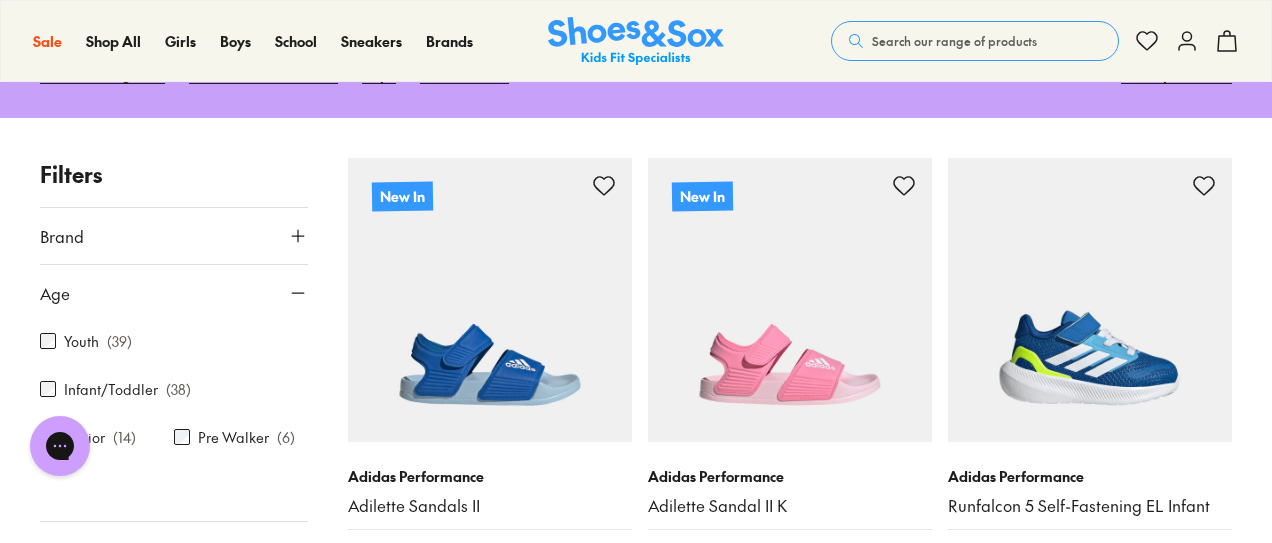 scroll, scrollTop: 0, scrollLeft: 0, axis: both 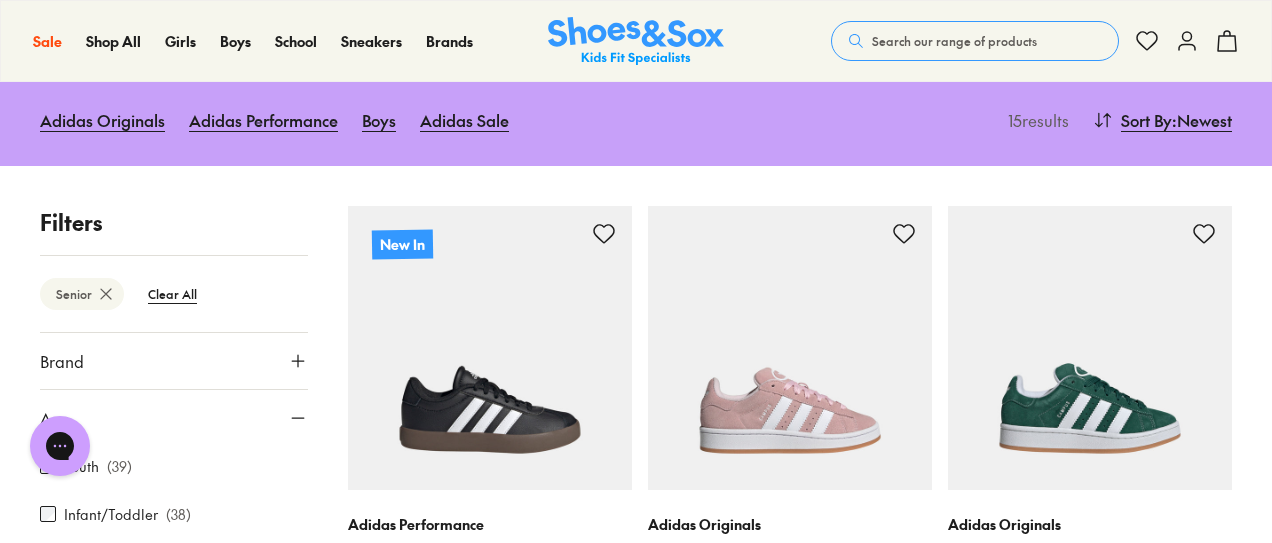 click on "Age" at bounding box center (174, 418) 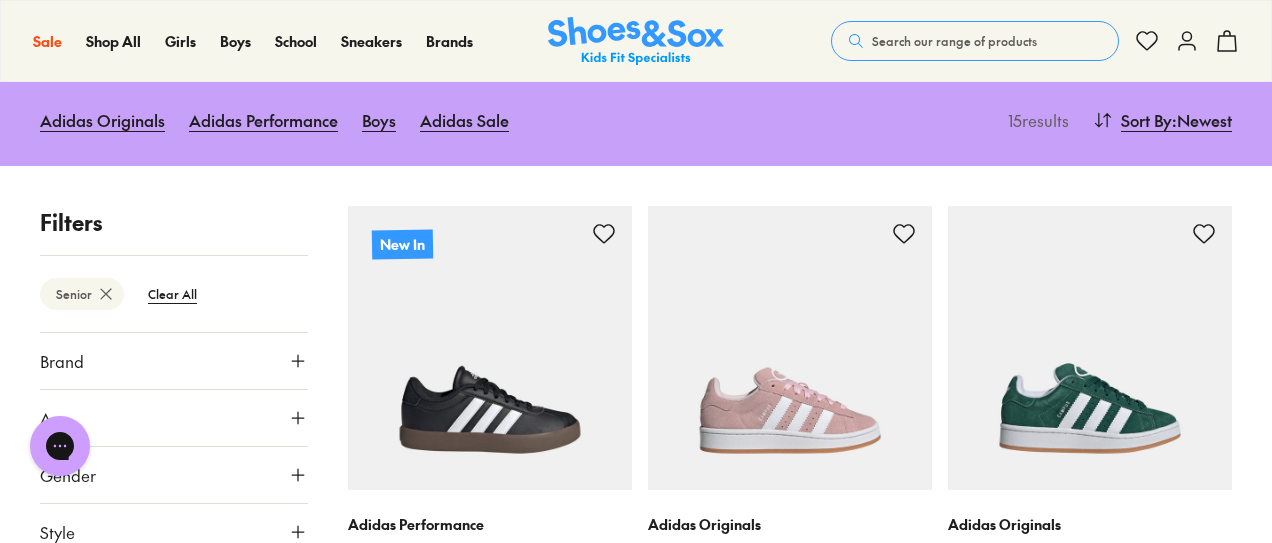 scroll, scrollTop: 82, scrollLeft: 0, axis: vertical 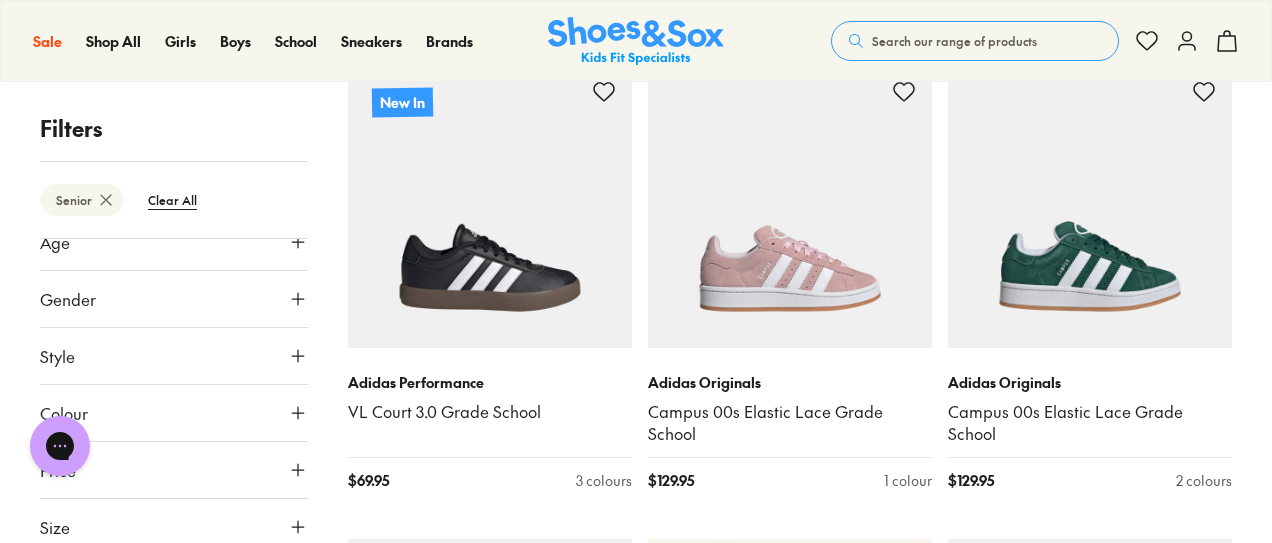click on "Colour" at bounding box center [174, 413] 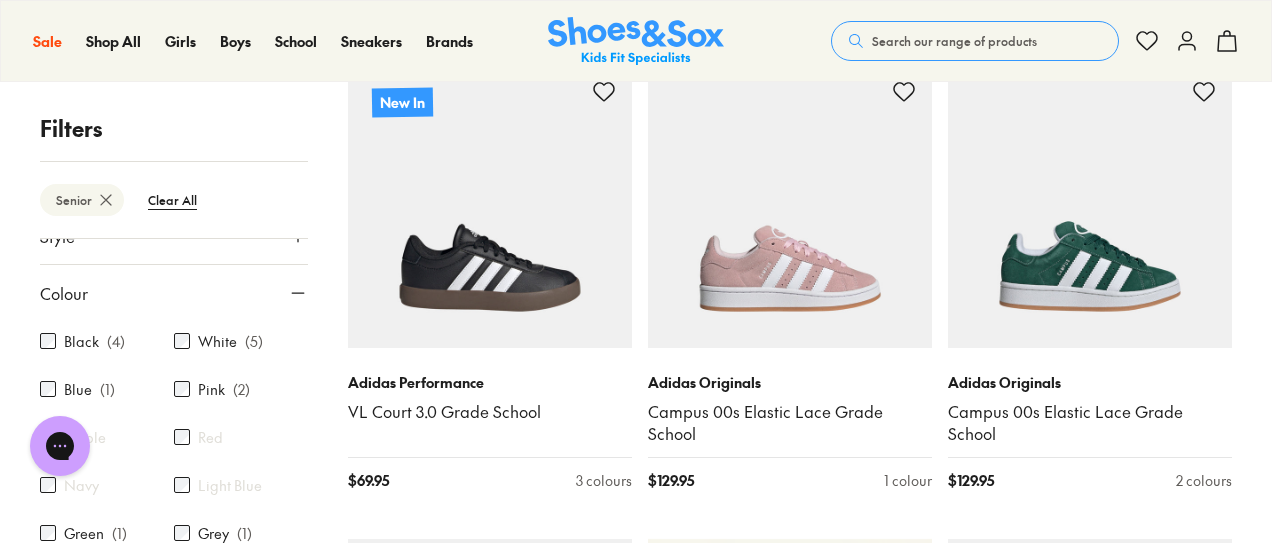 scroll, scrollTop: 204, scrollLeft: 0, axis: vertical 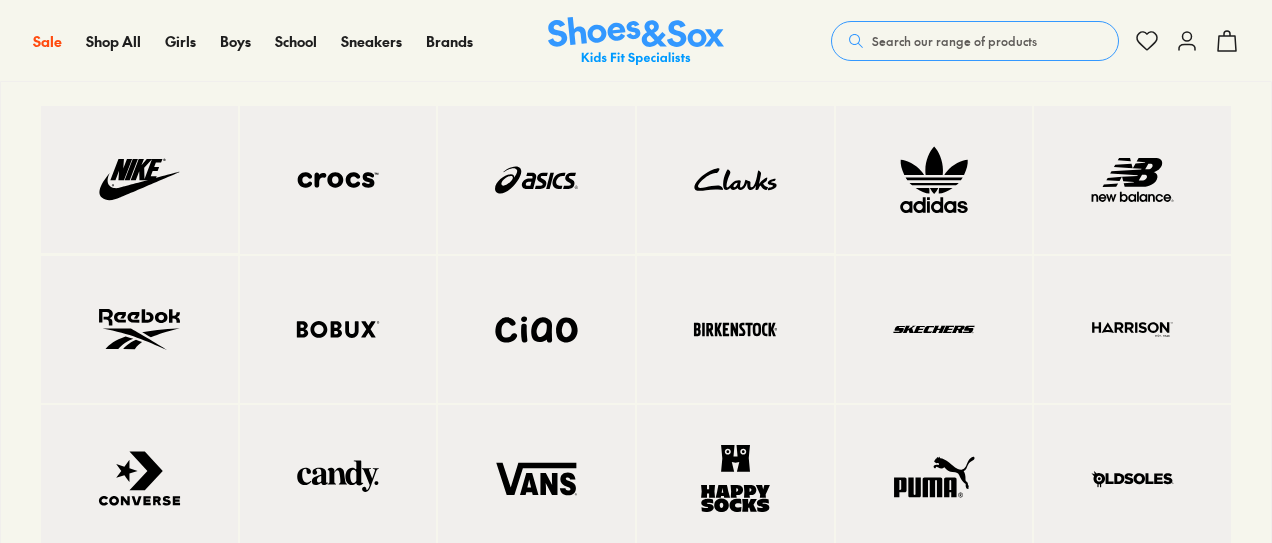 click at bounding box center (735, 478) 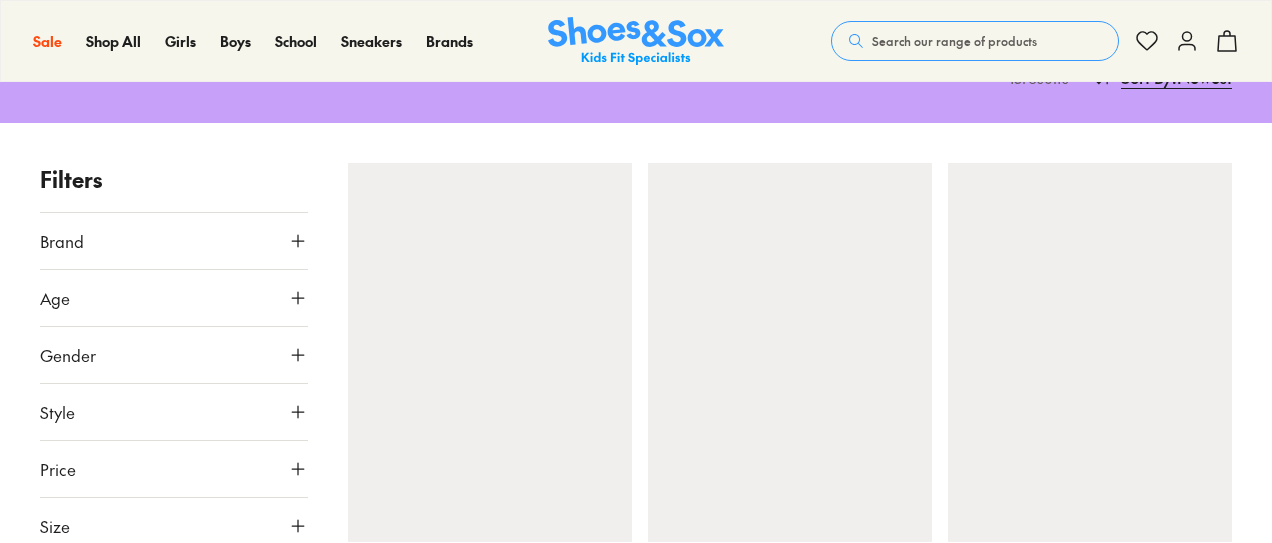 scroll, scrollTop: 307, scrollLeft: 0, axis: vertical 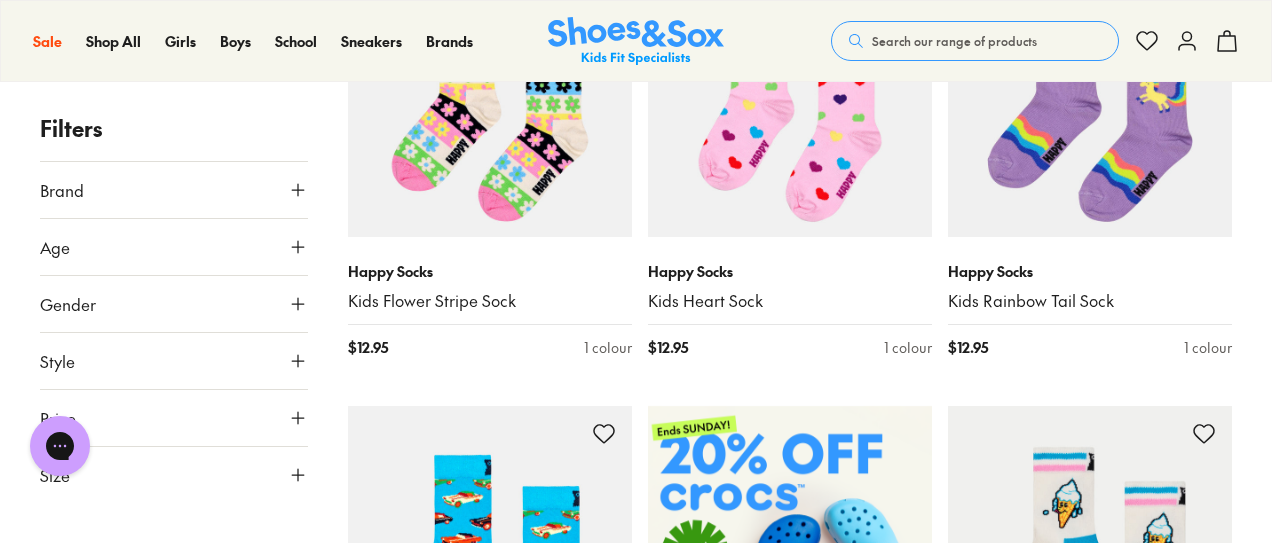 click on "Style" at bounding box center (174, 361) 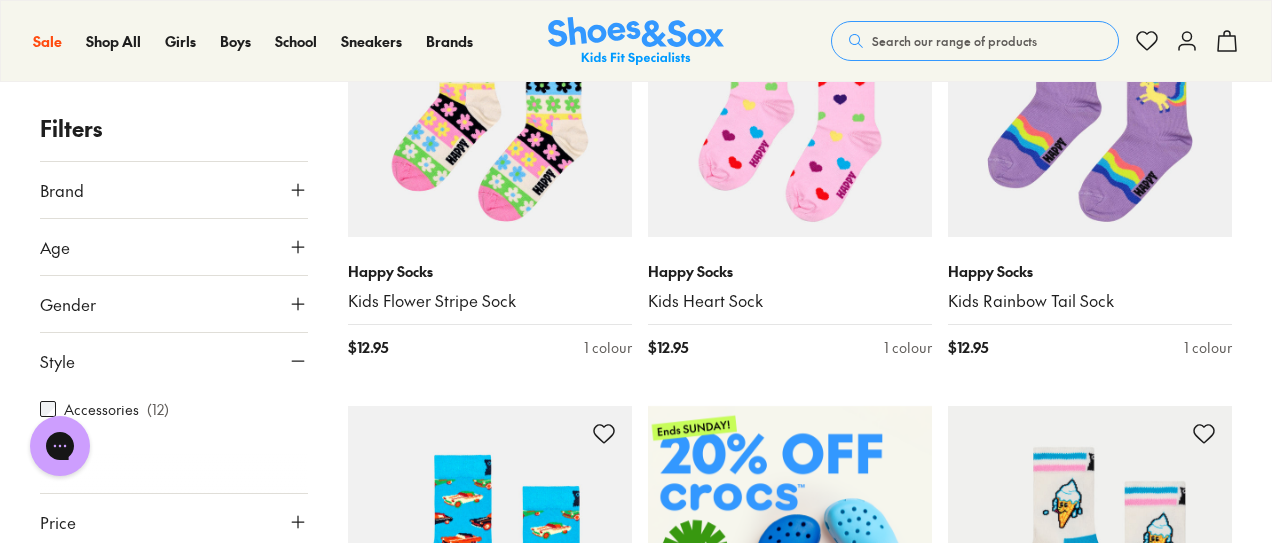 scroll, scrollTop: 53, scrollLeft: 0, axis: vertical 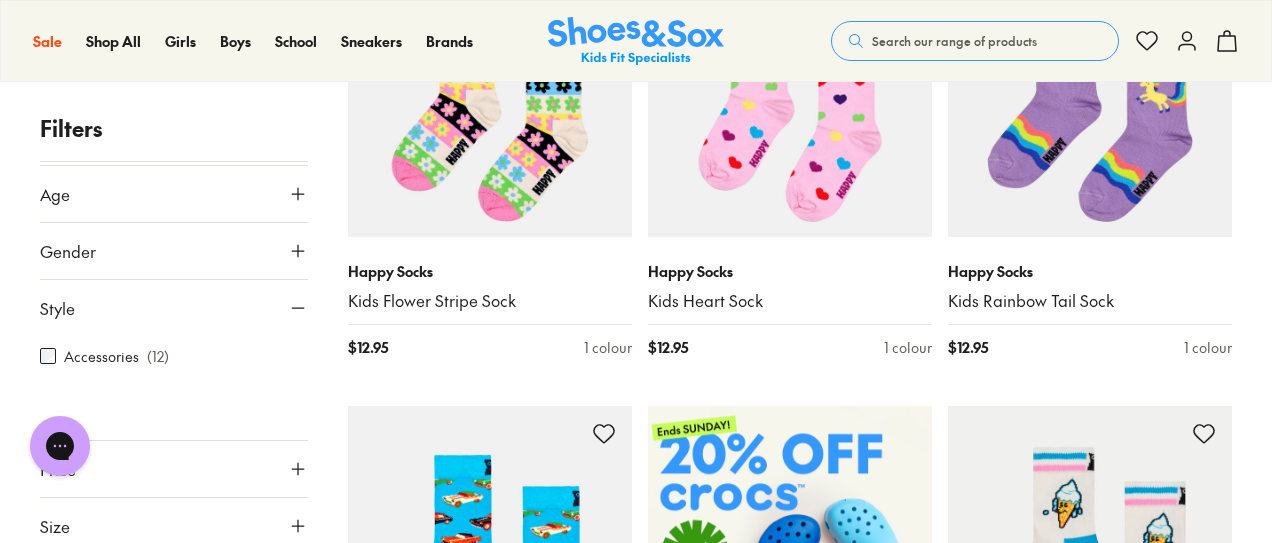 click on "Style" at bounding box center [174, 308] 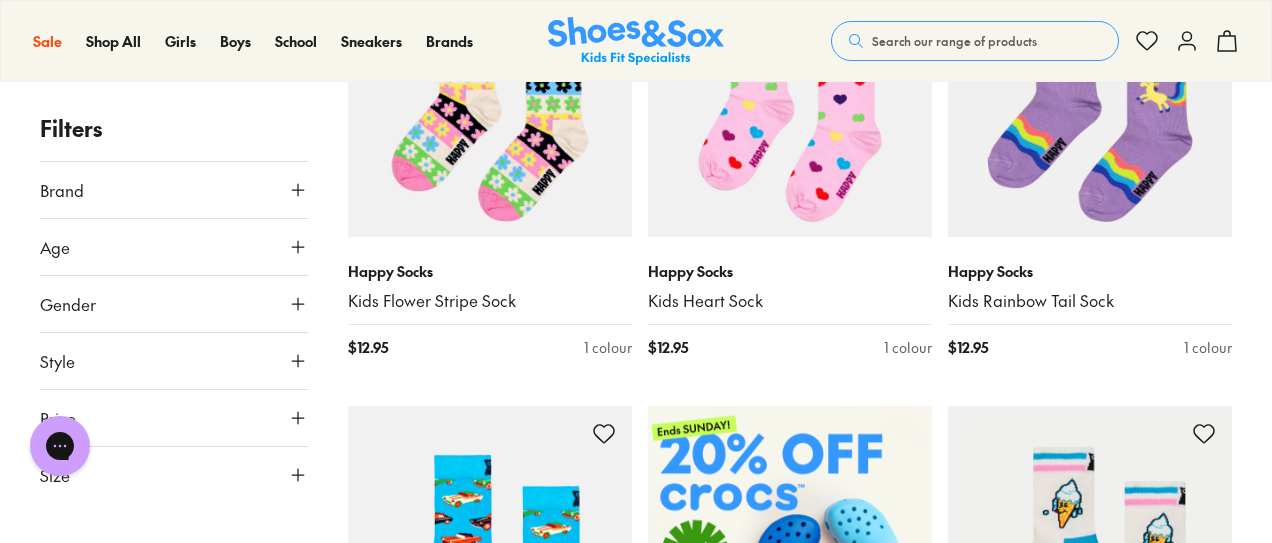 scroll, scrollTop: 0, scrollLeft: 0, axis: both 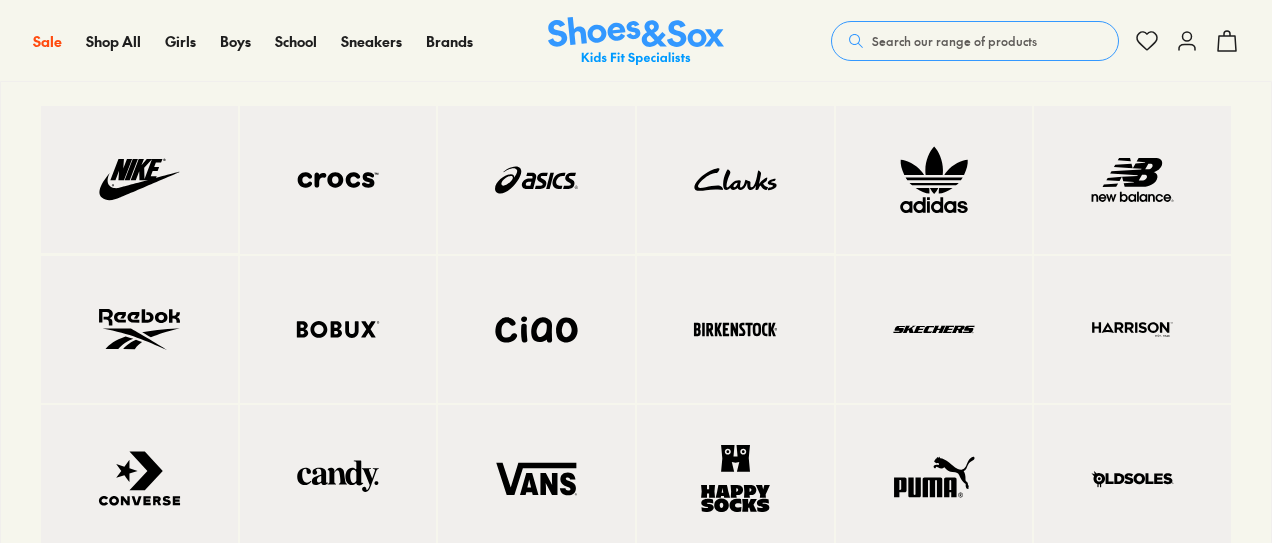 click at bounding box center [338, 479] 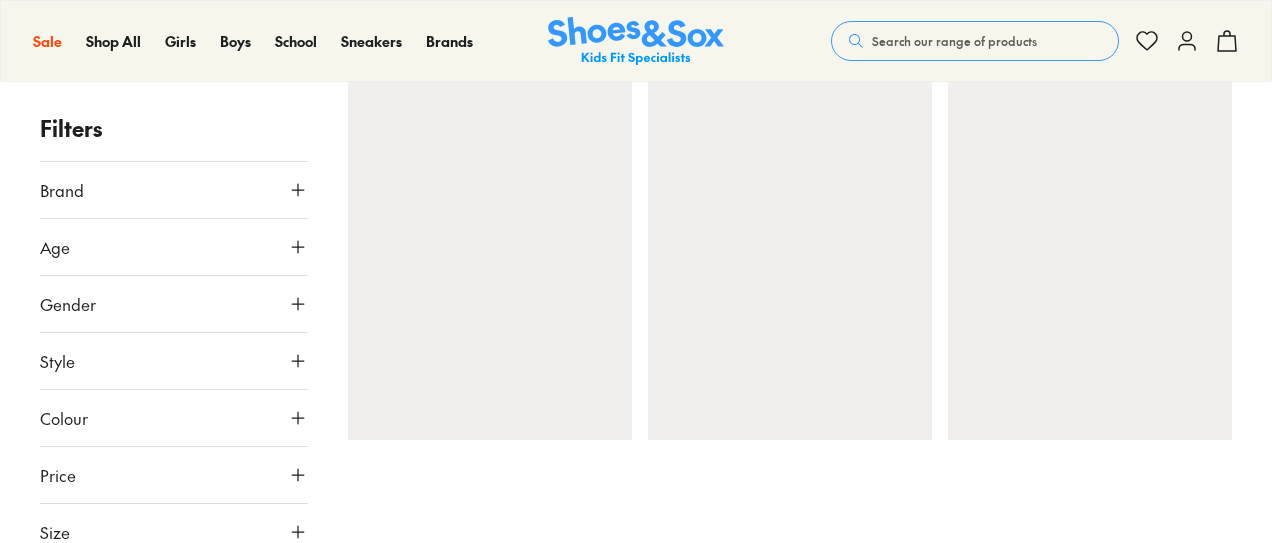 scroll, scrollTop: 428, scrollLeft: 0, axis: vertical 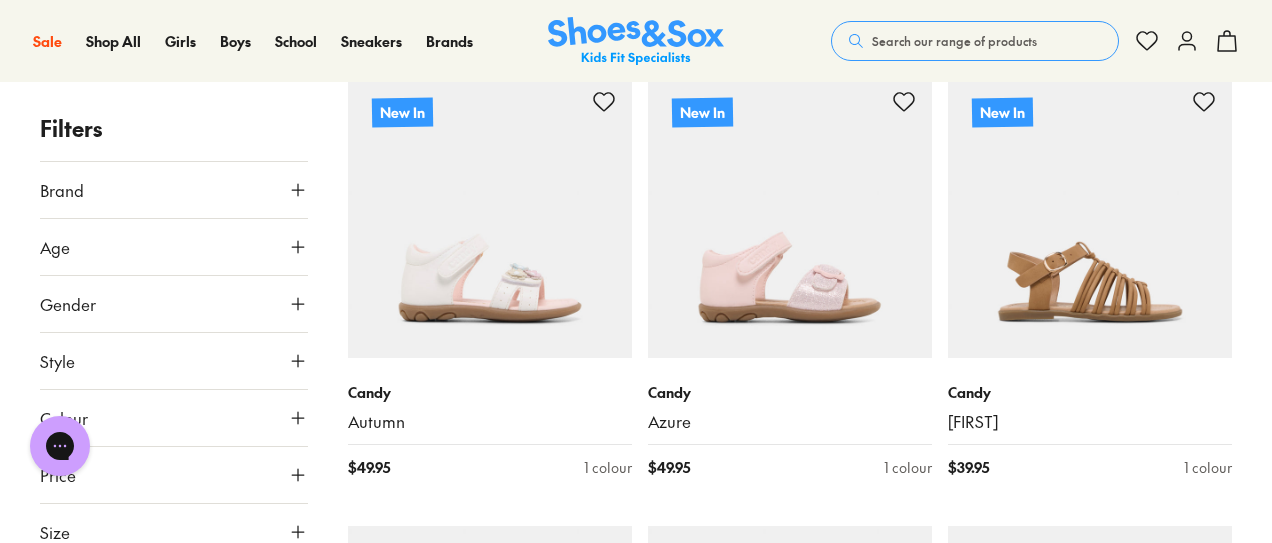 click on "Search our range of products" at bounding box center [954, 41] 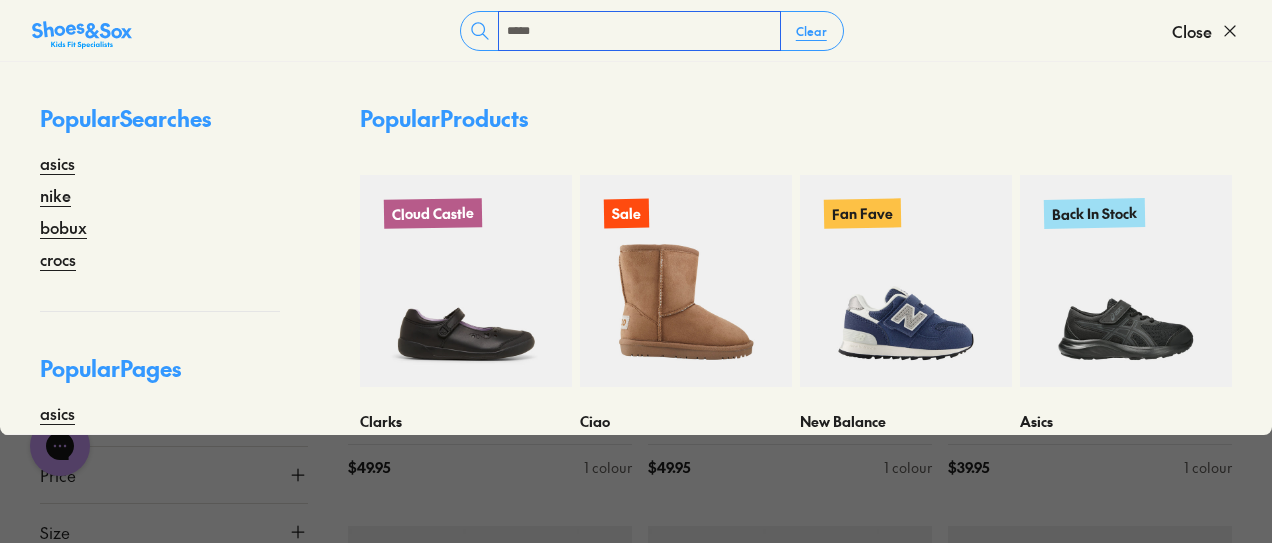 type on "*****" 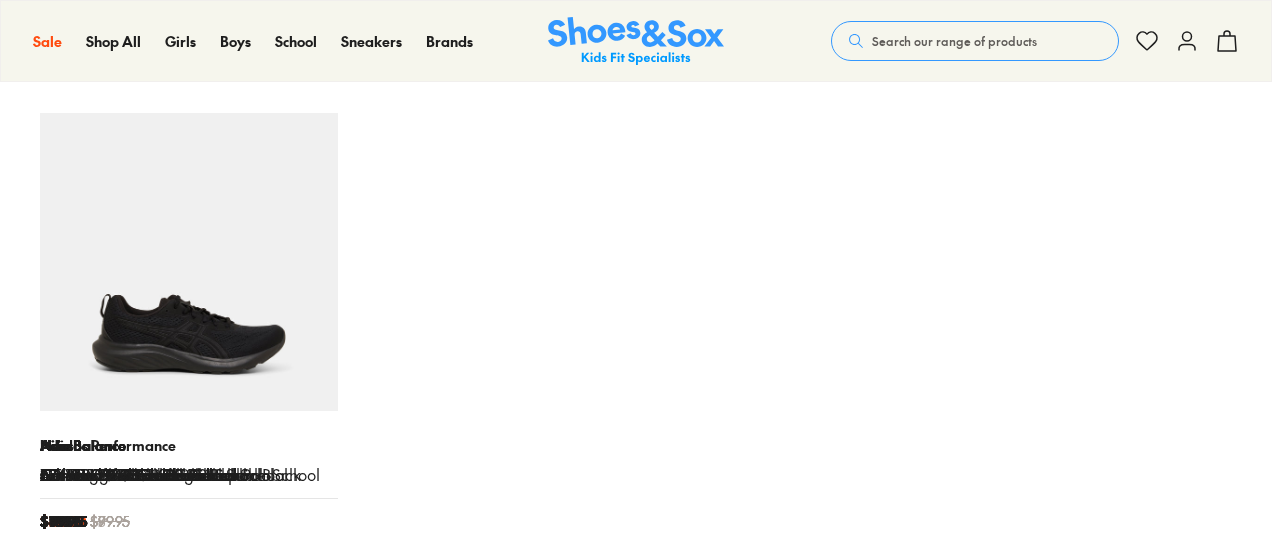 scroll, scrollTop: 148, scrollLeft: 0, axis: vertical 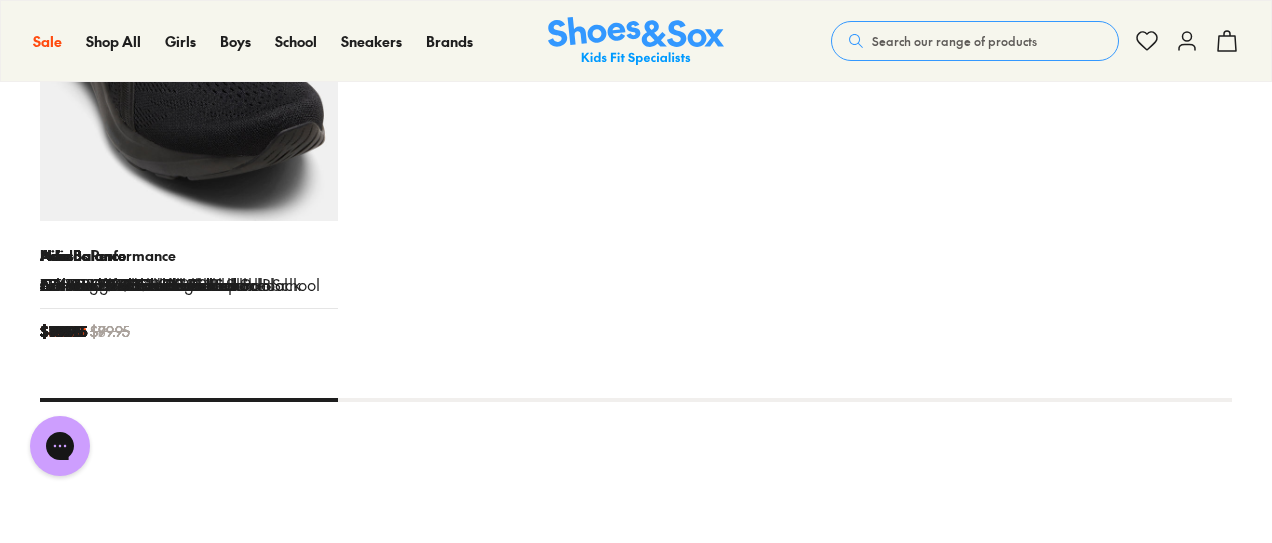 click on "Asics" at bounding box center [189, 255] 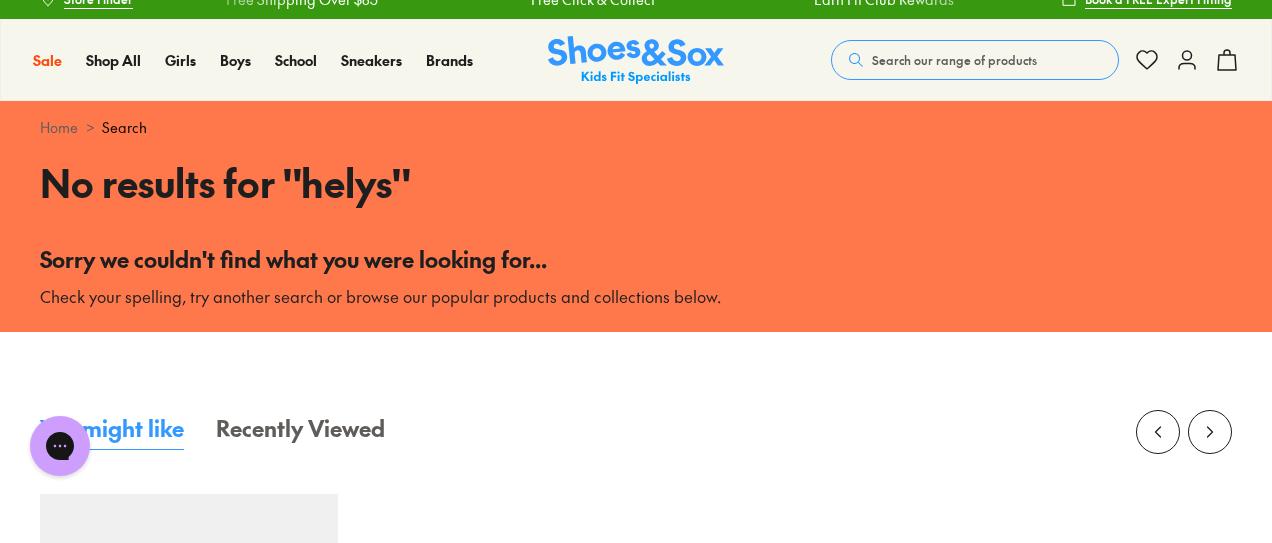 scroll, scrollTop: 18, scrollLeft: 0, axis: vertical 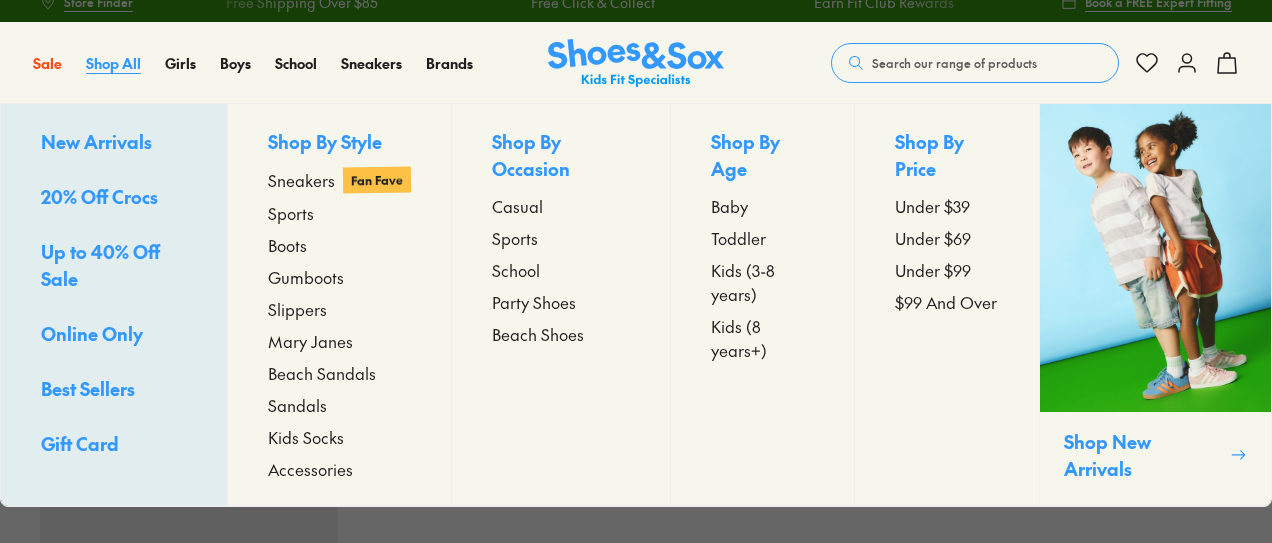 click on "Shop All" at bounding box center [113, 63] 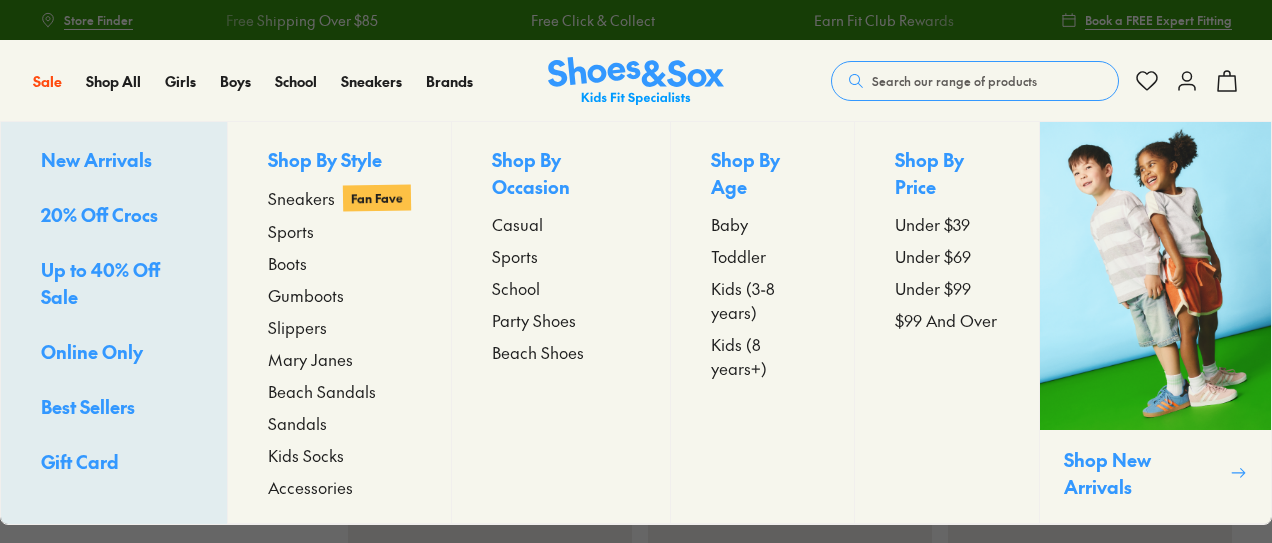 scroll, scrollTop: 0, scrollLeft: 0, axis: both 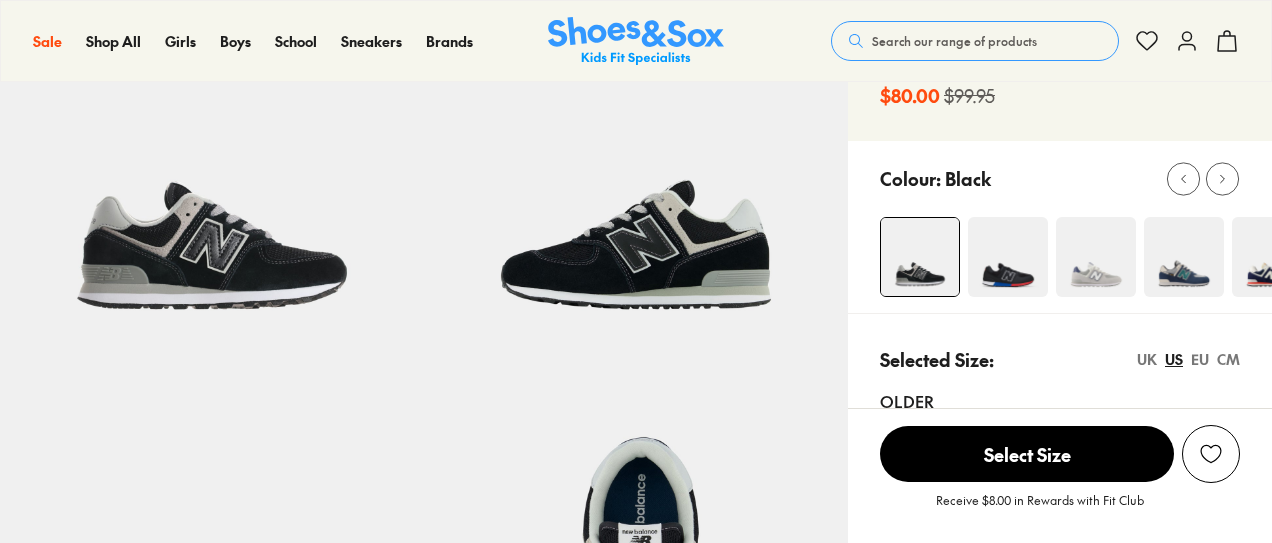 select on "*" 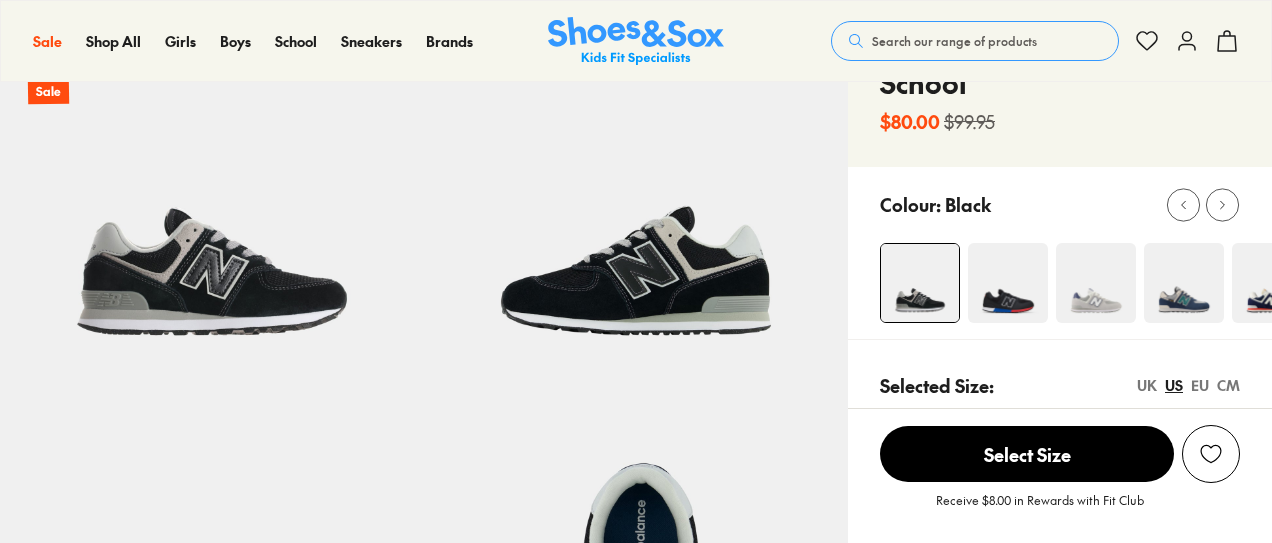 select on "*" 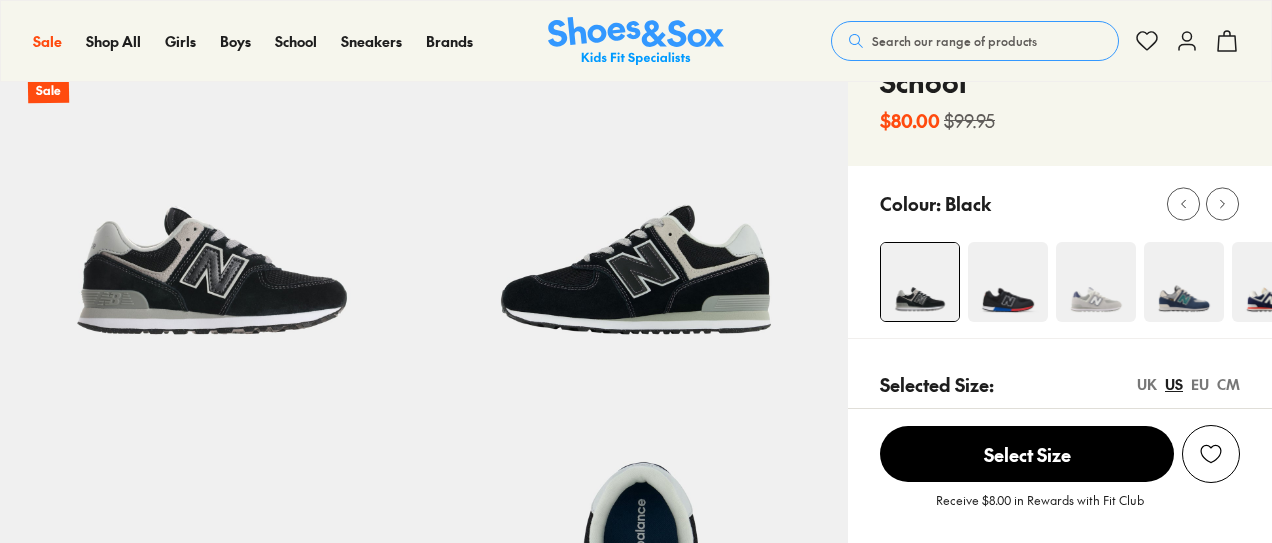 scroll, scrollTop: 0, scrollLeft: 0, axis: both 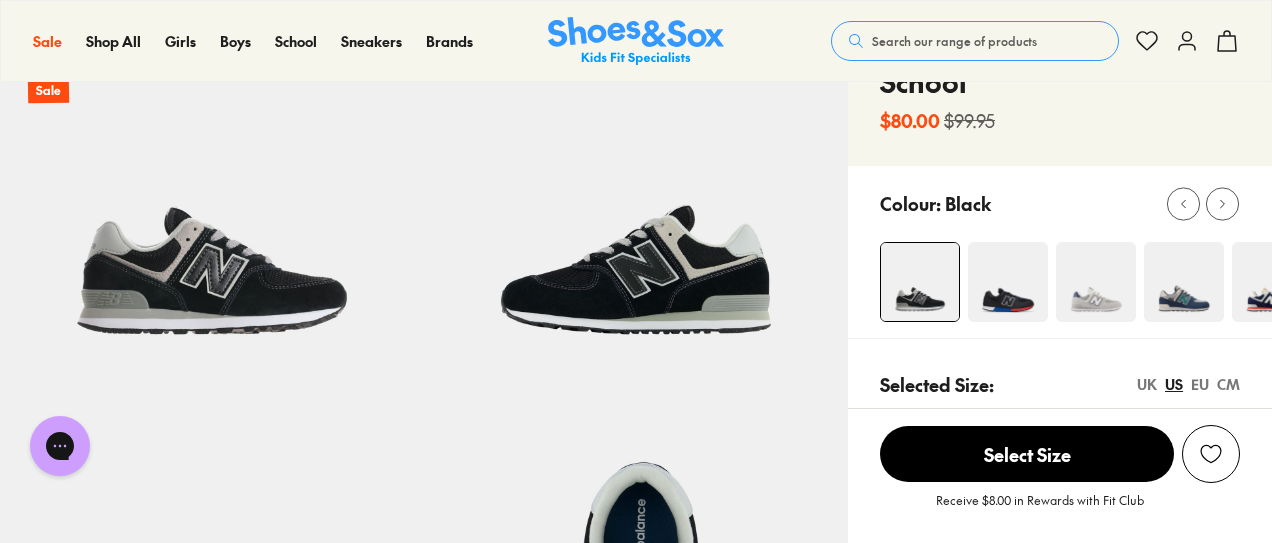 click at bounding box center [1184, 282] 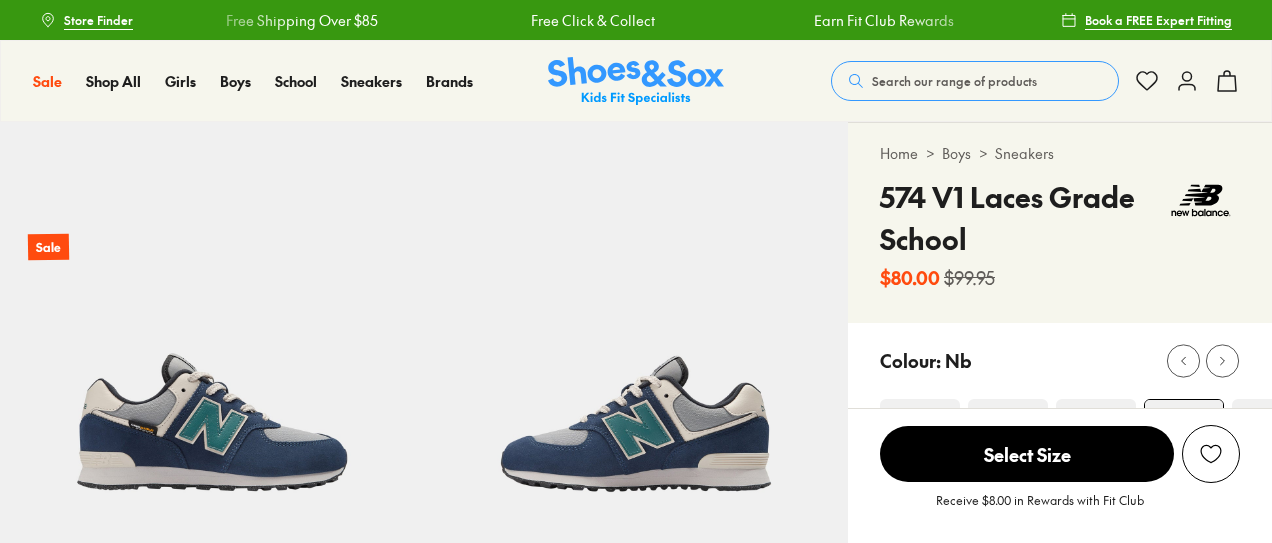 scroll, scrollTop: 0, scrollLeft: 0, axis: both 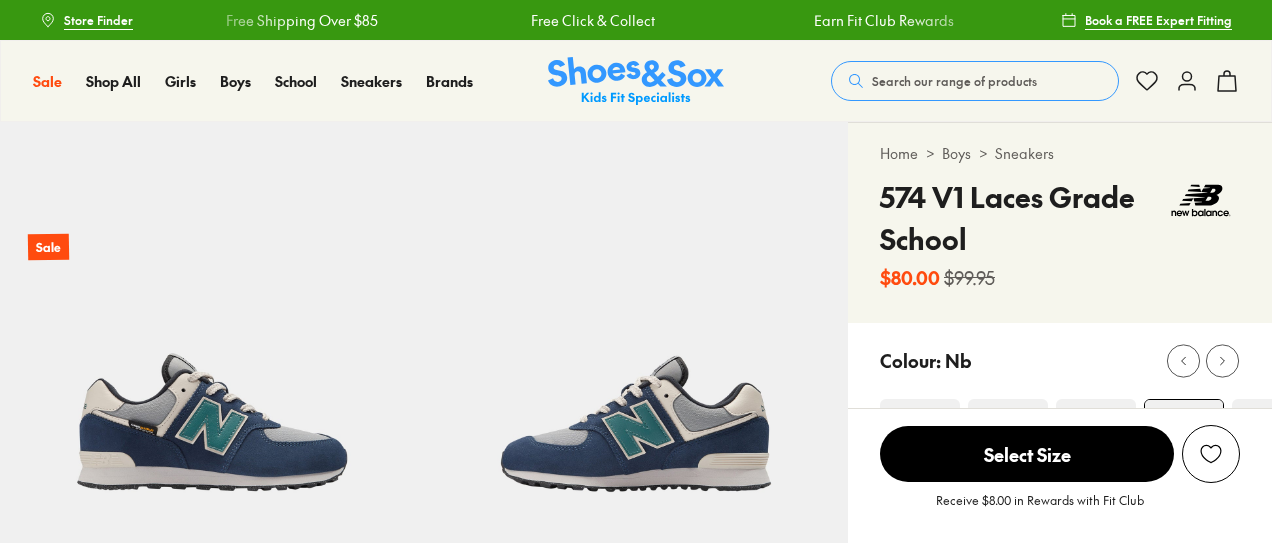 select on "*" 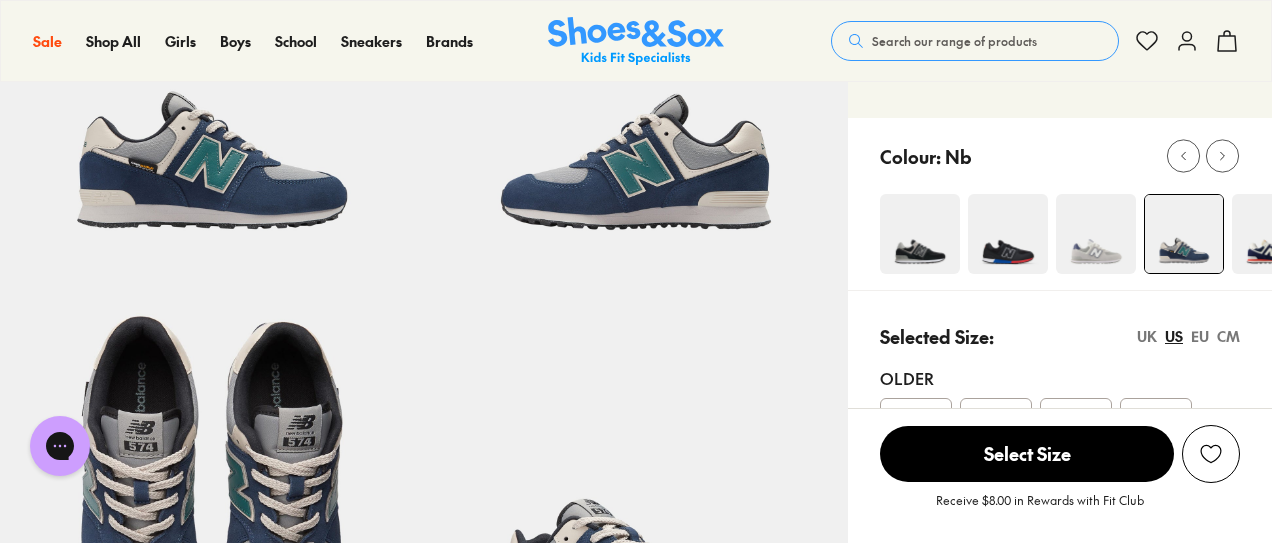 scroll, scrollTop: 0, scrollLeft: 0, axis: both 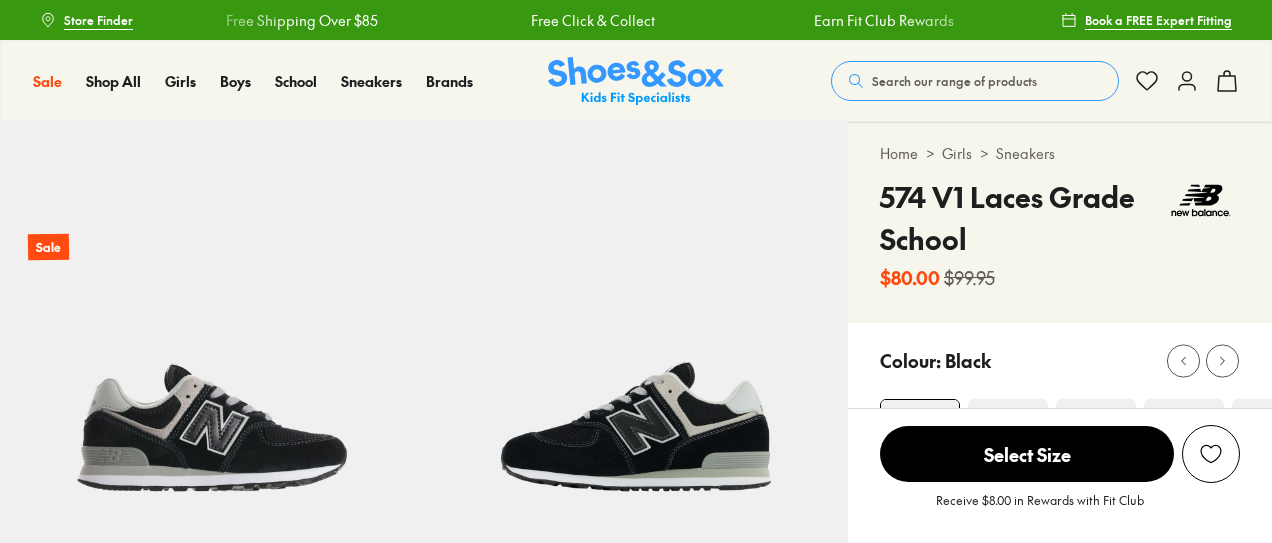 select on "*" 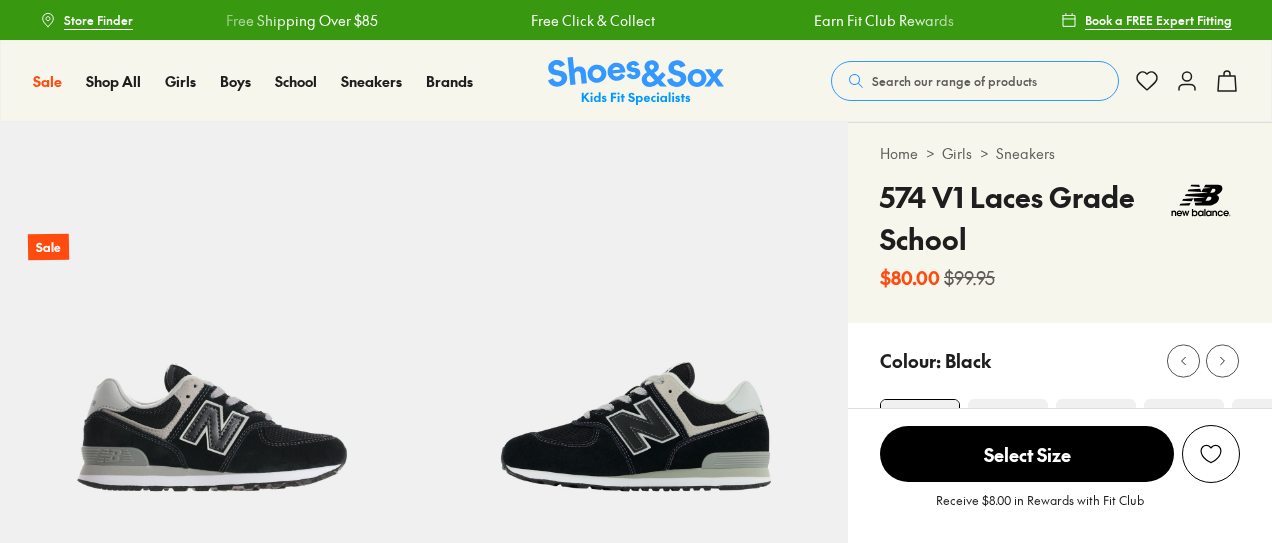 scroll, scrollTop: 0, scrollLeft: 0, axis: both 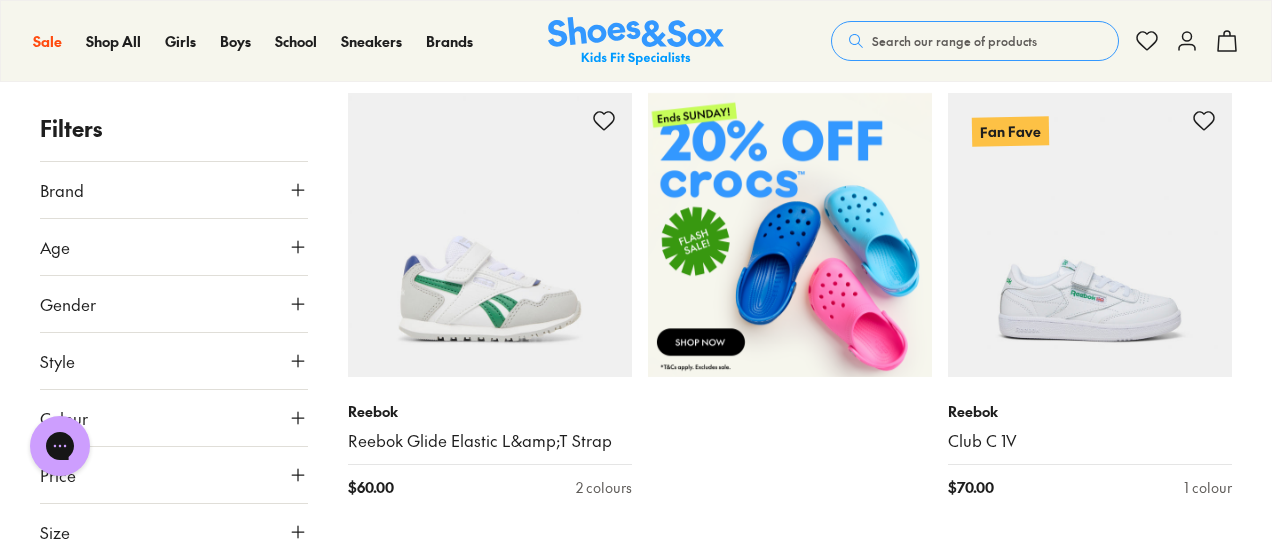 click on "Age" at bounding box center (174, 247) 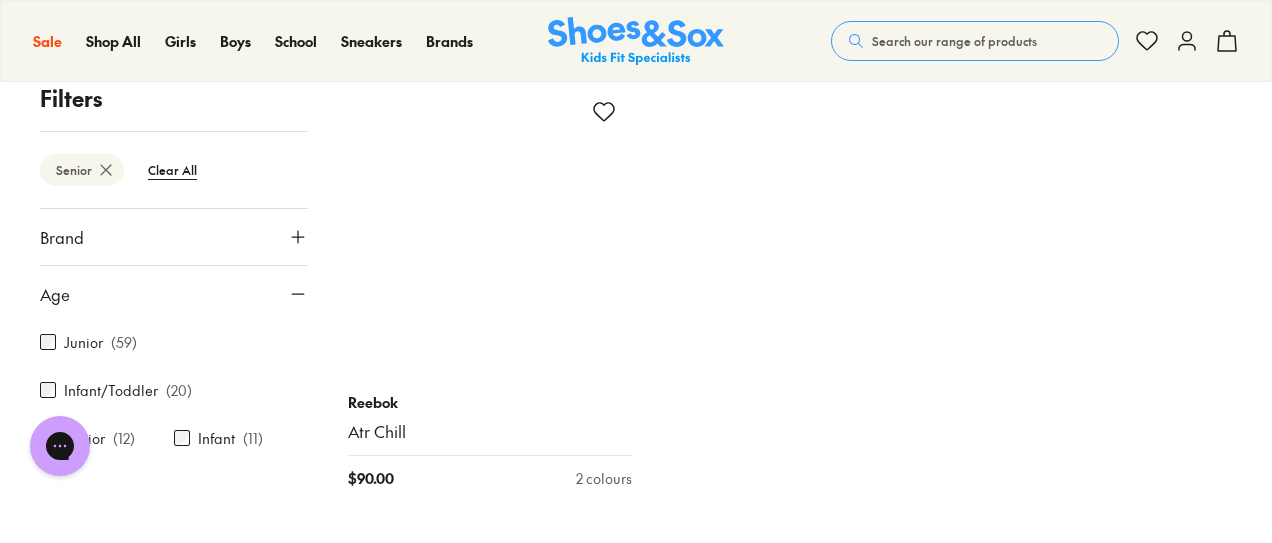 scroll, scrollTop: 2155, scrollLeft: 0, axis: vertical 